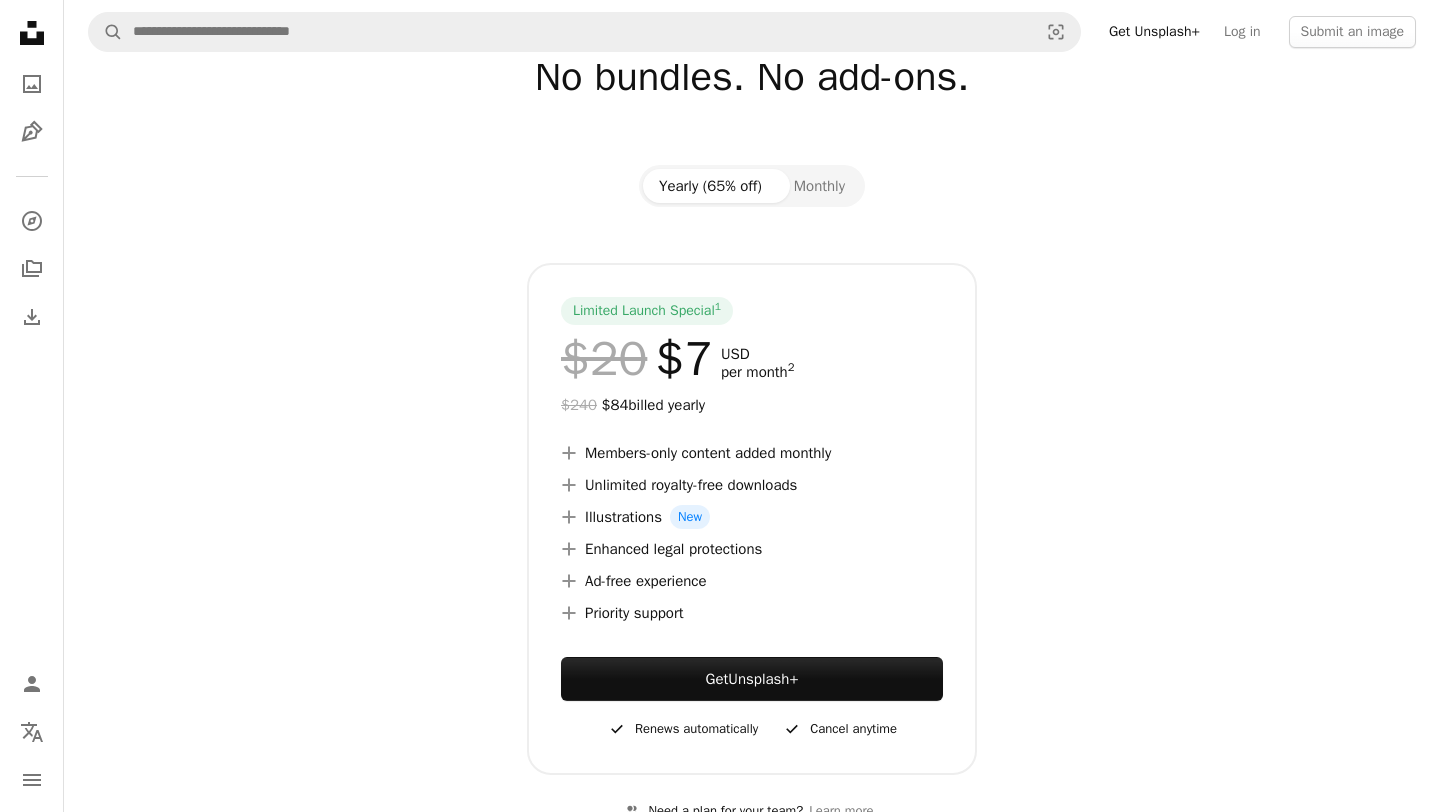 scroll, scrollTop: 163, scrollLeft: 0, axis: vertical 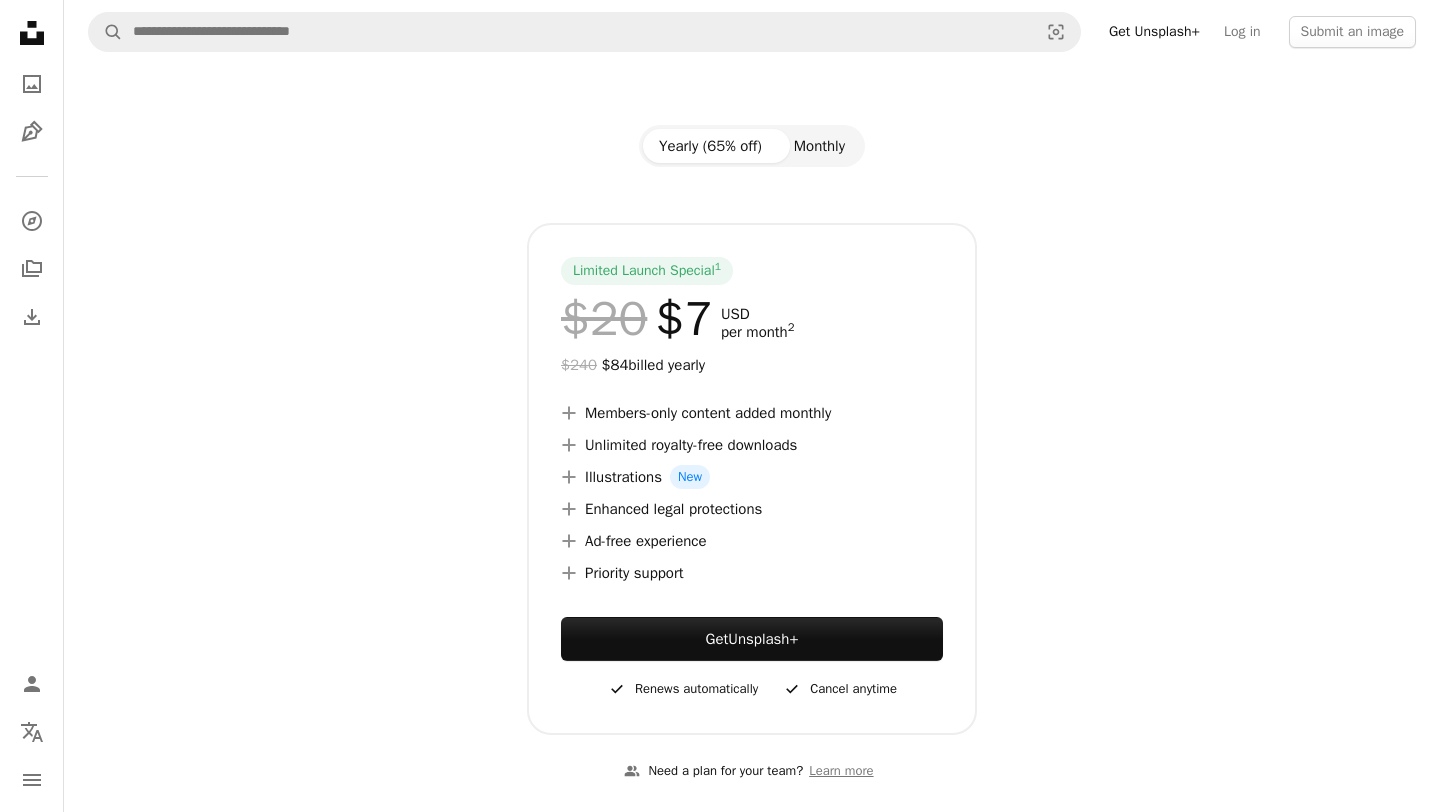 click on "Monthly" at bounding box center (819, 146) 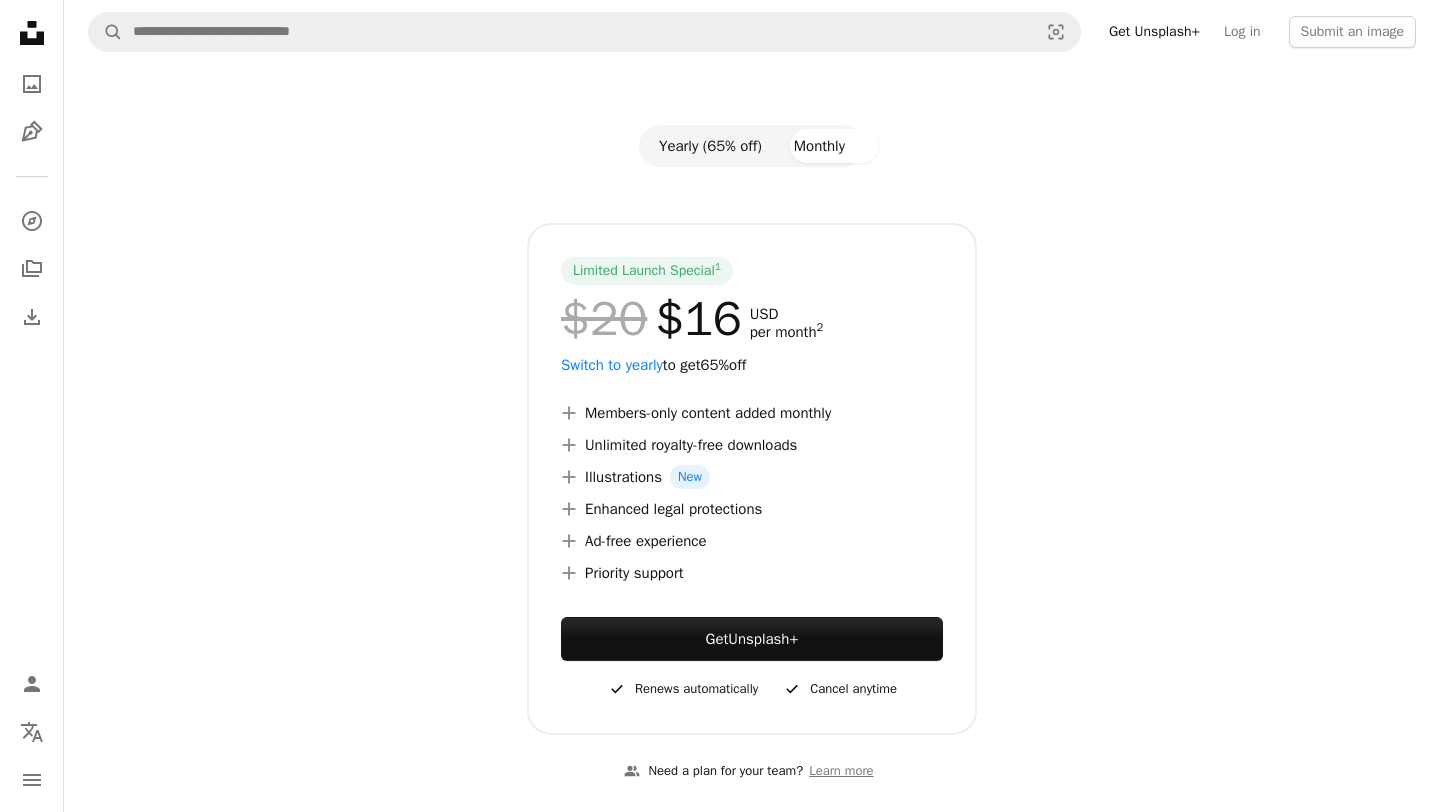 click on "Yearly (65% off)" at bounding box center (710, 146) 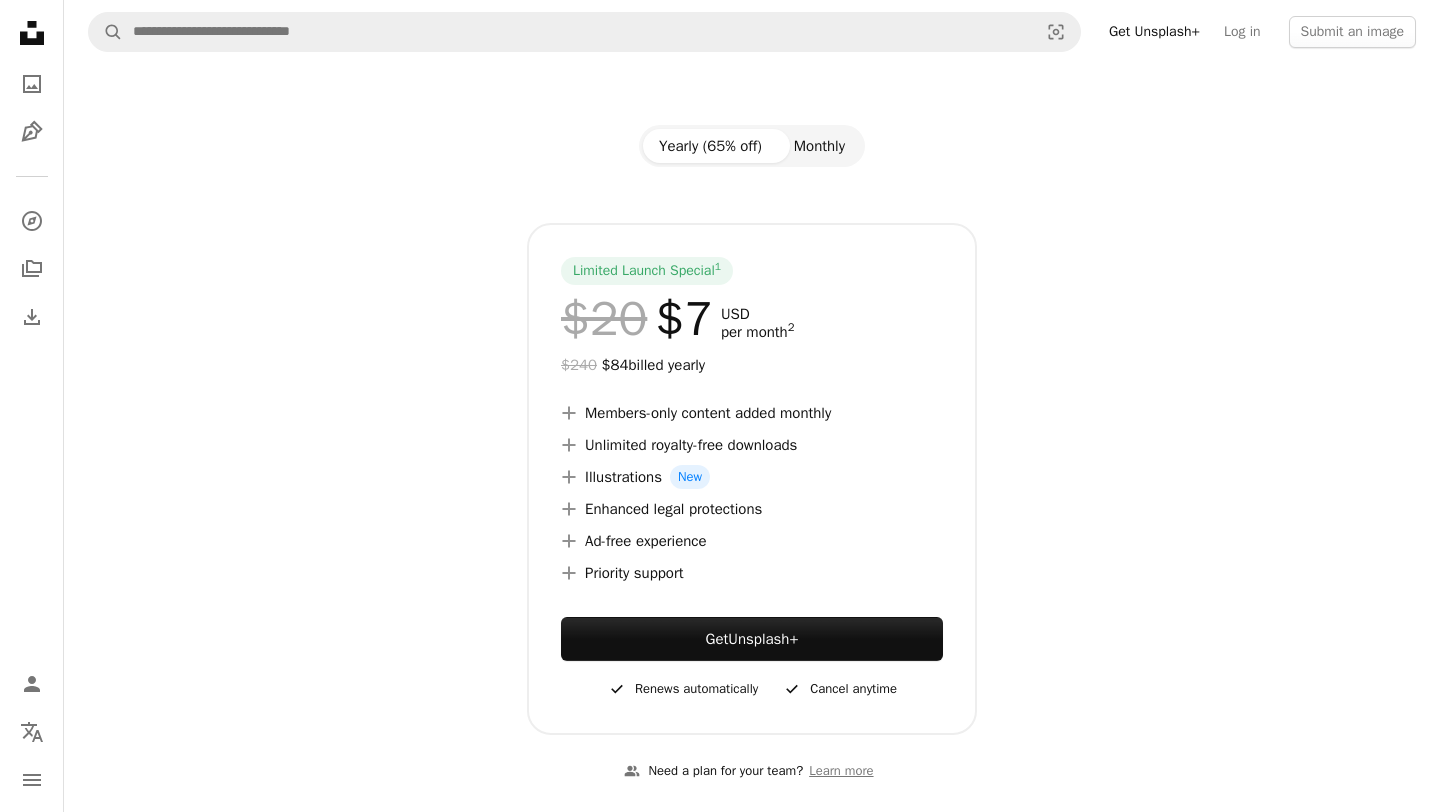 click on "Monthly" at bounding box center (819, 146) 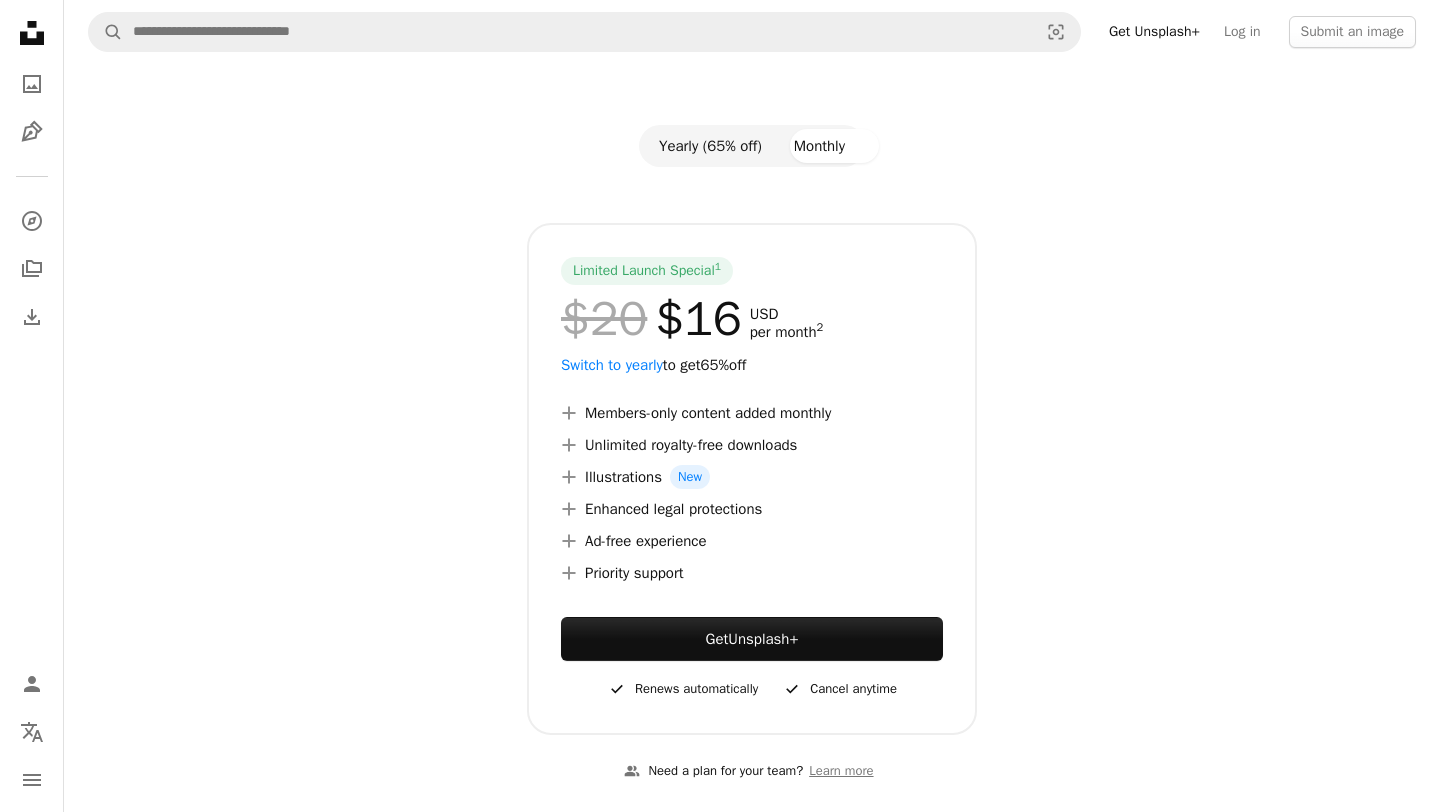 click on "Yearly (65% off)" at bounding box center (710, 146) 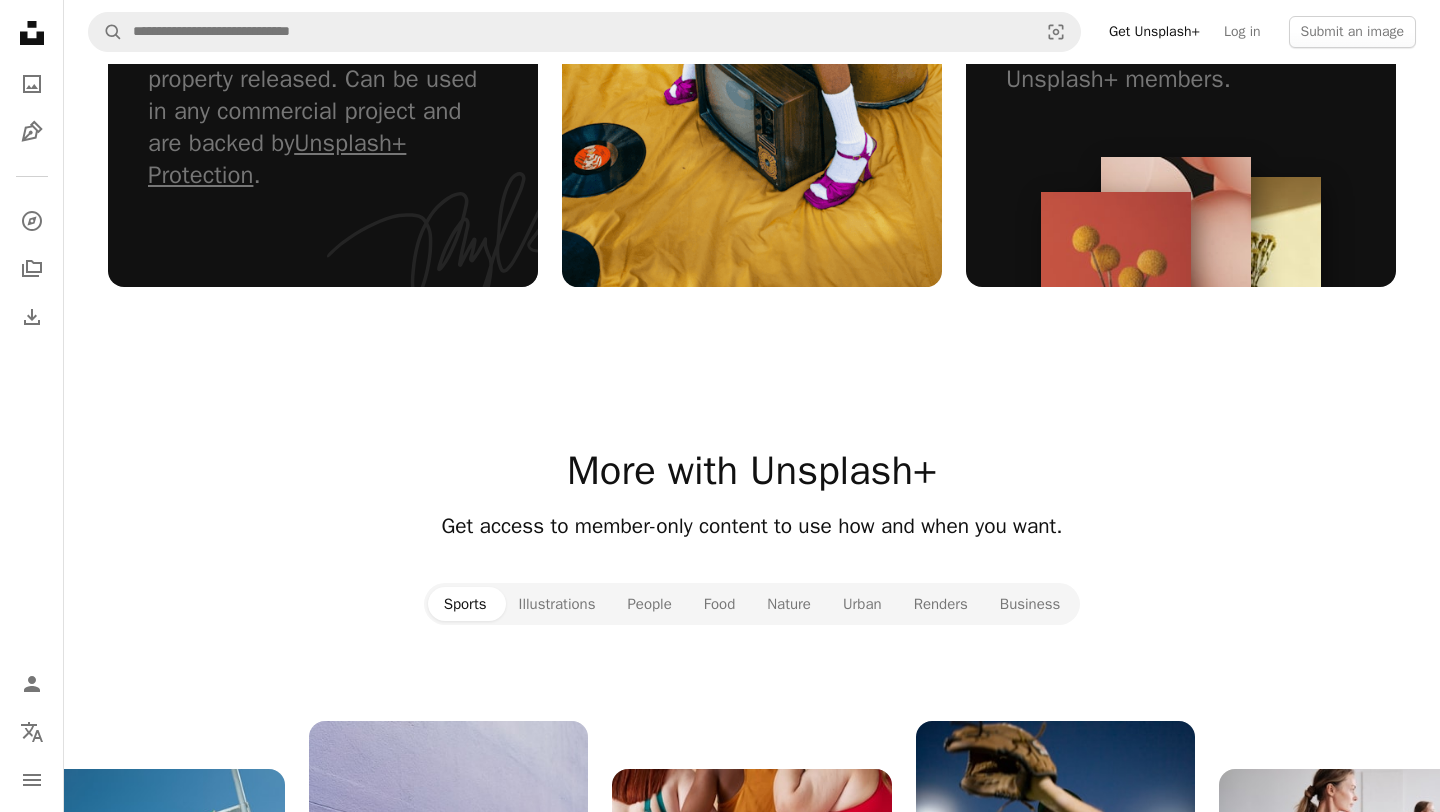 scroll, scrollTop: 2150, scrollLeft: 0, axis: vertical 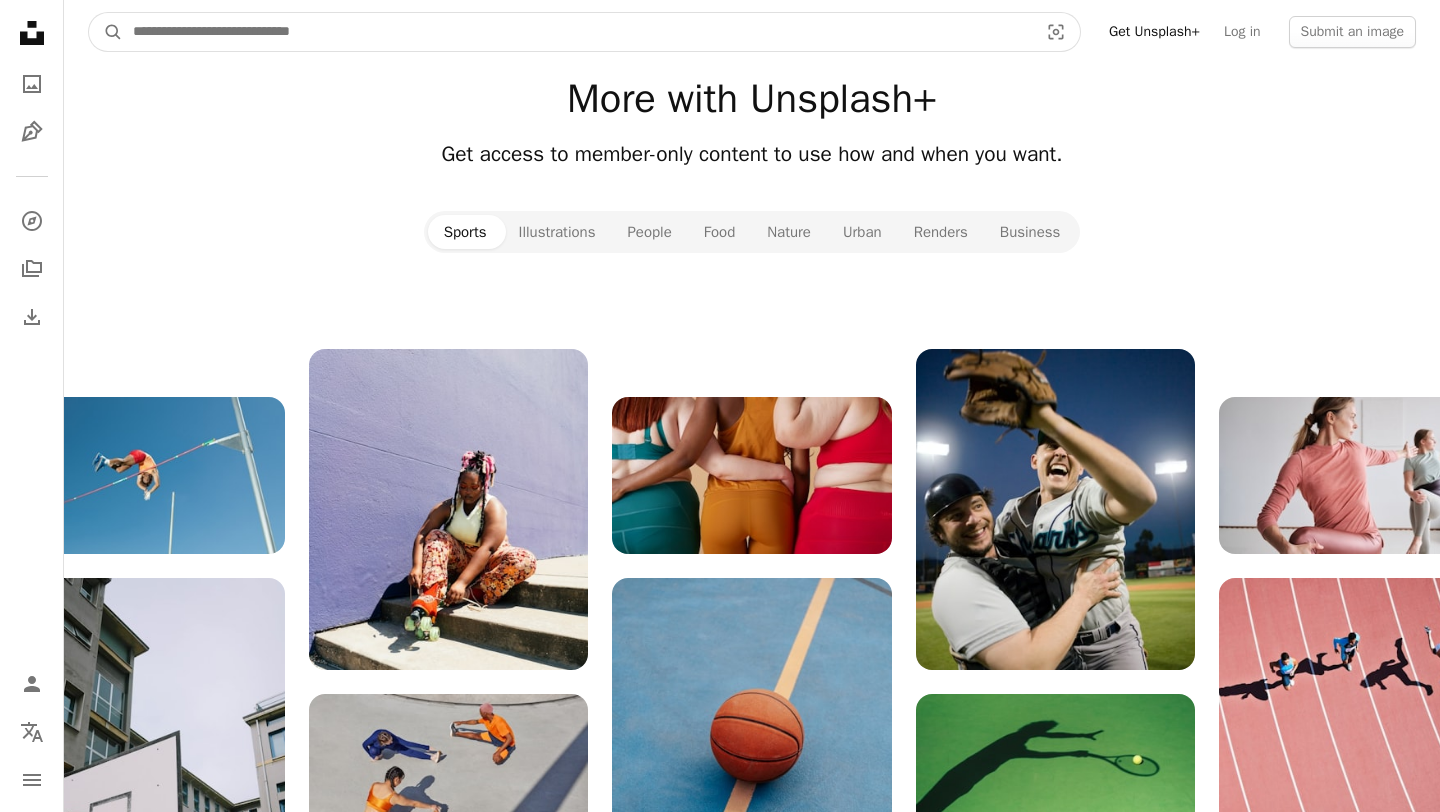 click at bounding box center [577, 32] 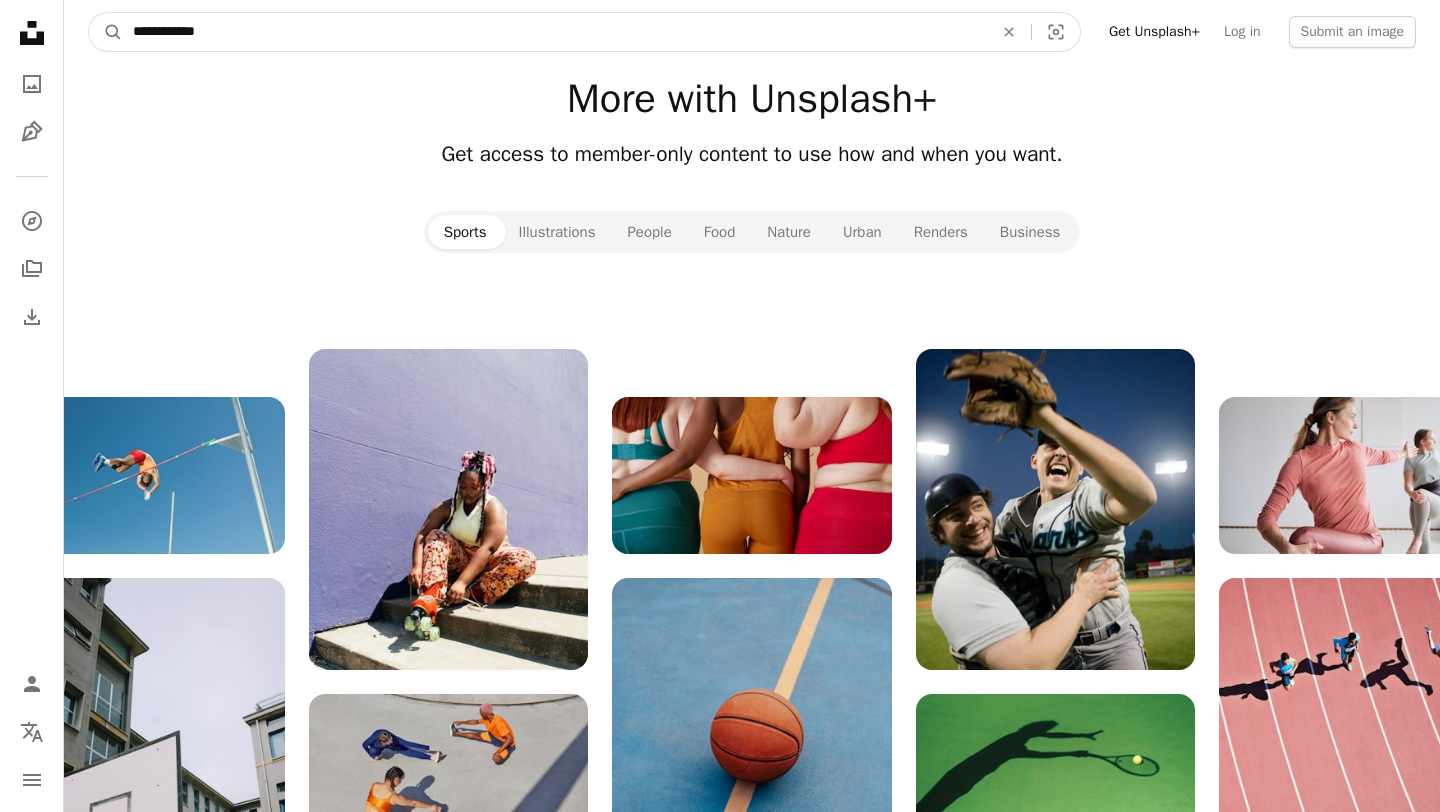 type on "**********" 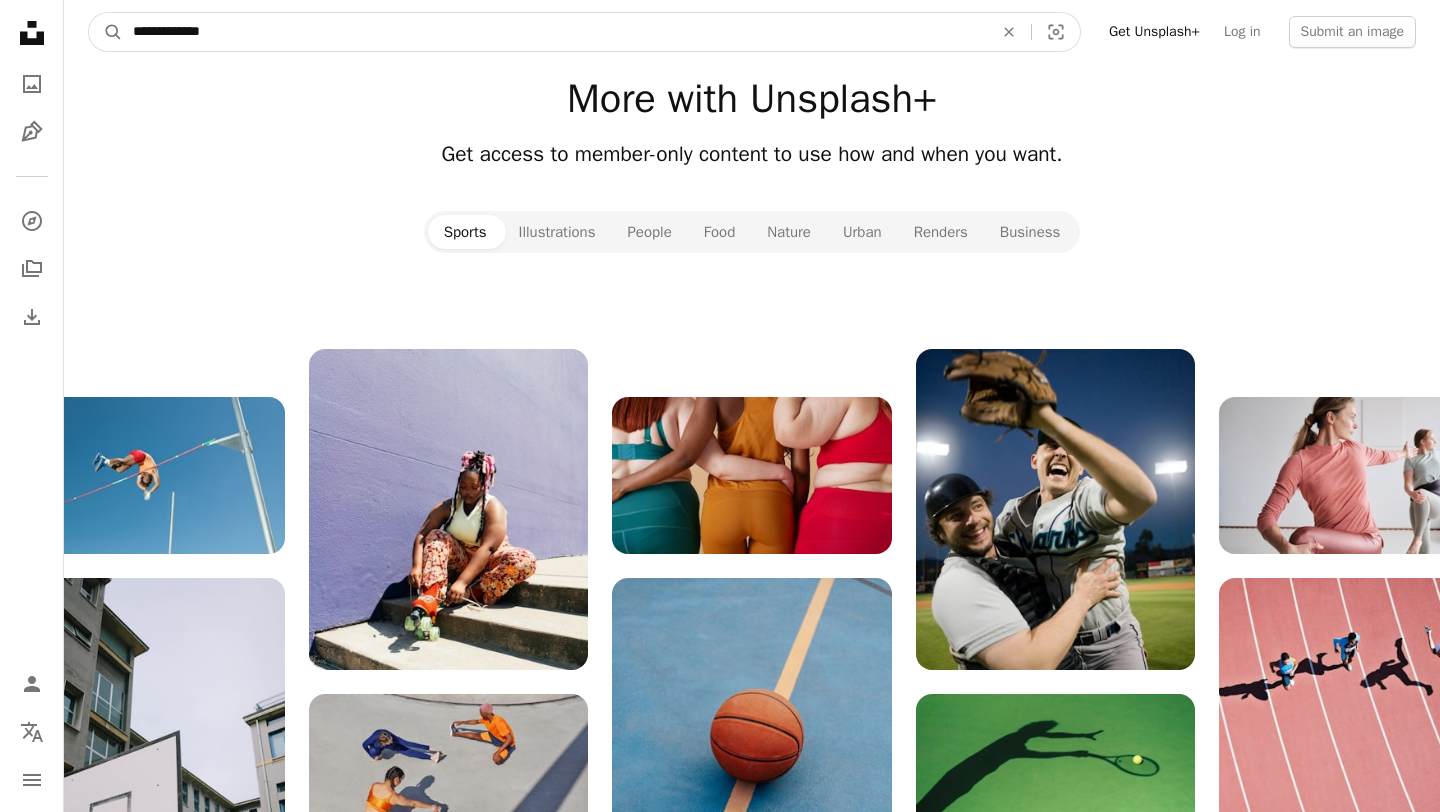 click on "A magnifying glass" at bounding box center (106, 32) 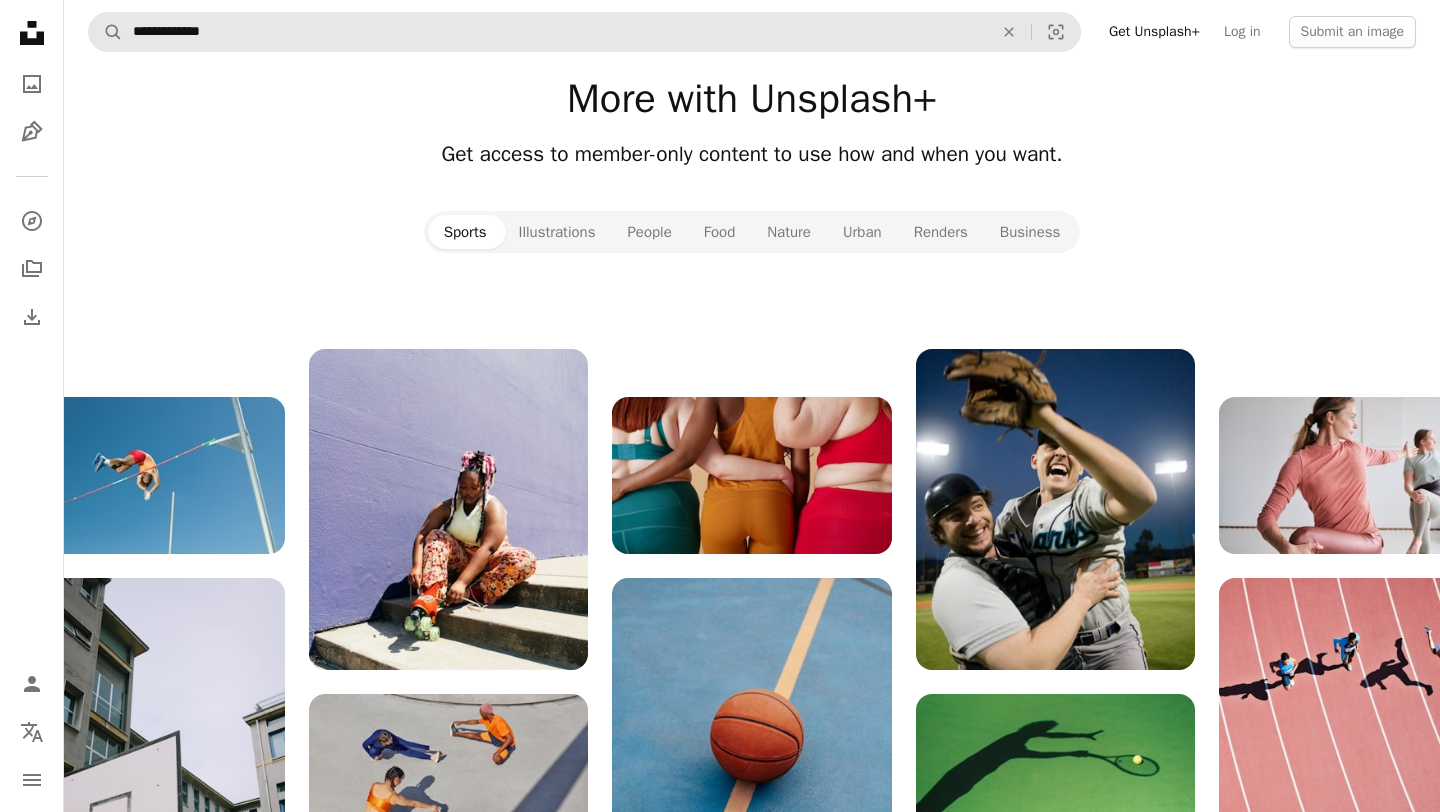 scroll, scrollTop: 0, scrollLeft: 0, axis: both 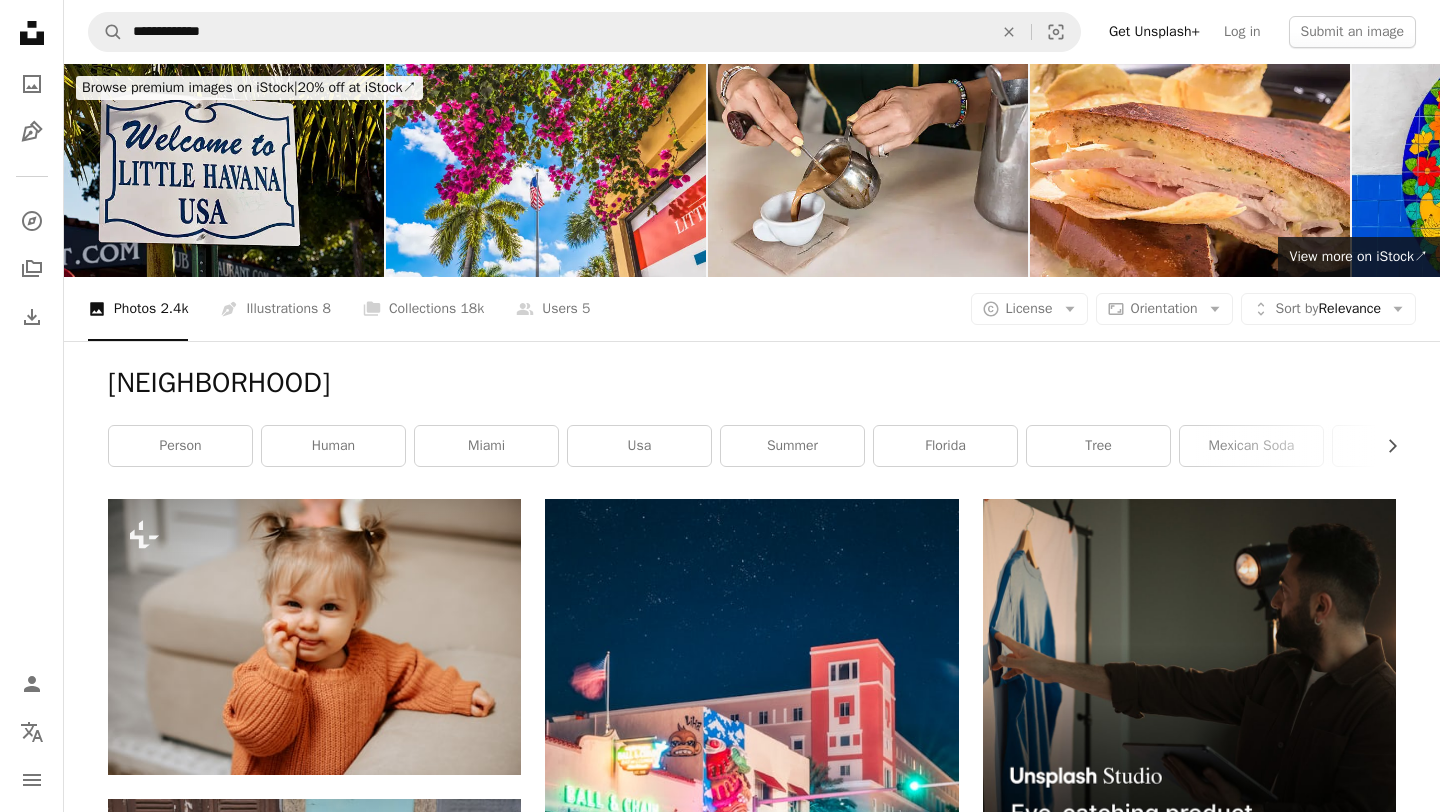 click at bounding box center [224, 170] 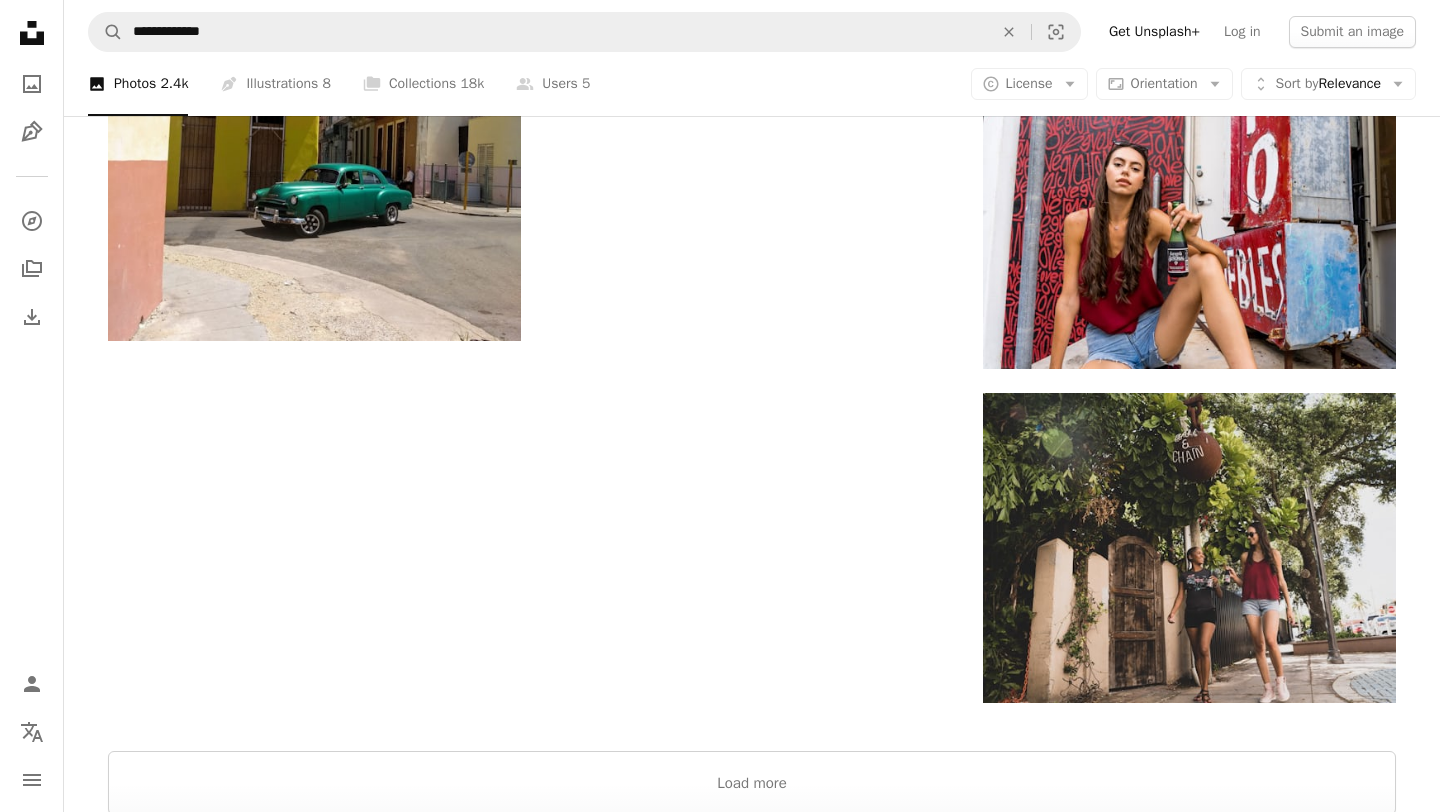 scroll, scrollTop: 3941, scrollLeft: 0, axis: vertical 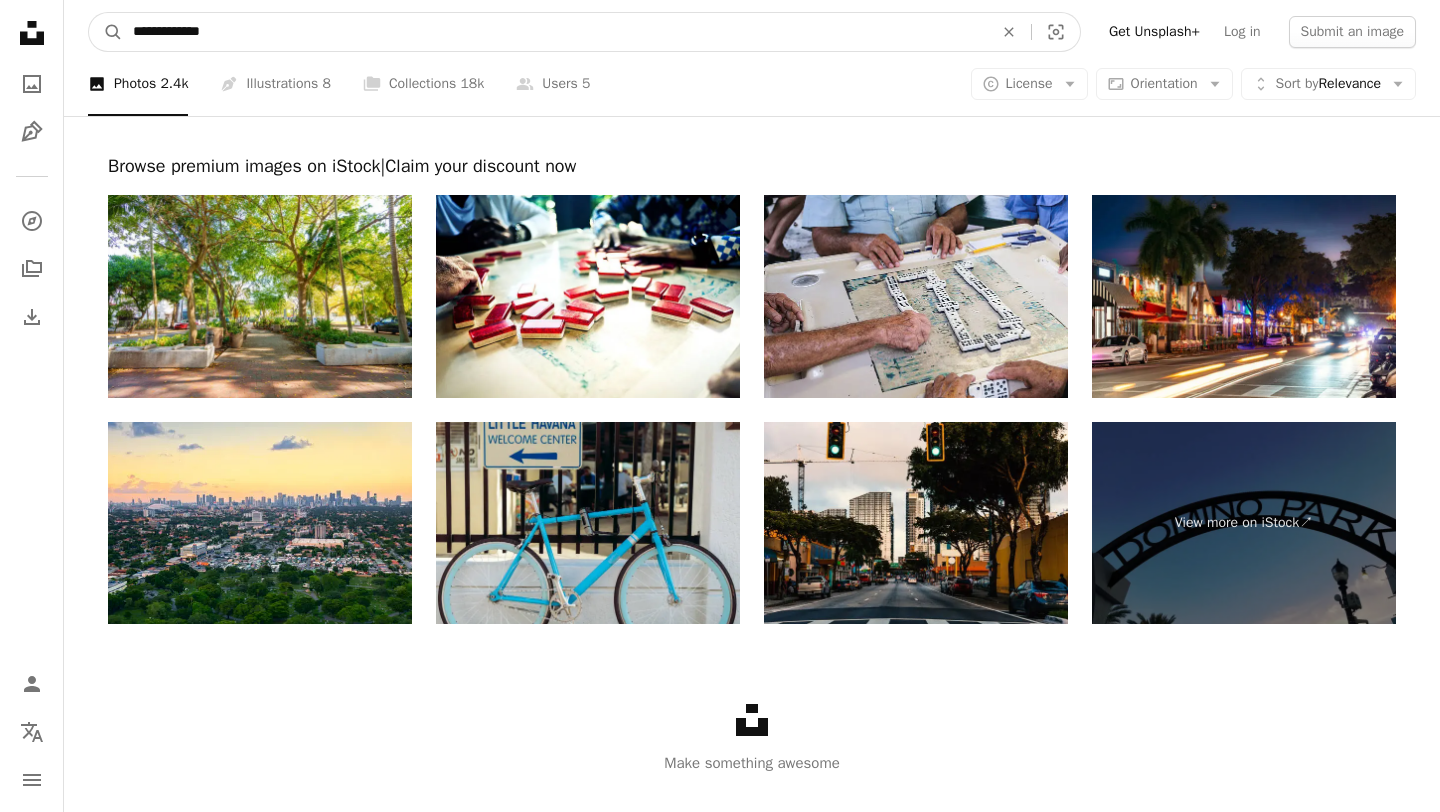 click on "**********" at bounding box center (555, 32) 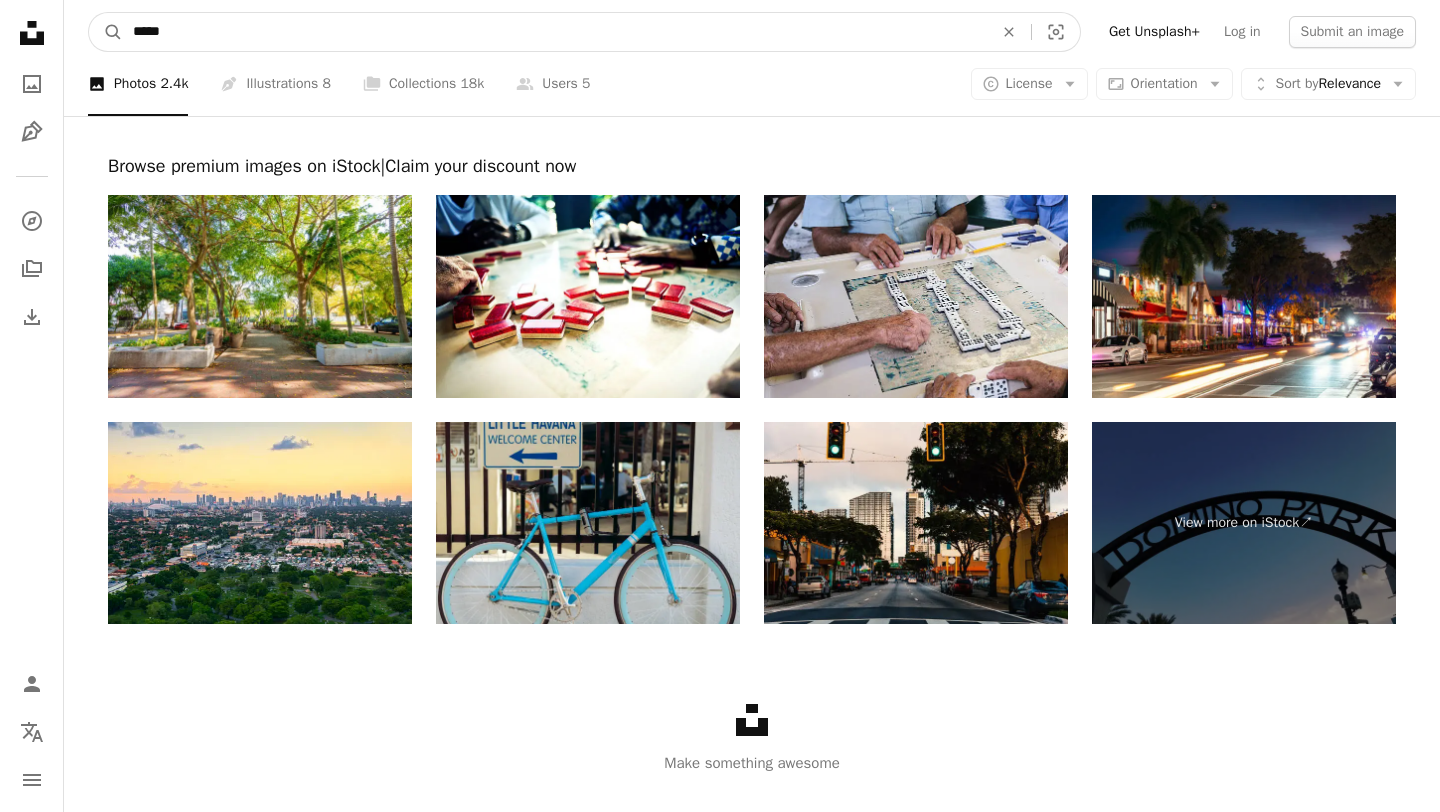 type on "*****" 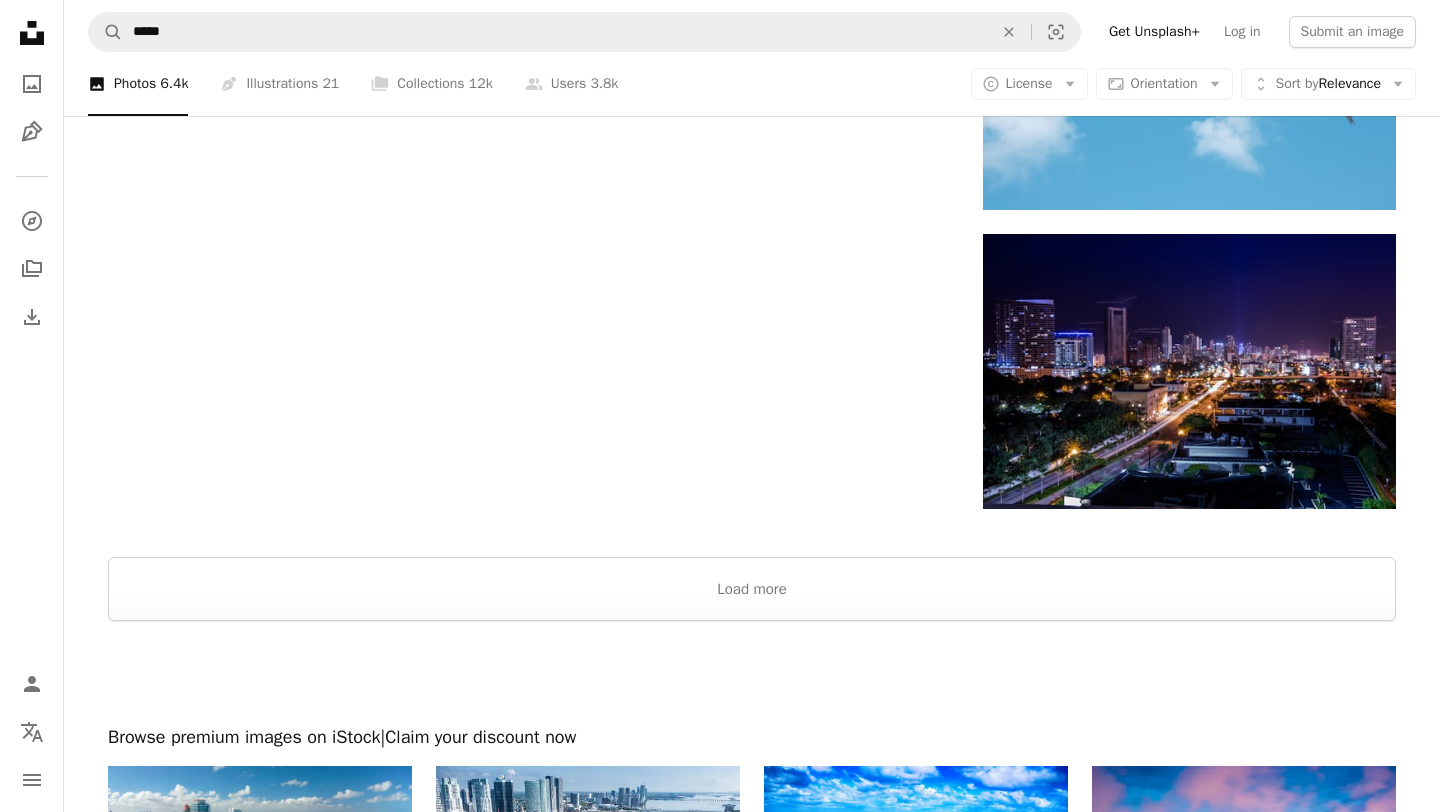 scroll, scrollTop: 3242, scrollLeft: 0, axis: vertical 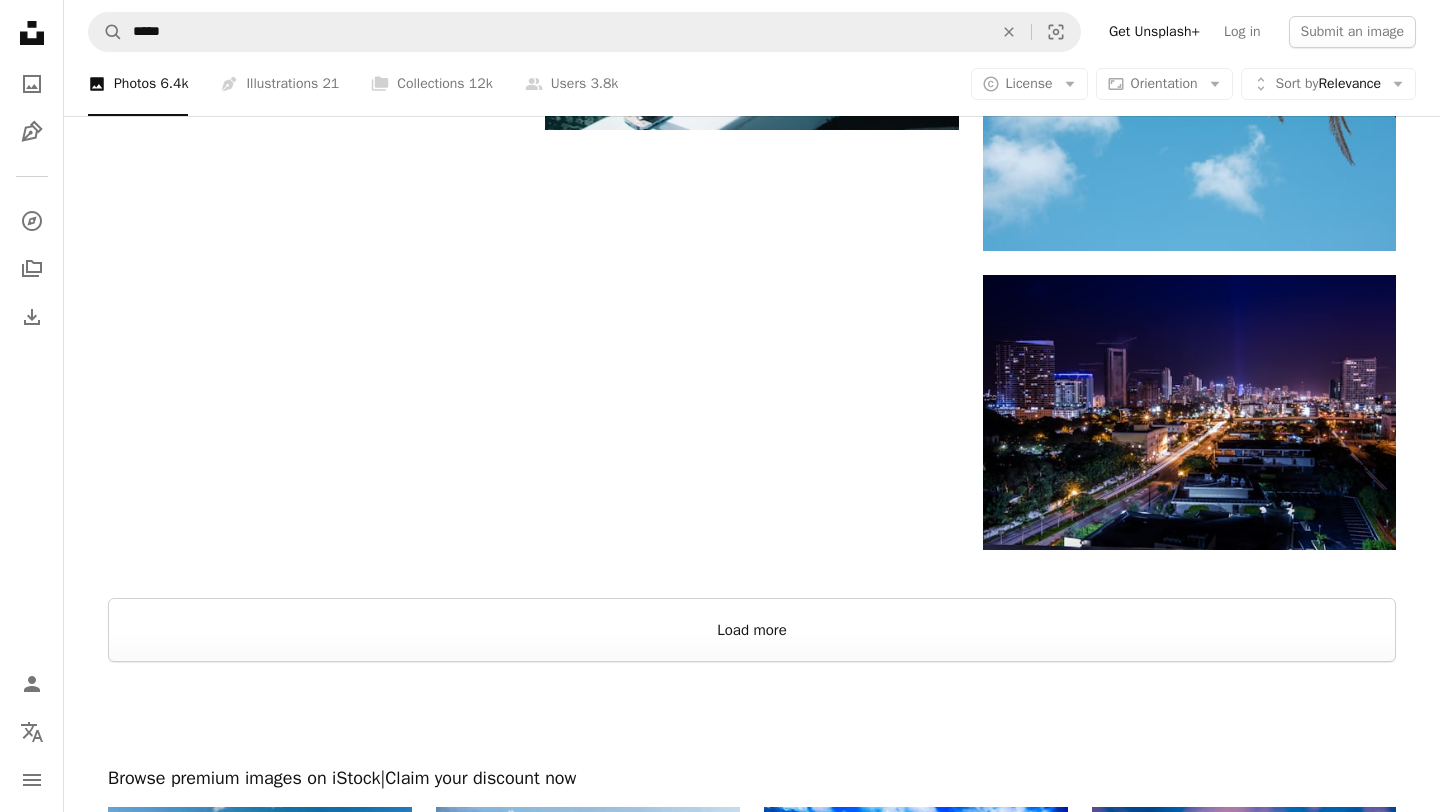 click on "Load more" at bounding box center (752, 630) 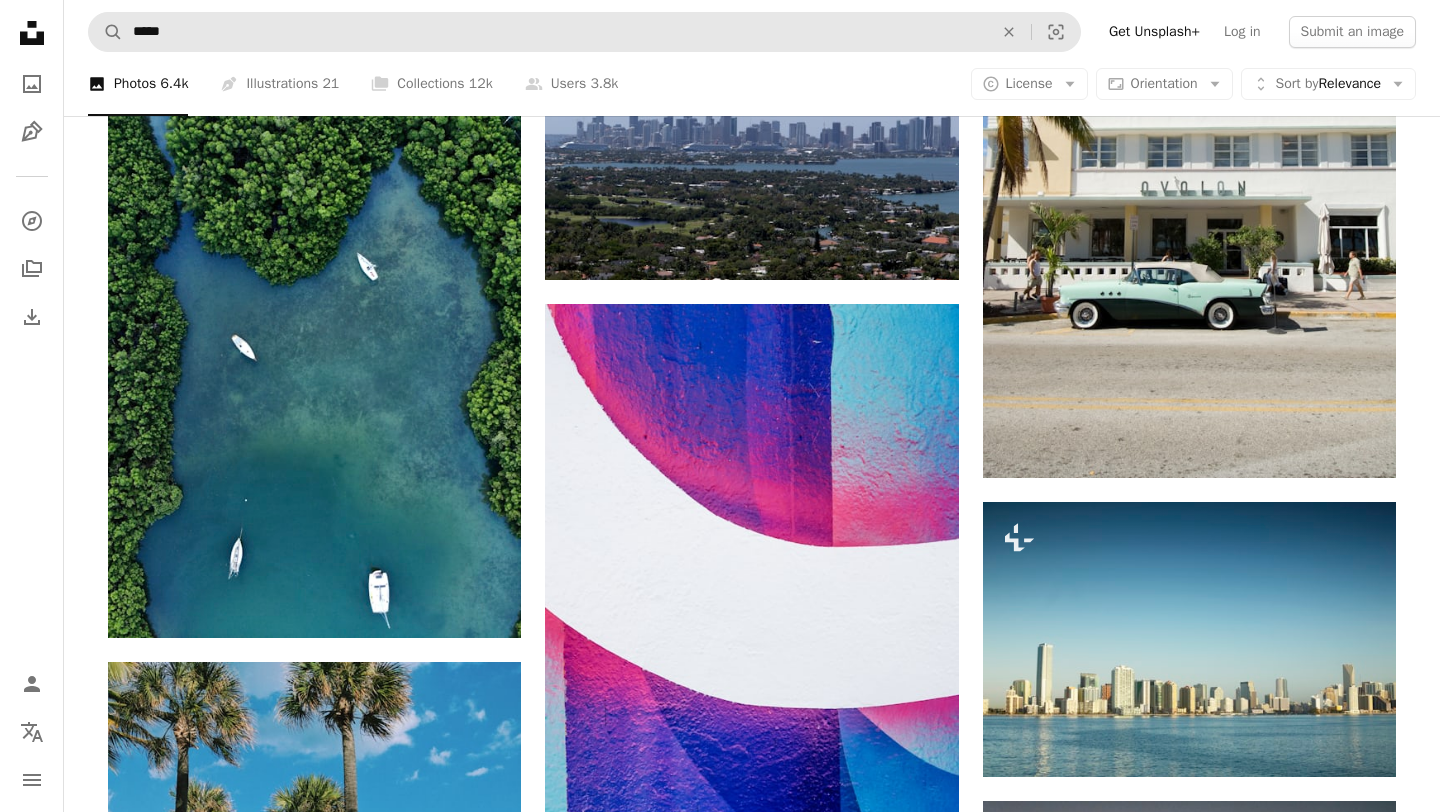 scroll, scrollTop: 19756, scrollLeft: 0, axis: vertical 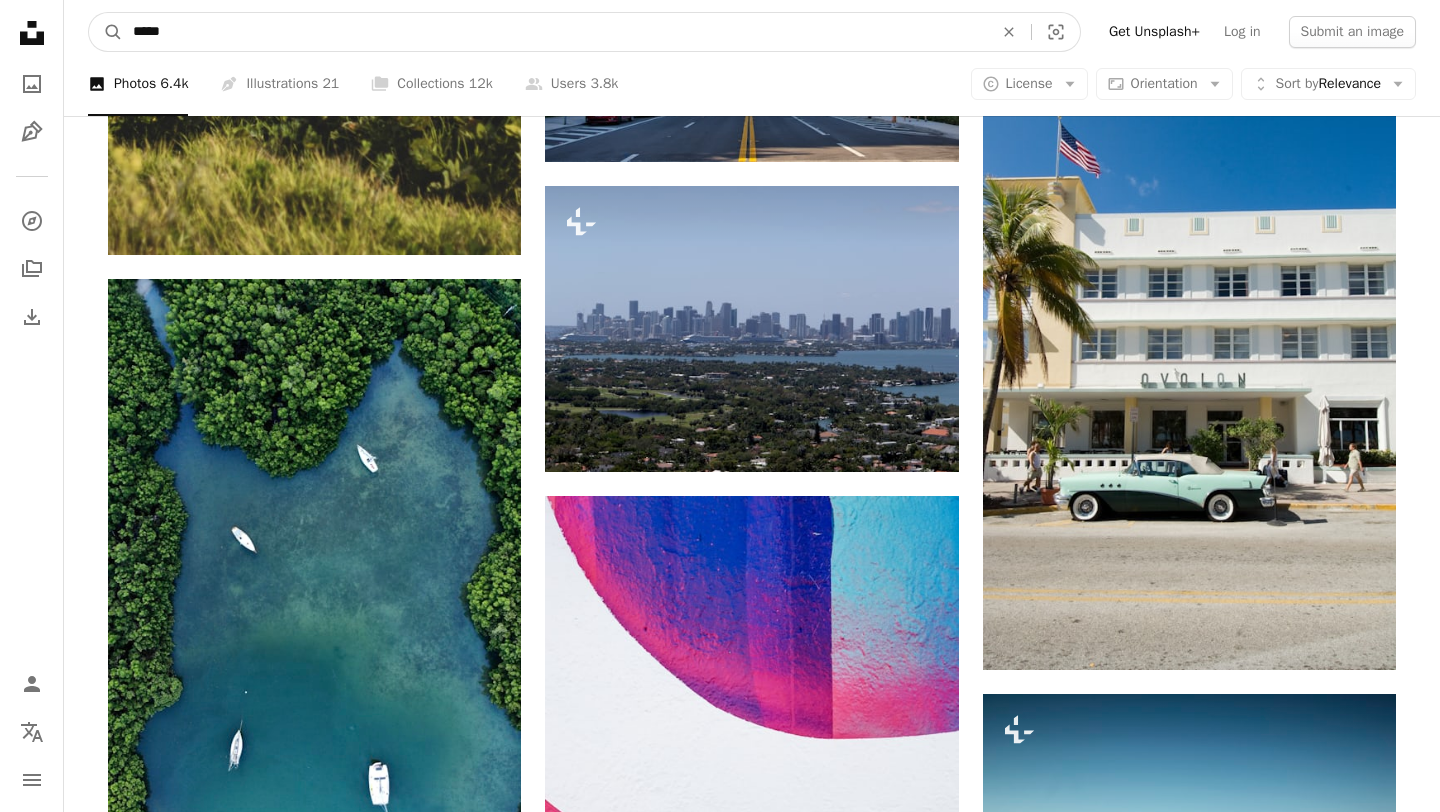click on "*****" at bounding box center [555, 32] 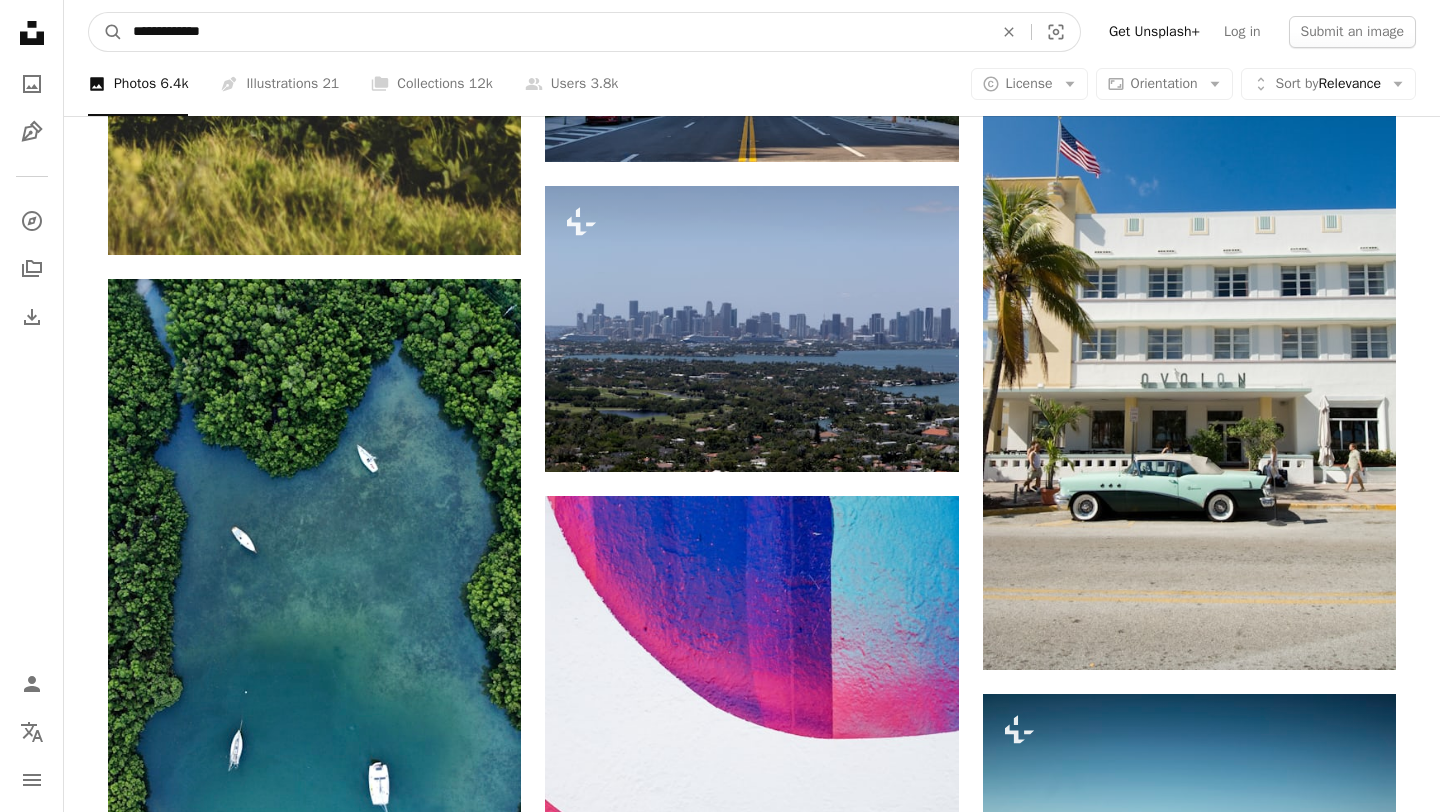 type on "**********" 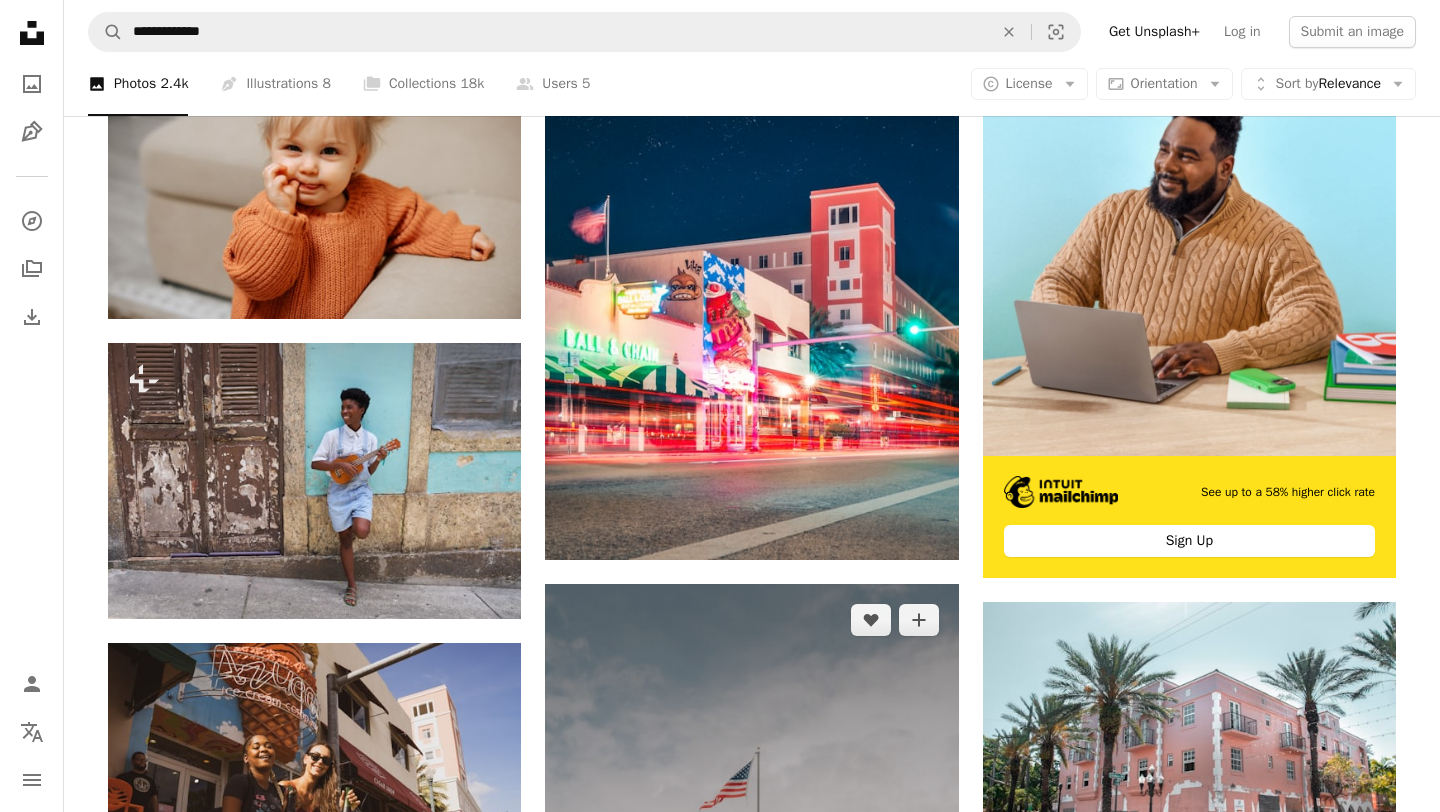 scroll, scrollTop: 436, scrollLeft: 0, axis: vertical 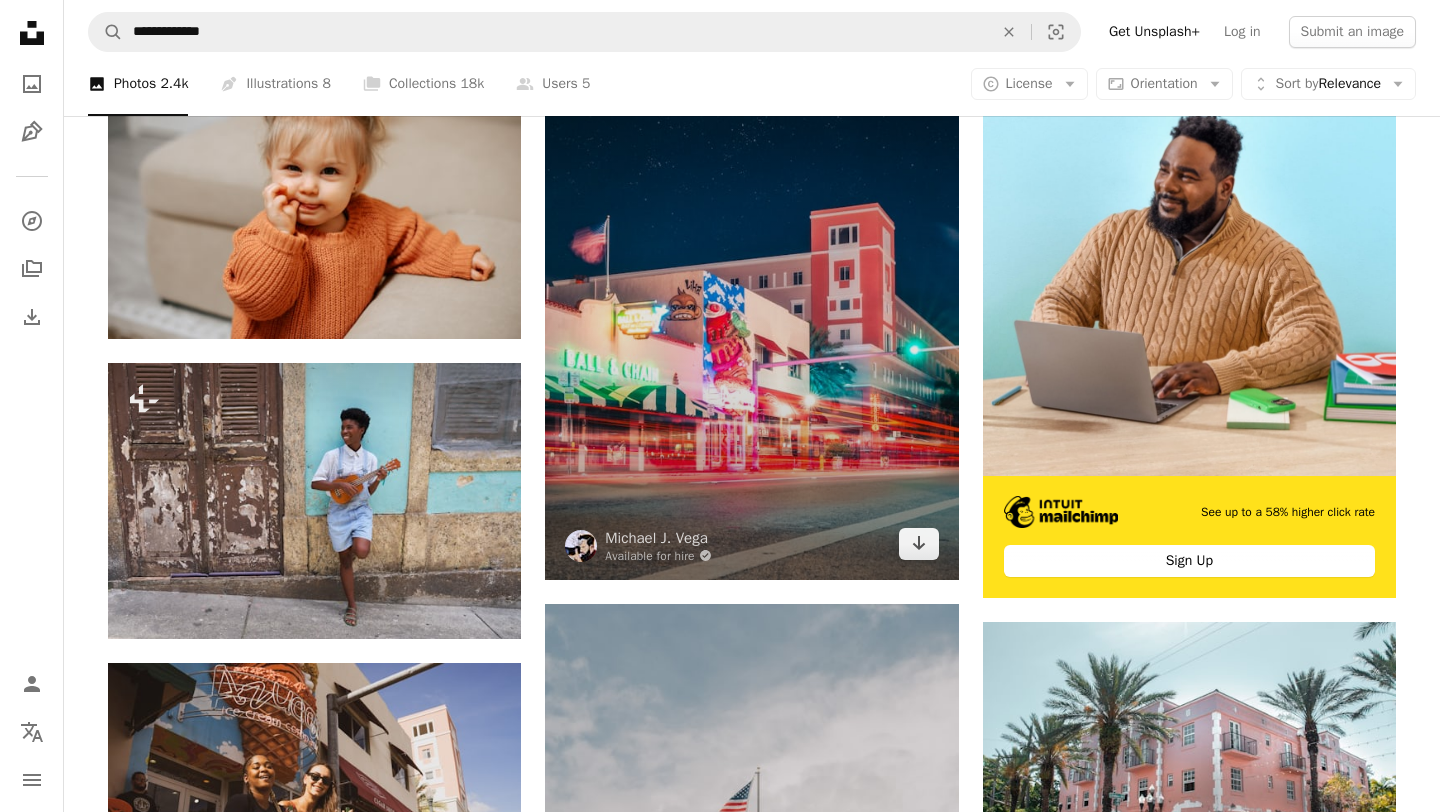 click at bounding box center [751, 321] 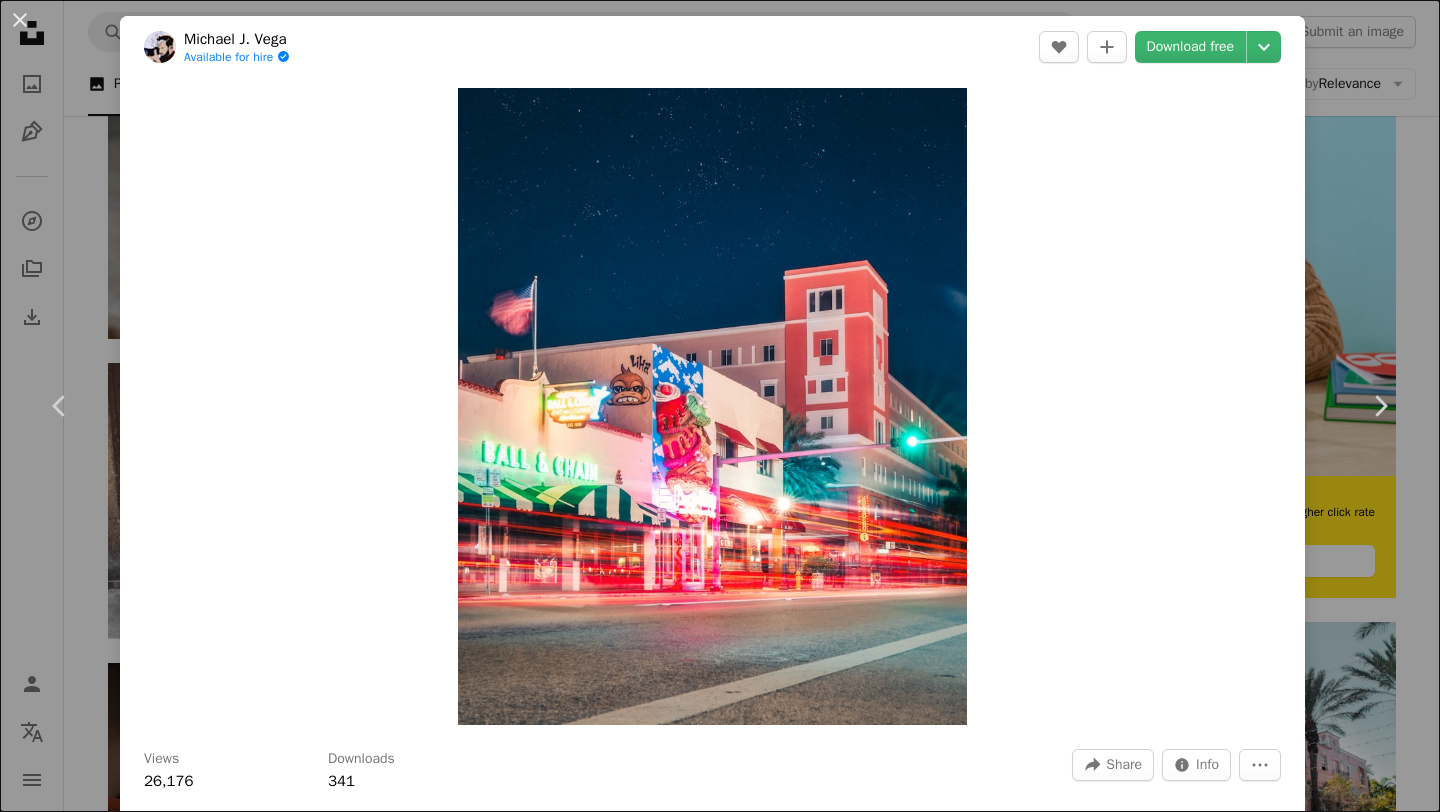 drag, startPoint x: 1403, startPoint y: 63, endPoint x: 955, endPoint y: 74, distance: 448.135 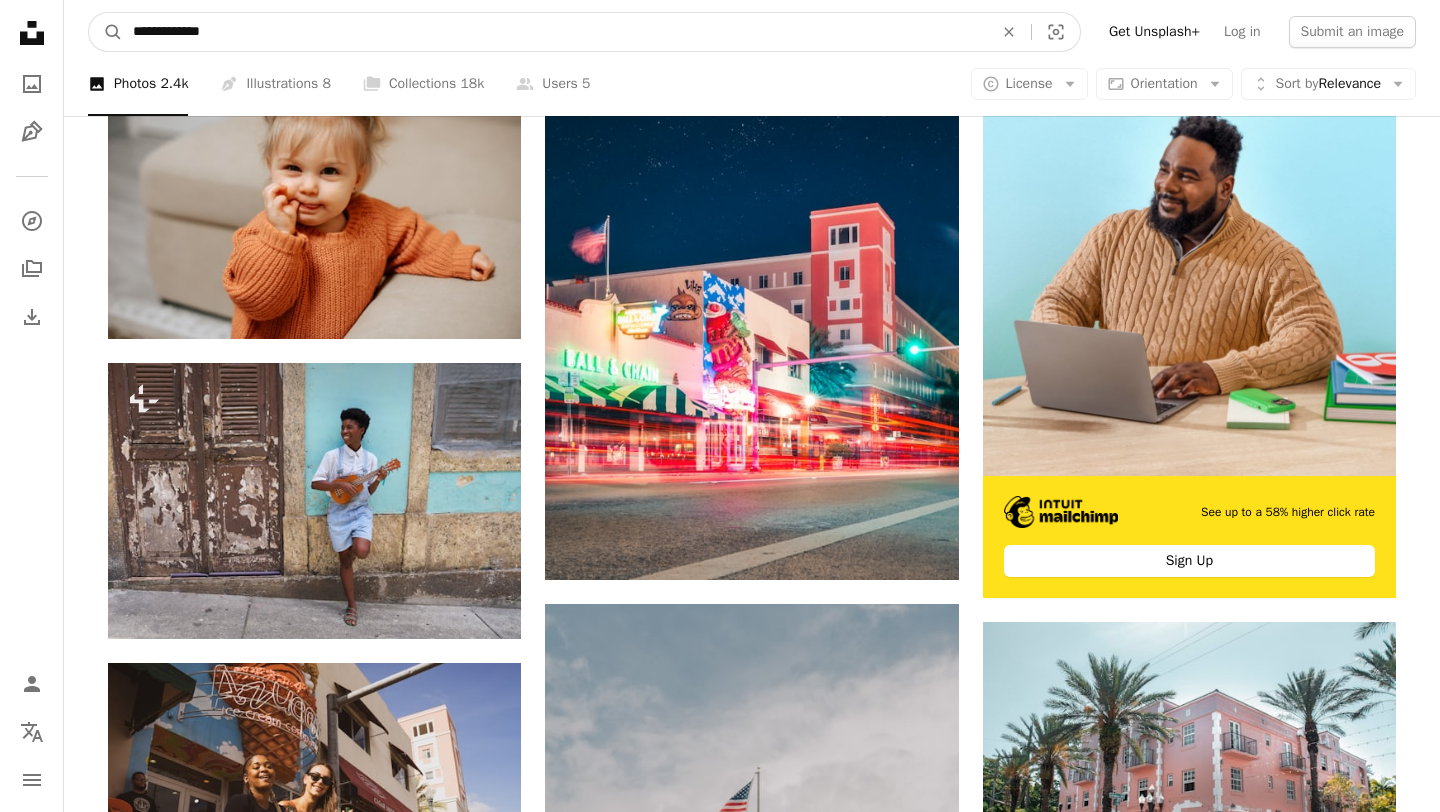 drag, startPoint x: 424, startPoint y: 41, endPoint x: 384, endPoint y: 33, distance: 40.792156 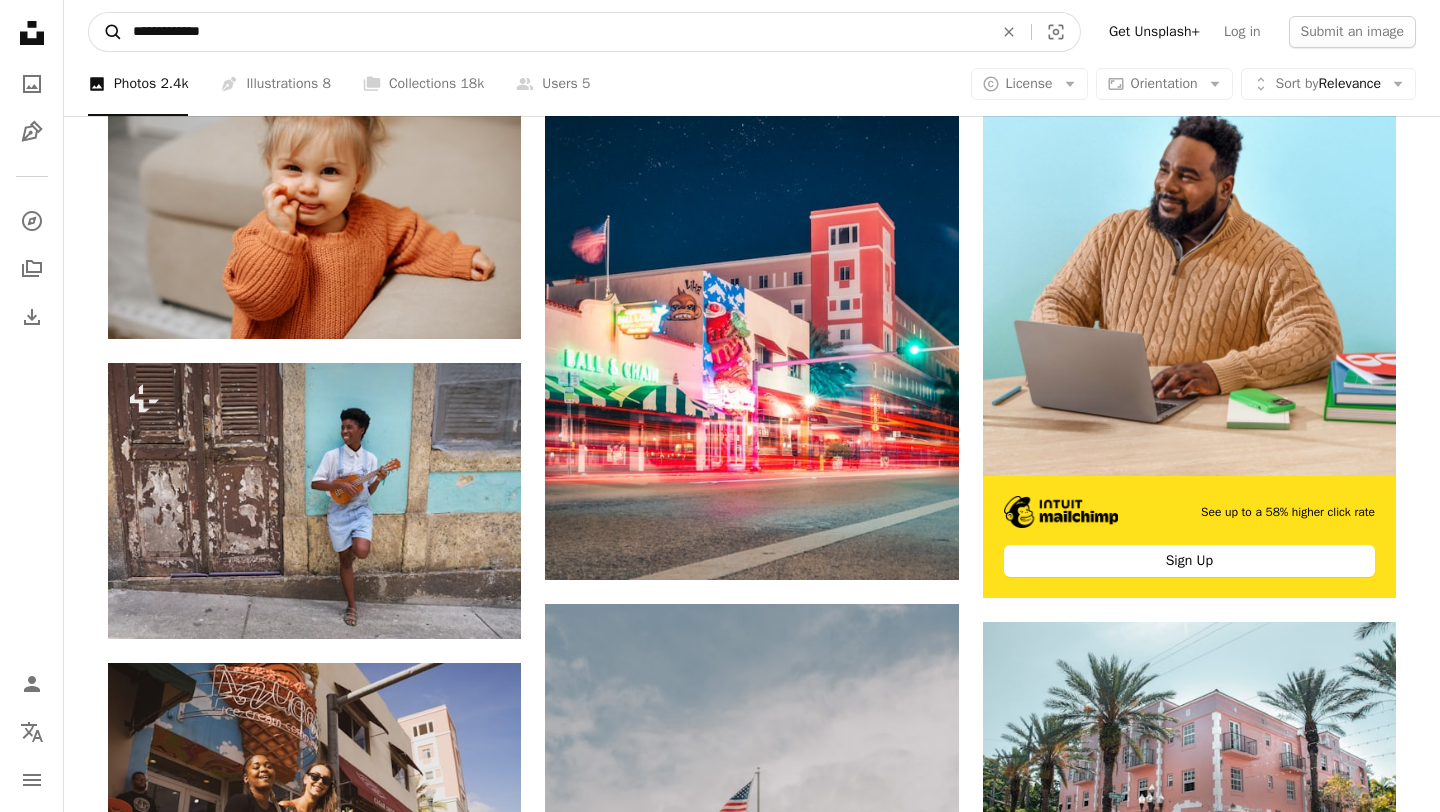 drag, startPoint x: 384, startPoint y: 33, endPoint x: 115, endPoint y: 33, distance: 269 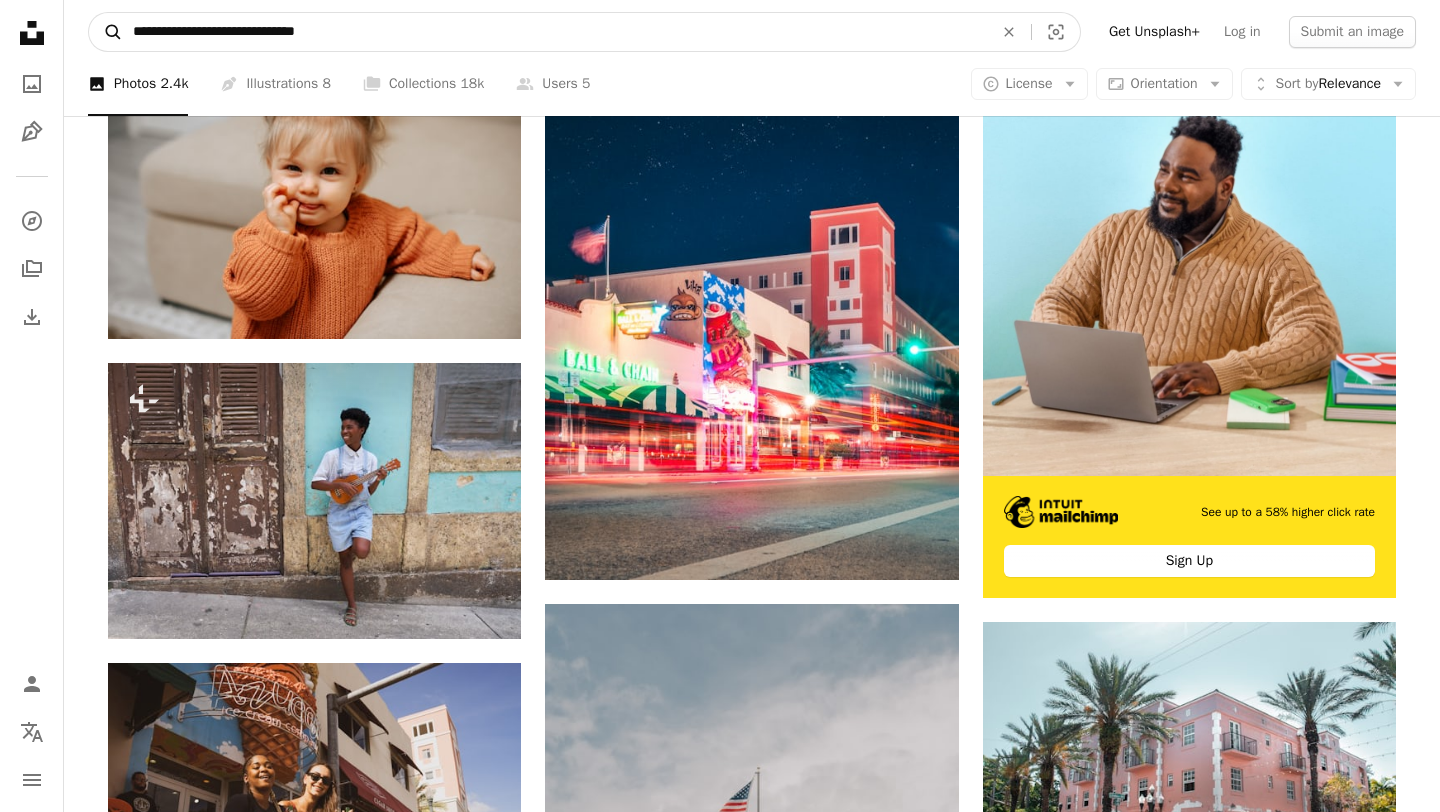 type on "**********" 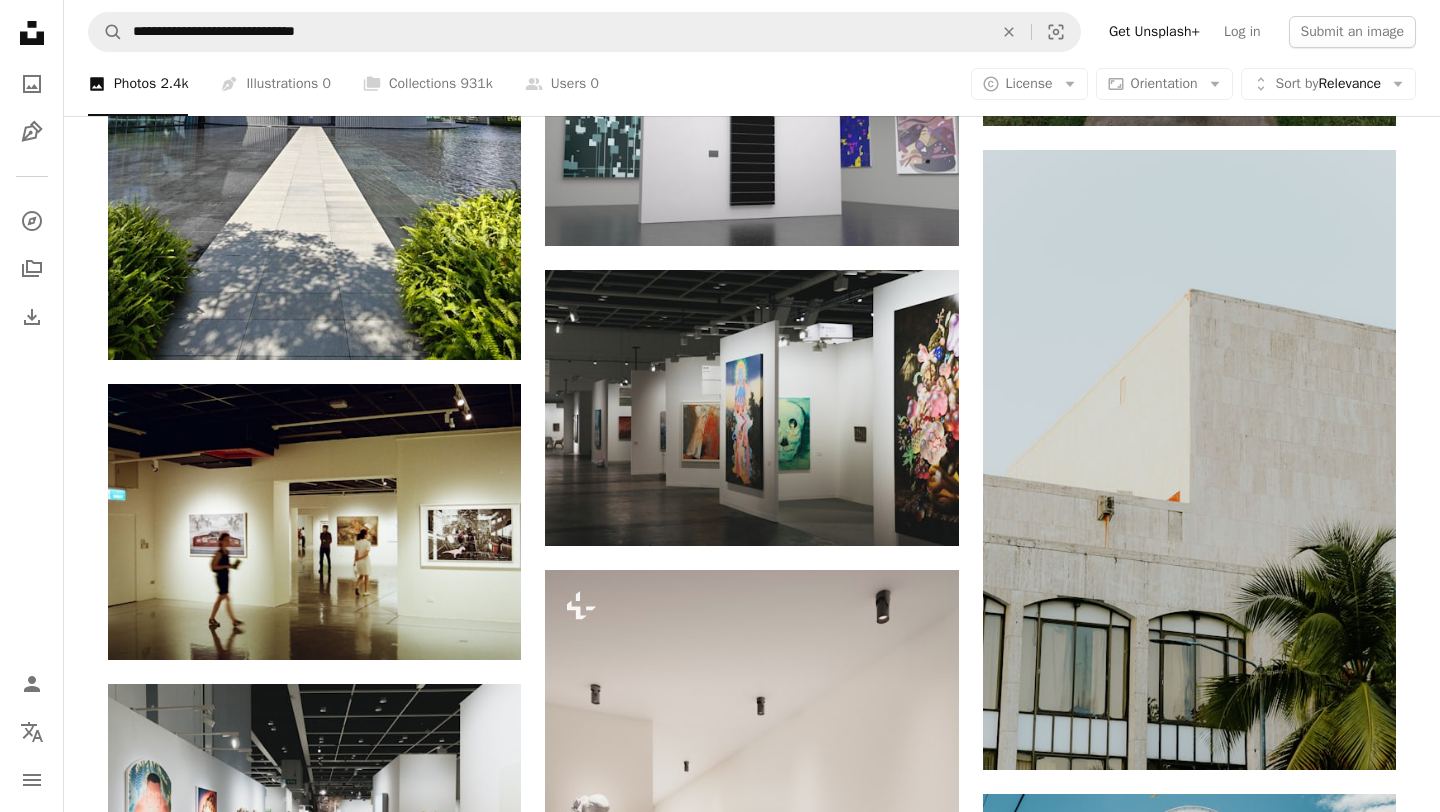 scroll, scrollTop: 2443, scrollLeft: 0, axis: vertical 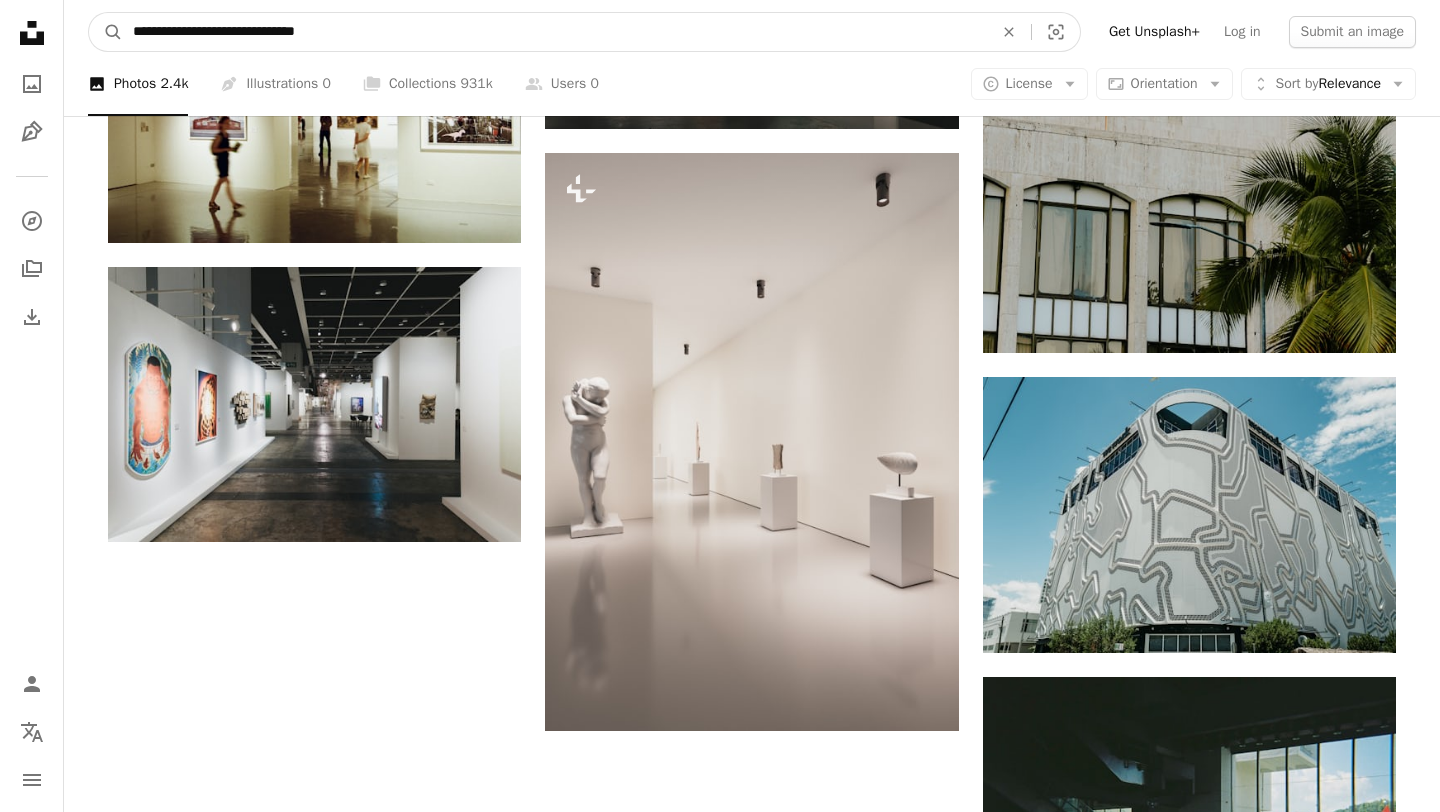 click on "**********" at bounding box center [555, 32] 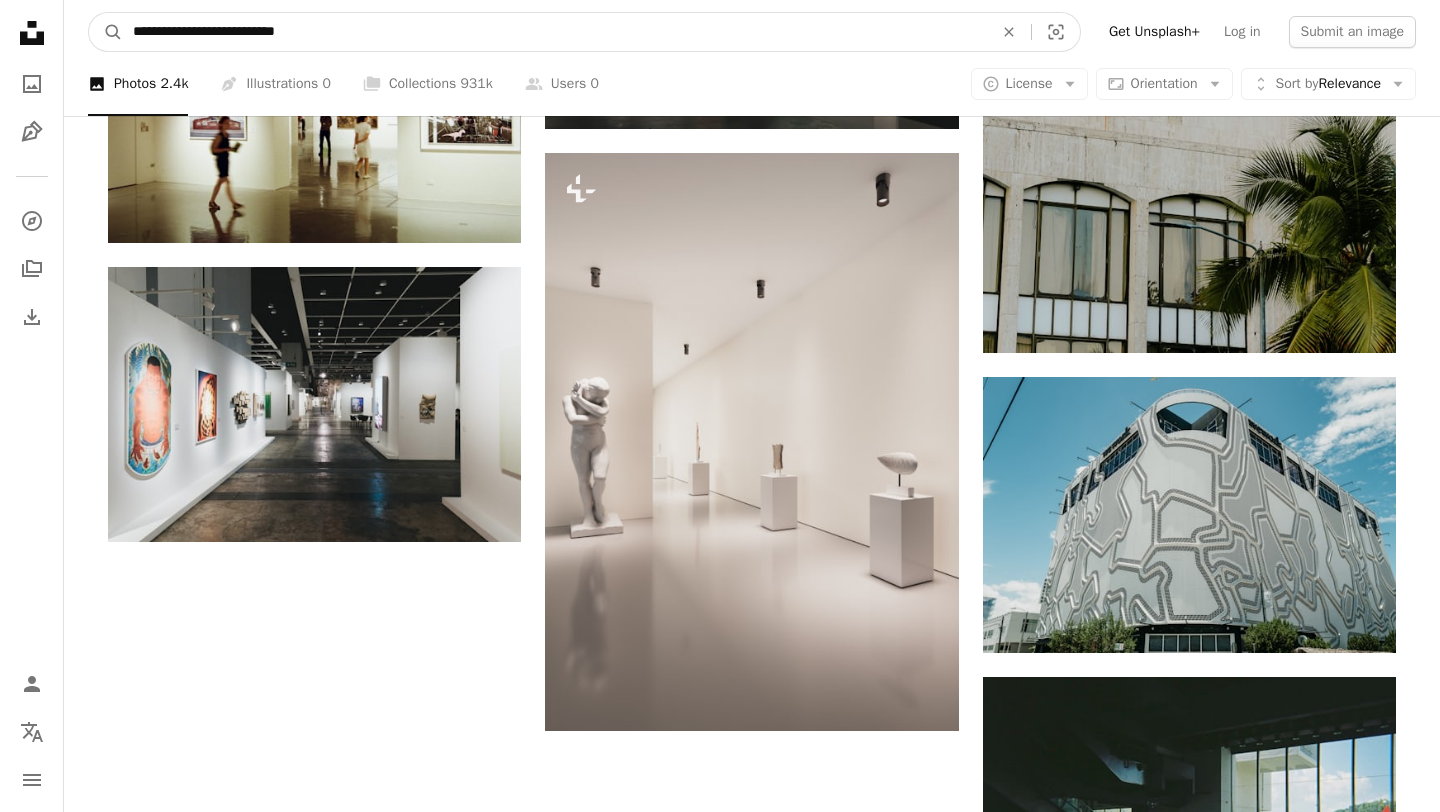 type on "**********" 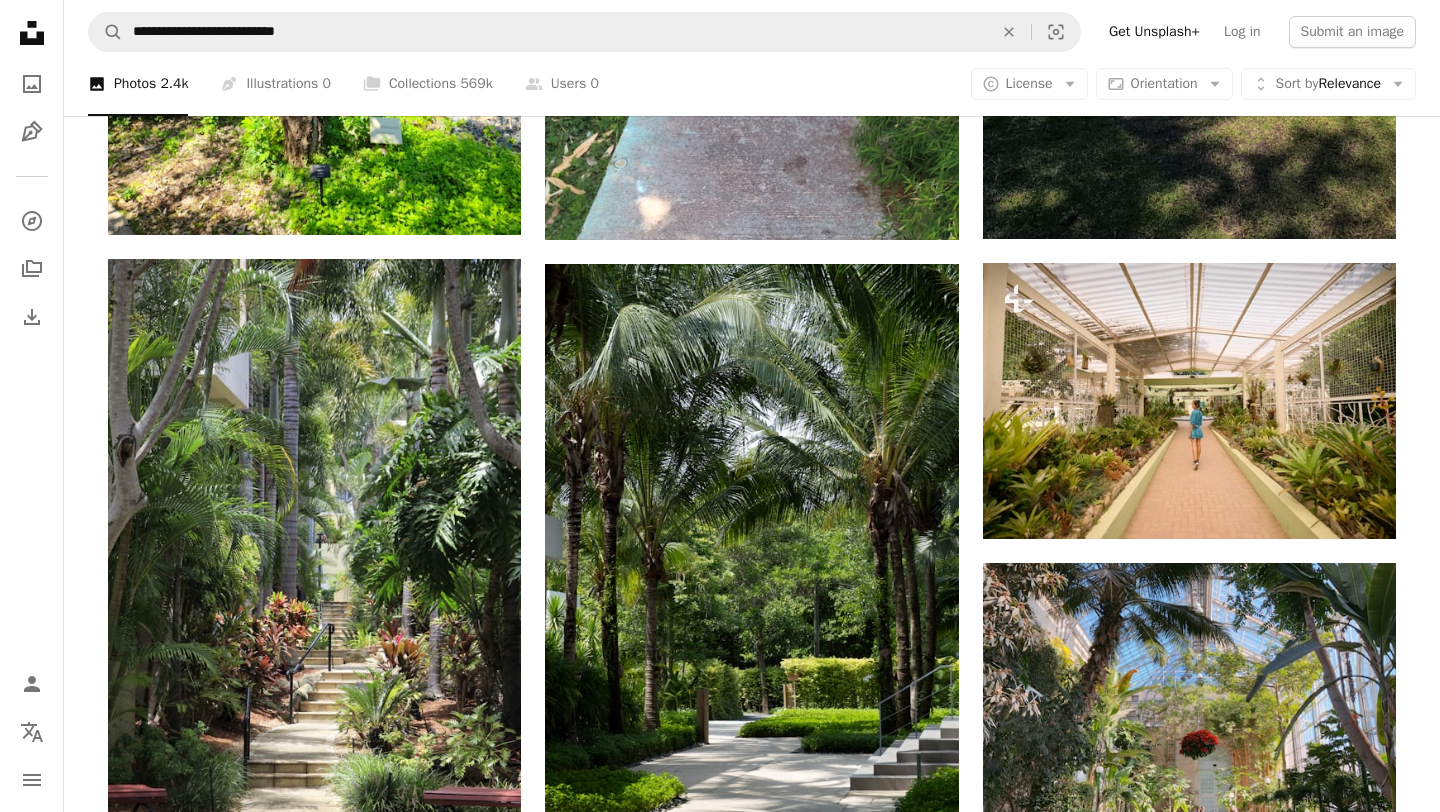 scroll, scrollTop: 2930, scrollLeft: 0, axis: vertical 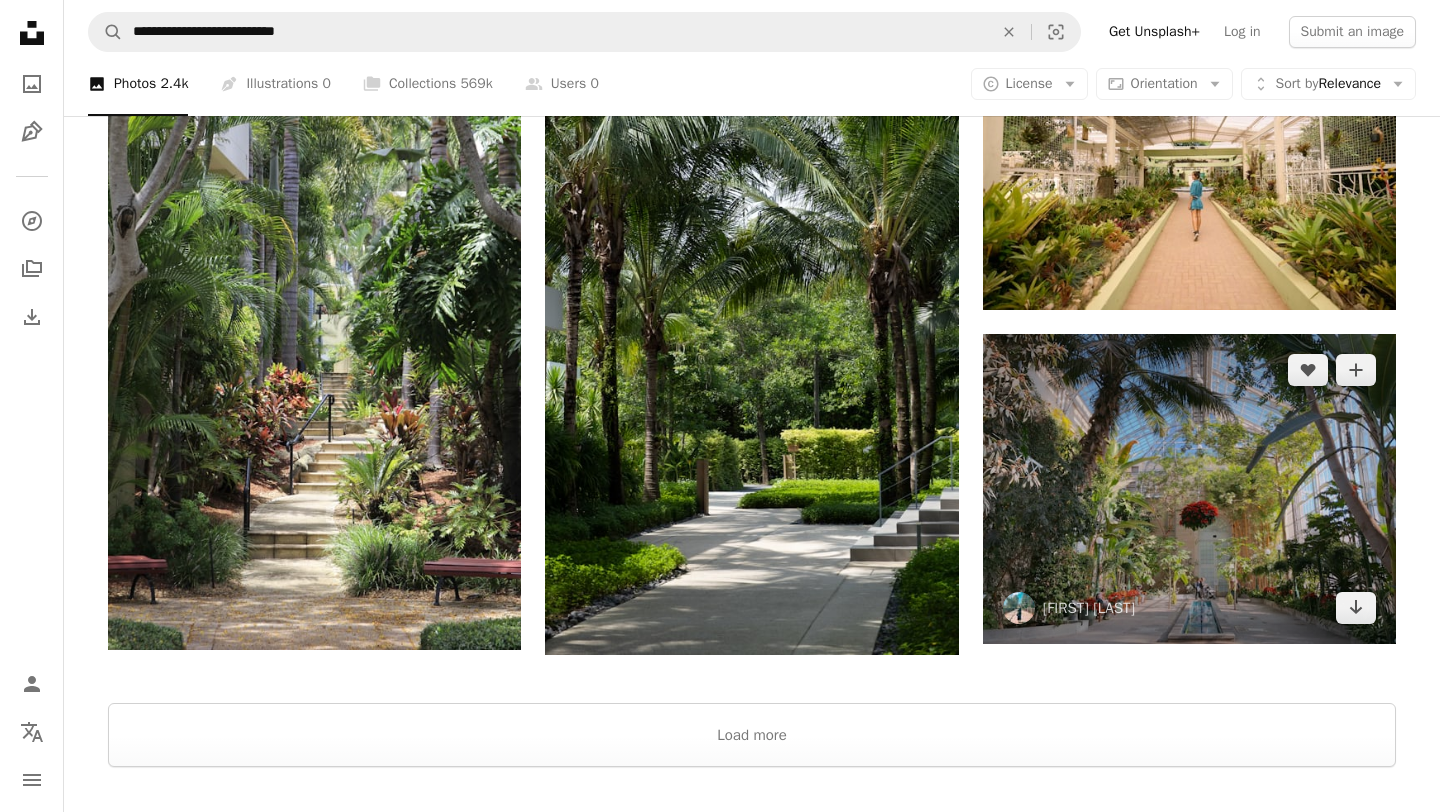 click at bounding box center [1189, 489] 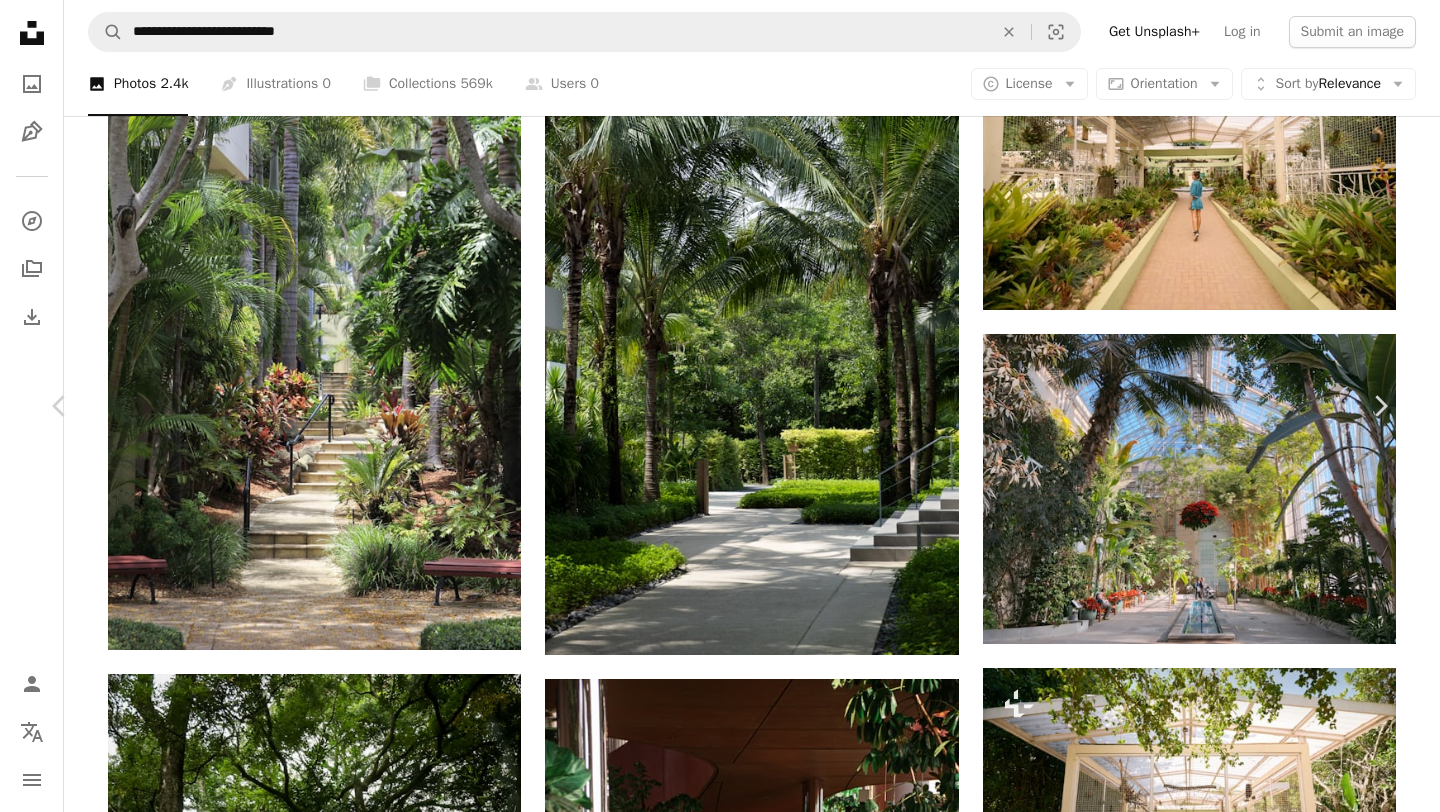 scroll, scrollTop: 0, scrollLeft: 0, axis: both 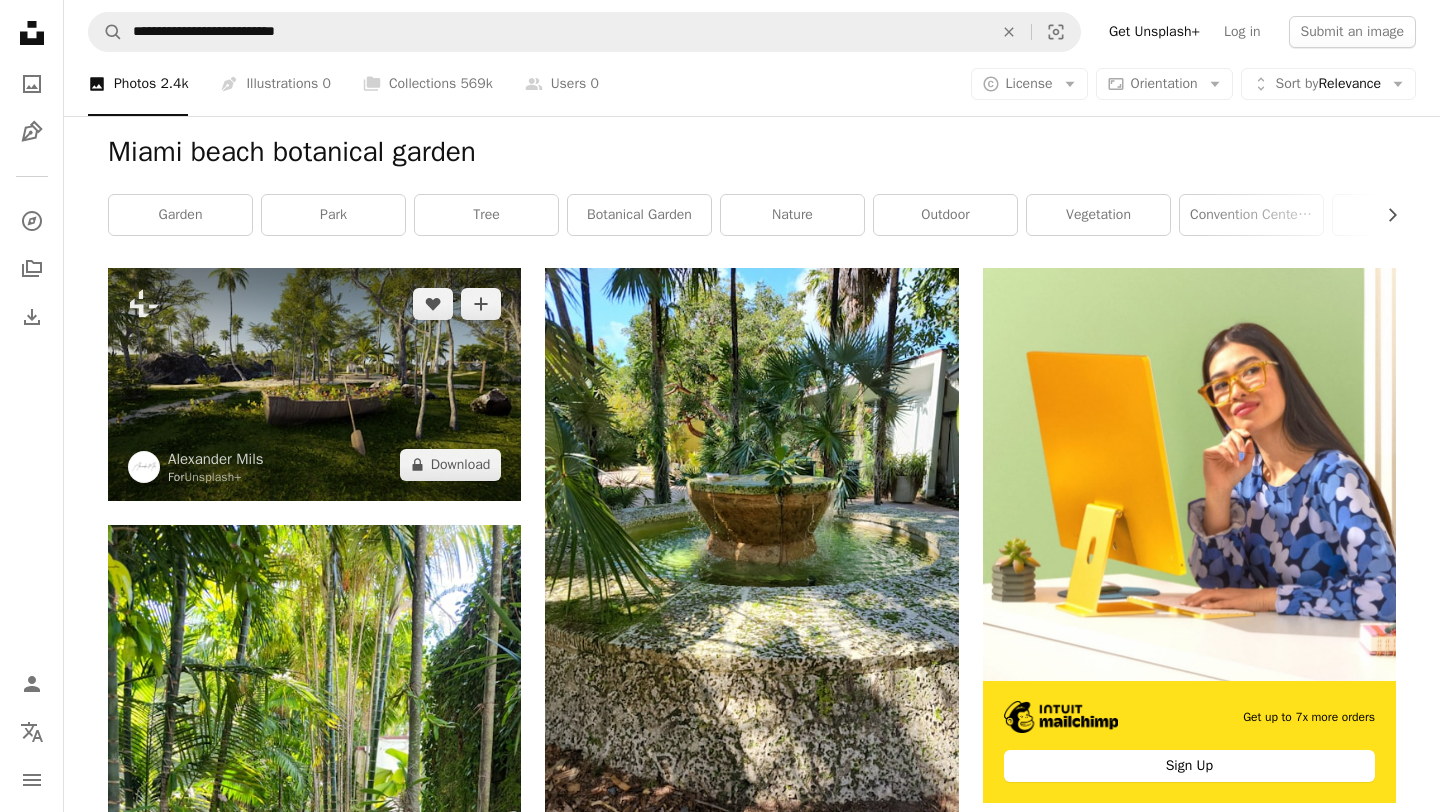 click at bounding box center [314, 384] 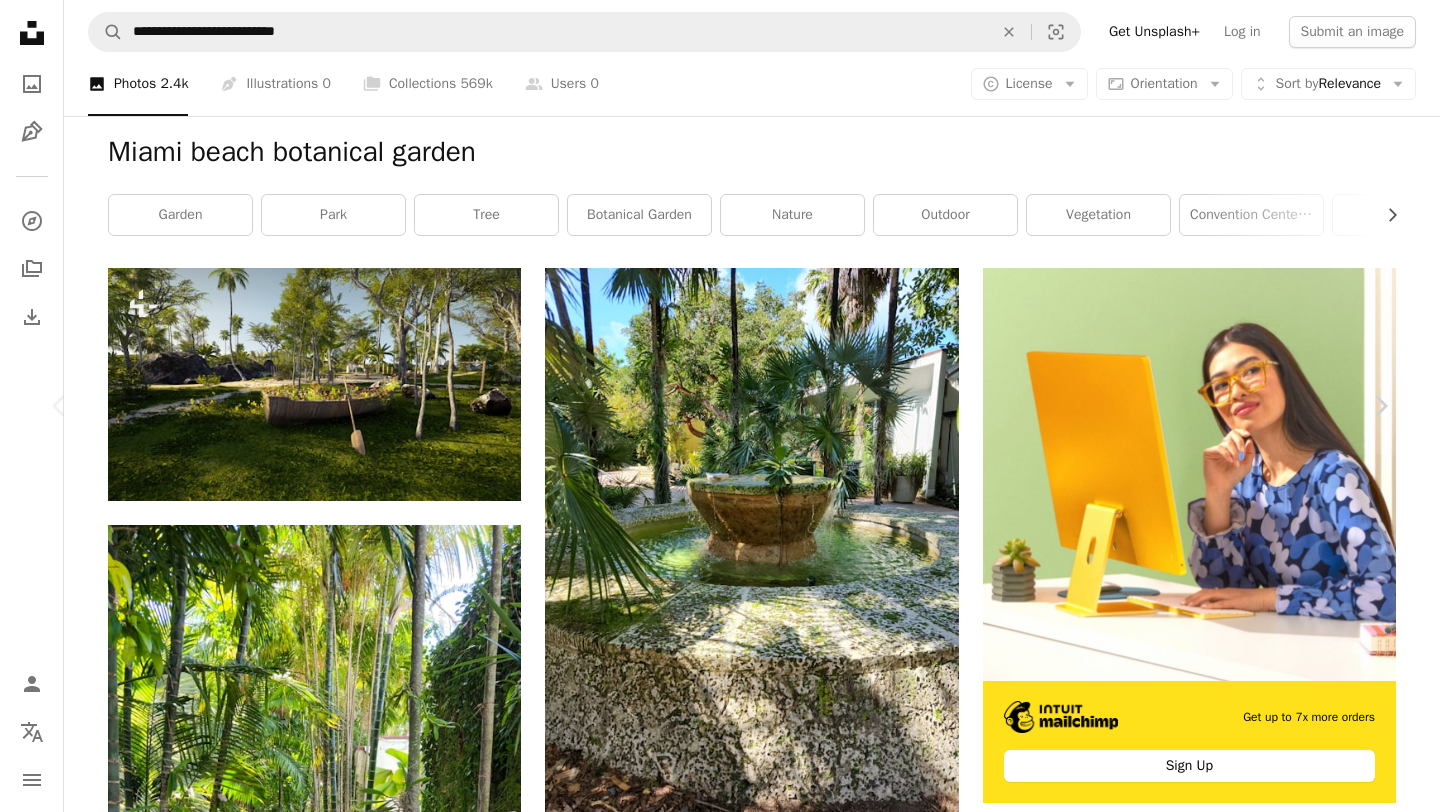 click on "An X shape Chevron left Chevron right [FIRST] [LAST] For Unsplash+ A heart A plus sign A lock Download Zoom in A forward-right arrow Share More Actions Calendar outlined Published on January 31, 2023 Safety Licensed under the Unsplash+ License wallpaper background gym summer sun garden leaf boat park vacation 3d render digital image wallpapers render tropical backgrounds resort palm lounge Free stock photos From this series Chevron right Plus sign for Unsplash+ Plus sign for Unsplash+ Plus sign for Unsplash+ Plus sign for Unsplash+ Plus sign for Unsplash+ Related images Plus sign for Unsplash+ A heart A plus sign [FIRST] [LAST] For Unsplash+ A lock Download Plus sign for Unsplash+ A heart A plus sign [FIRST] [LAST] For Unsplash+ A lock Download Plus sign for Unsplash+ A heart A plus sign [FIRST] [LAST] For Unsplash+ A lock Download Plus sign for Unsplash+ A heart A plus sign [FIRST] [LAST] For Unsplash+ A lock Download Plus sign for Unsplash+ A heart A plus sign [FIRST] [LAST] For Unsplash+ A lock" at bounding box center [720, 8578] 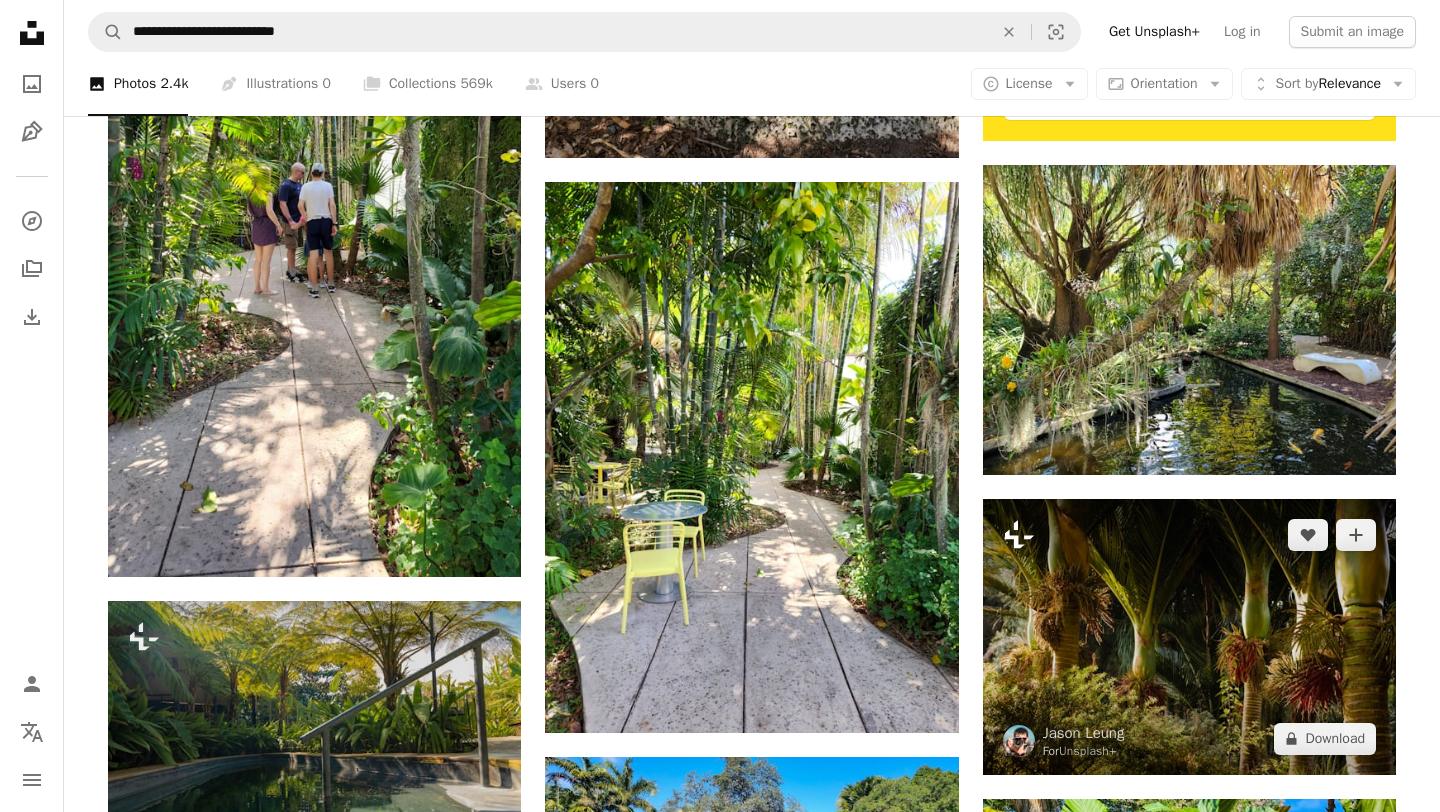 scroll, scrollTop: 908, scrollLeft: 0, axis: vertical 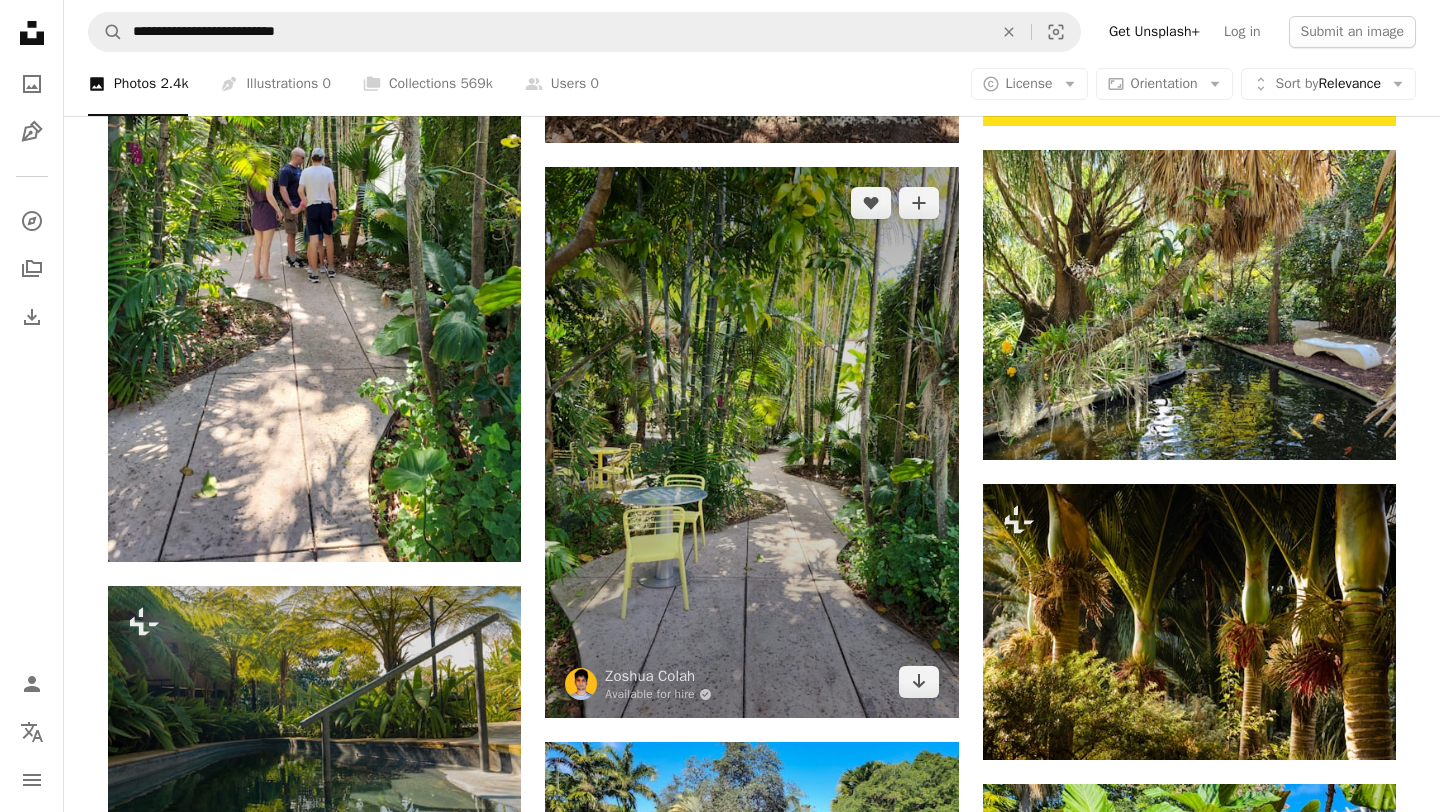 click at bounding box center [751, 442] 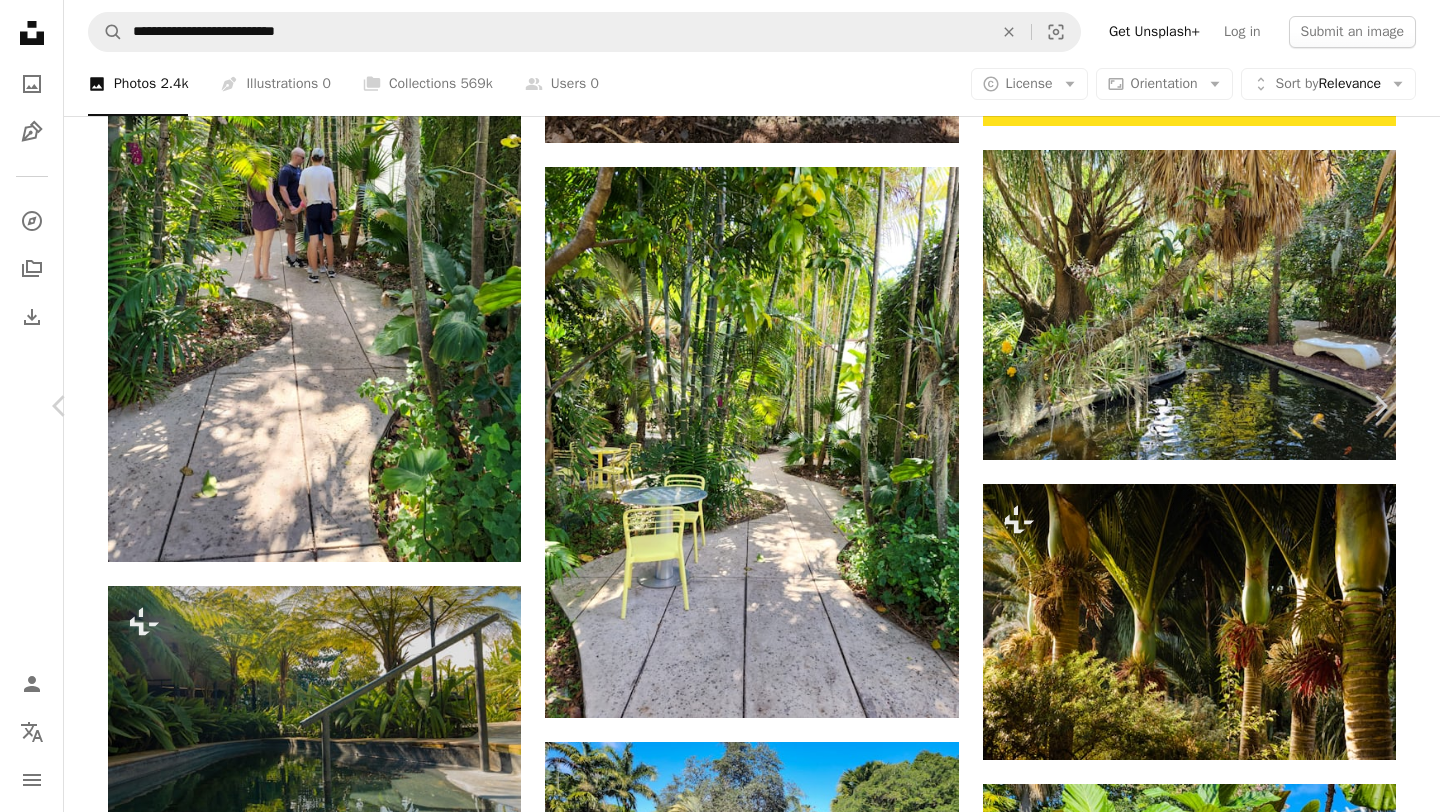 scroll, scrollTop: 250, scrollLeft: 0, axis: vertical 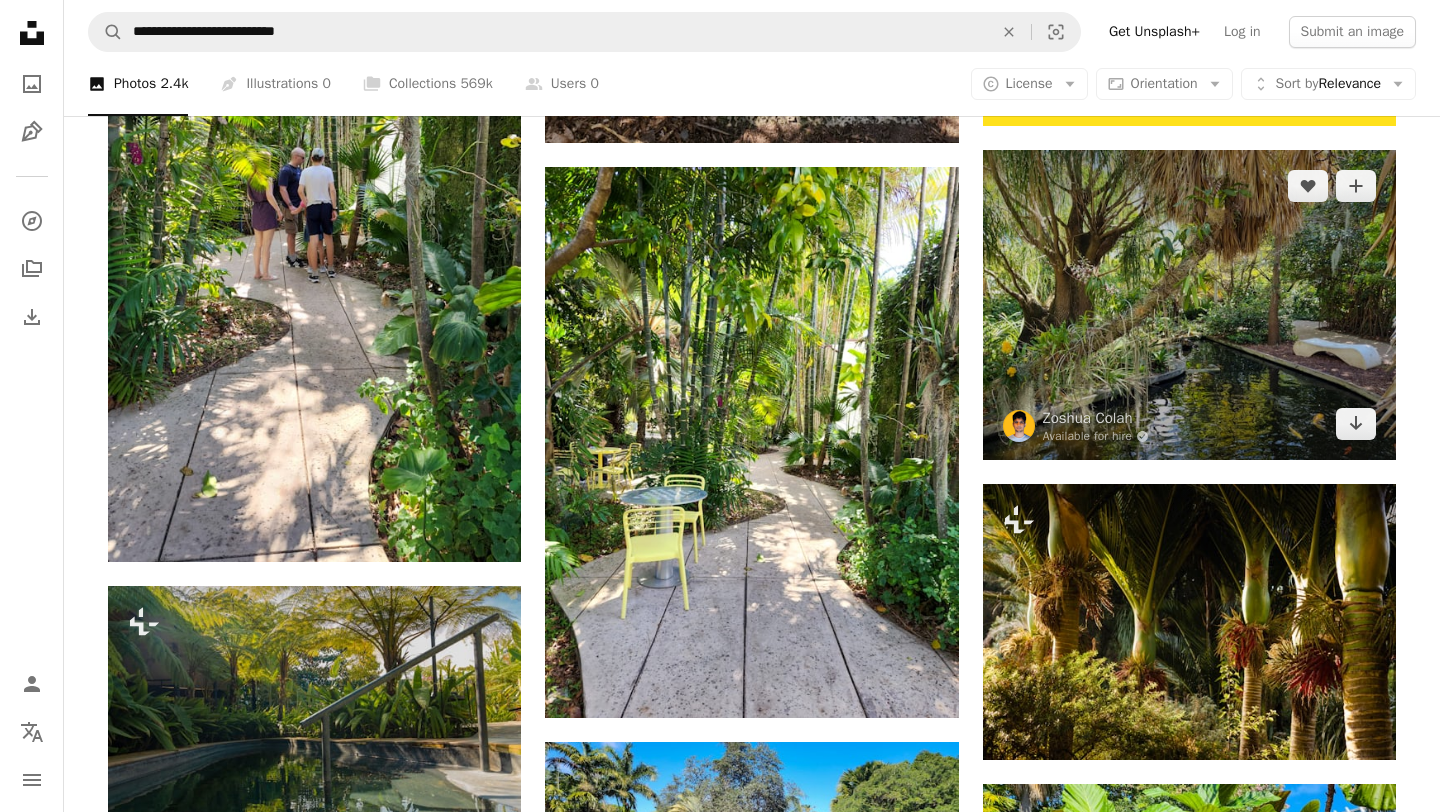 click at bounding box center (1189, 305) 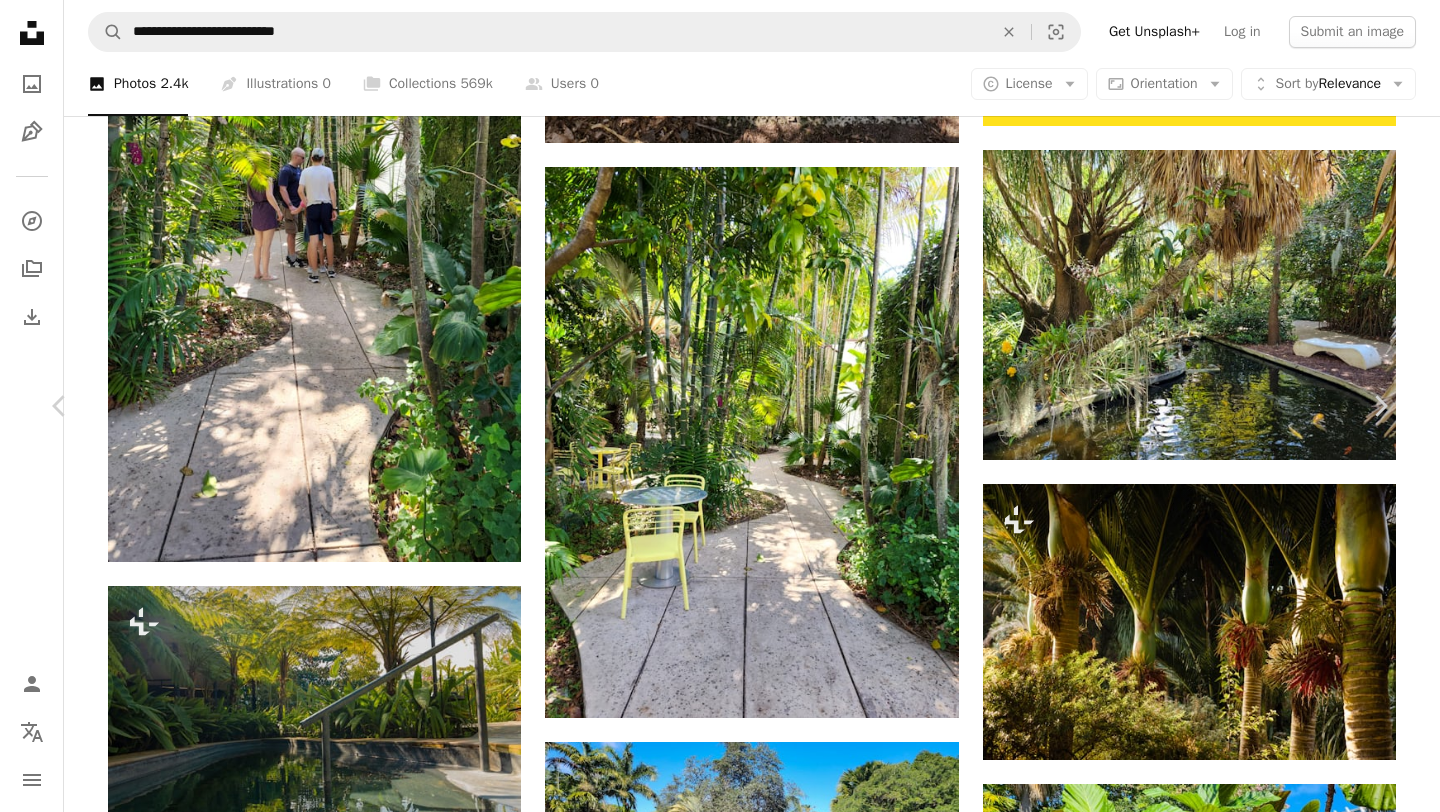 scroll, scrollTop: 193, scrollLeft: 0, axis: vertical 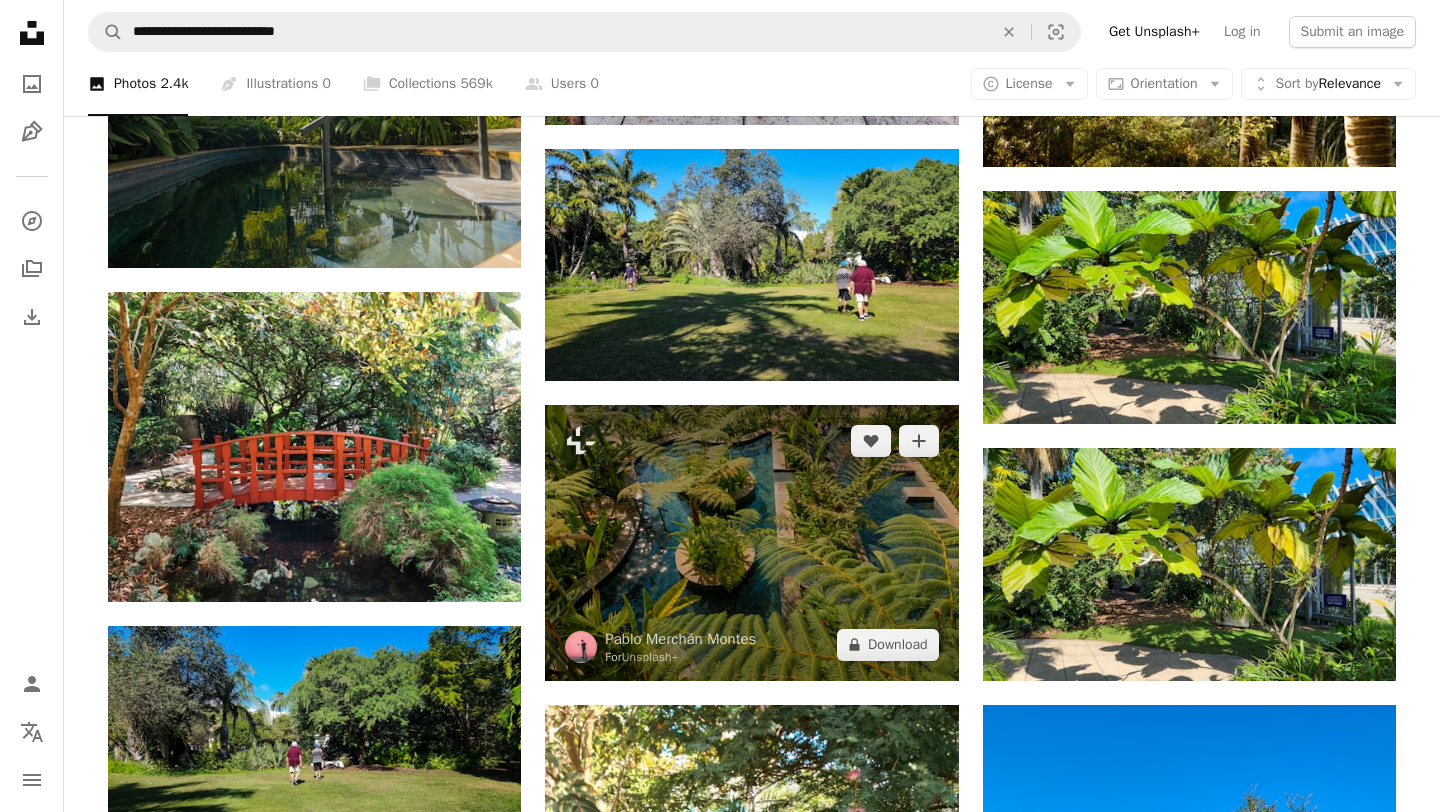 click at bounding box center (751, 542) 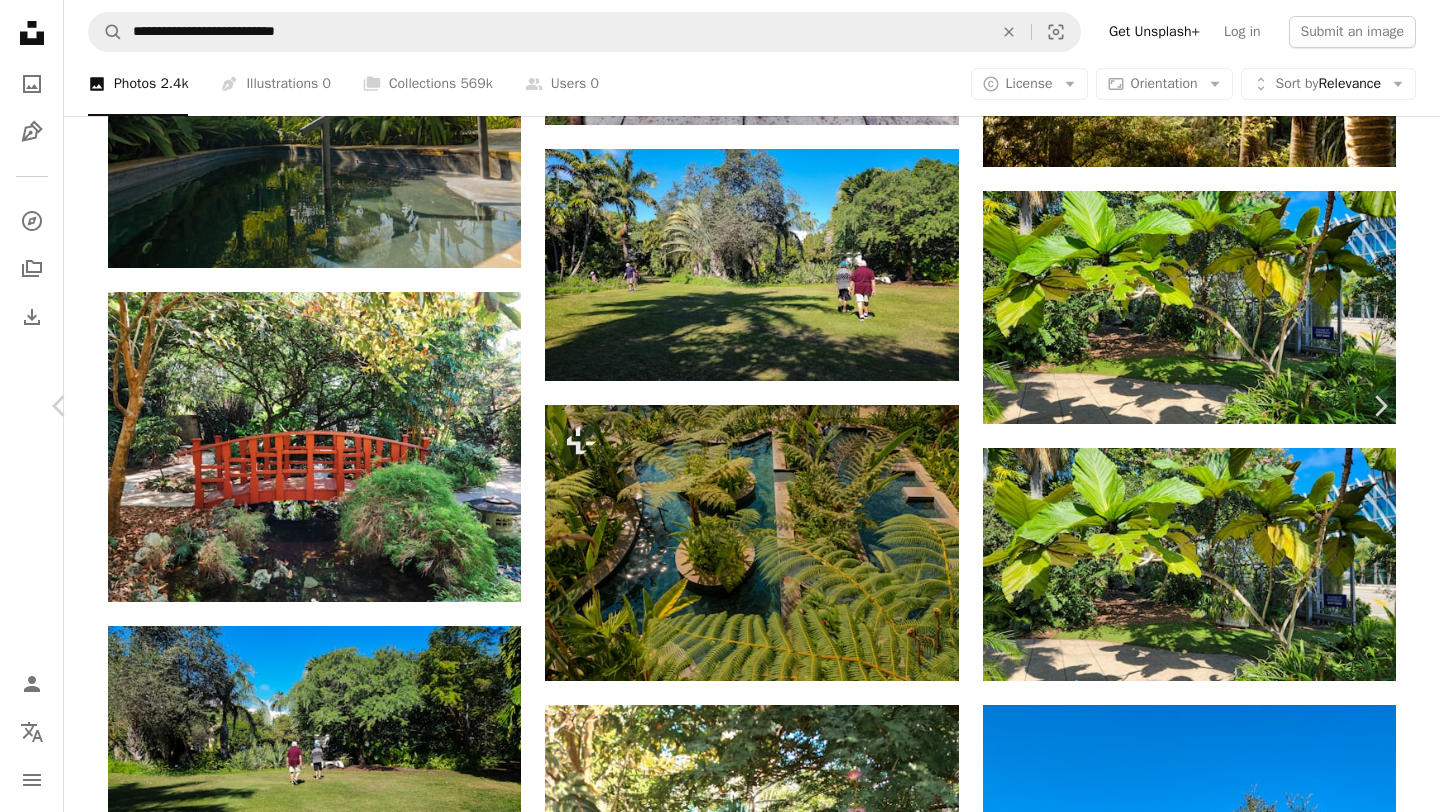 scroll, scrollTop: 278, scrollLeft: 0, axis: vertical 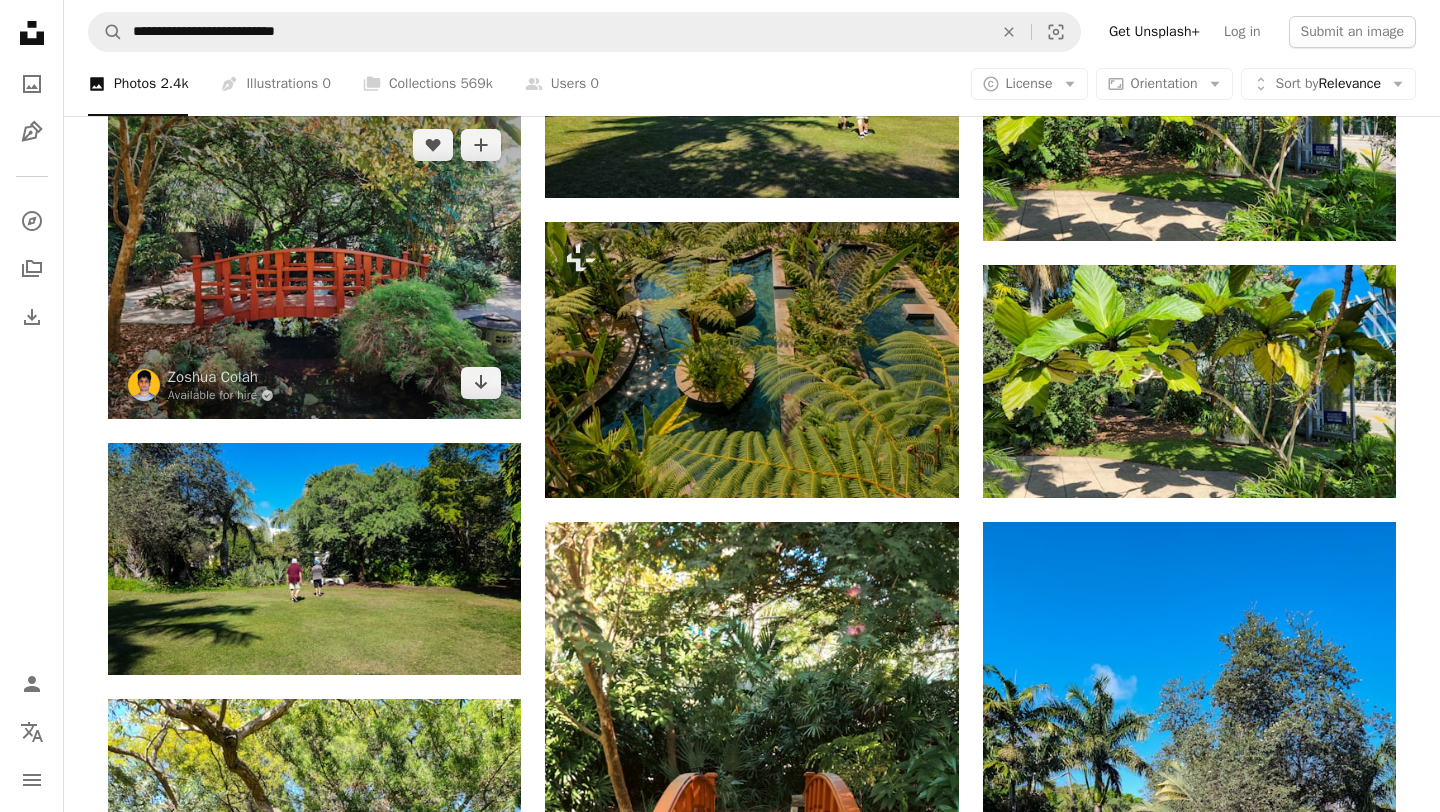 click at bounding box center (314, 264) 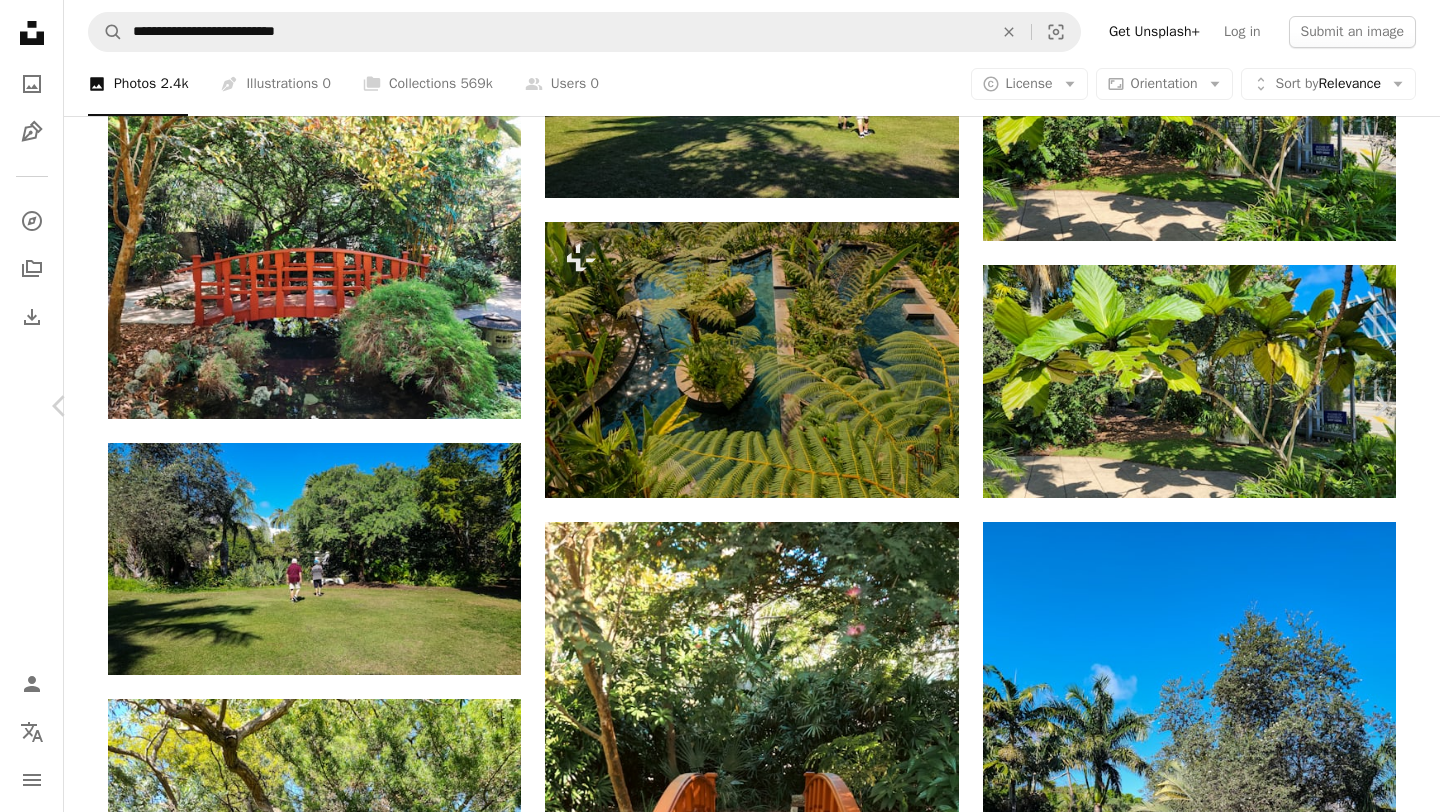 click on "An X shape Chevron left Chevron right [FIRST] [LAST] Available for hire A checkmark inside of a circle A heart A plus sign Download free Chevron down Zoom in Views 3,992 Downloads 29 A forward-right arrow Share Info icon Info More Actions The red Japanese garden bridge in the [PLACE_NAME] is a striking architectural feature that adds a touch of Eastern elegance to the garden. The vibrant red bridge arches gracefully over a serene water feature, complementing the tropical and Asian-inspired elements of the garden. This picturesque structure is a popular spot for visitors, offering a peaceful setting for photos and relaxation. Read more A map marker [PLACE_NAME], [STREET], [CITY], [STATE], [COUNTRY] Calendar outlined Published on  [DATE] Camera samsung, SM-S901U Safety Free to use under the  Unsplash License garden park bridge miami outdoors japanese bridges miami beach japanese garden pretty gardens outdoor activities arch bridge attractions botanical gardens" at bounding box center [720, 7126] 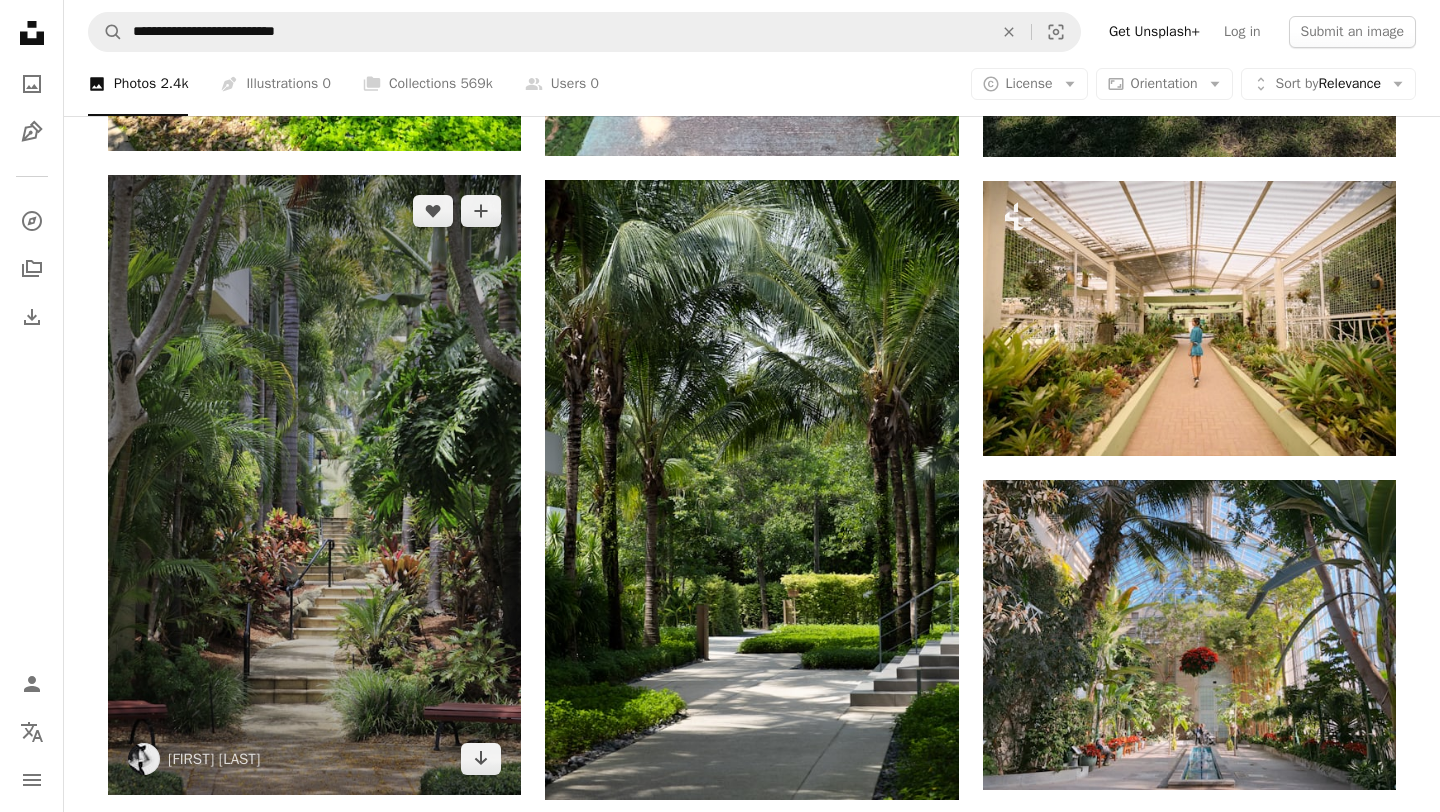 scroll, scrollTop: 2783, scrollLeft: 0, axis: vertical 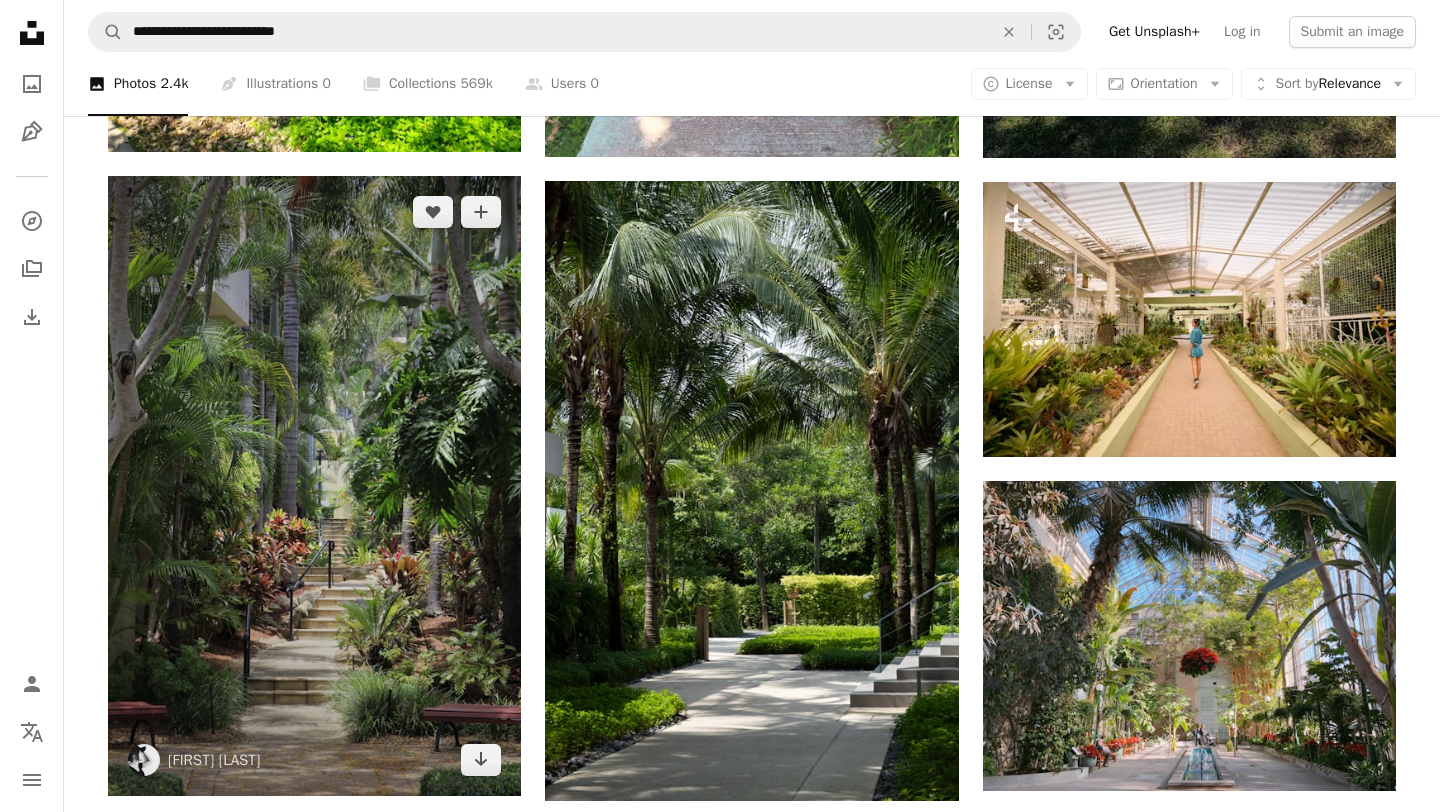 click at bounding box center [314, 486] 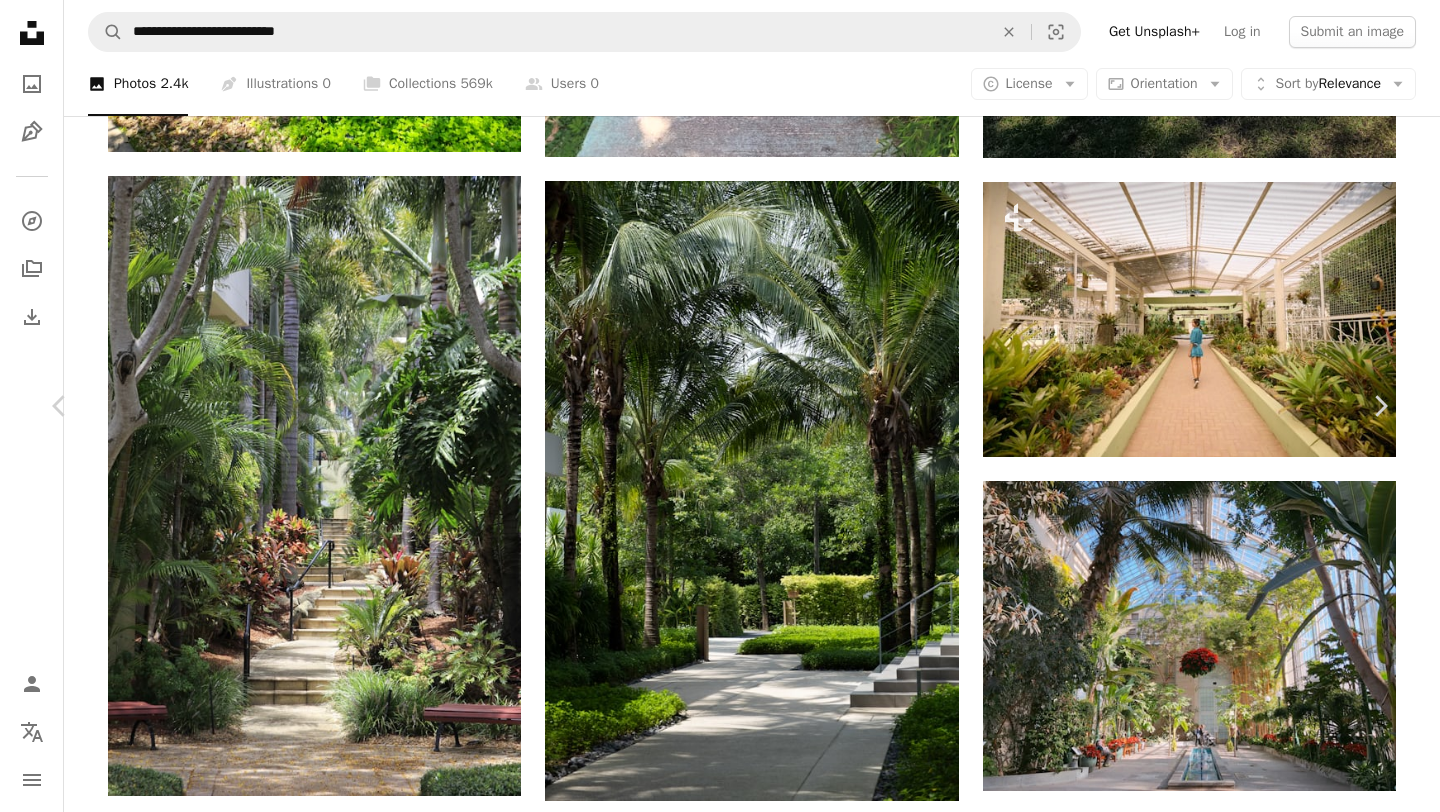 scroll, scrollTop: 198, scrollLeft: 0, axis: vertical 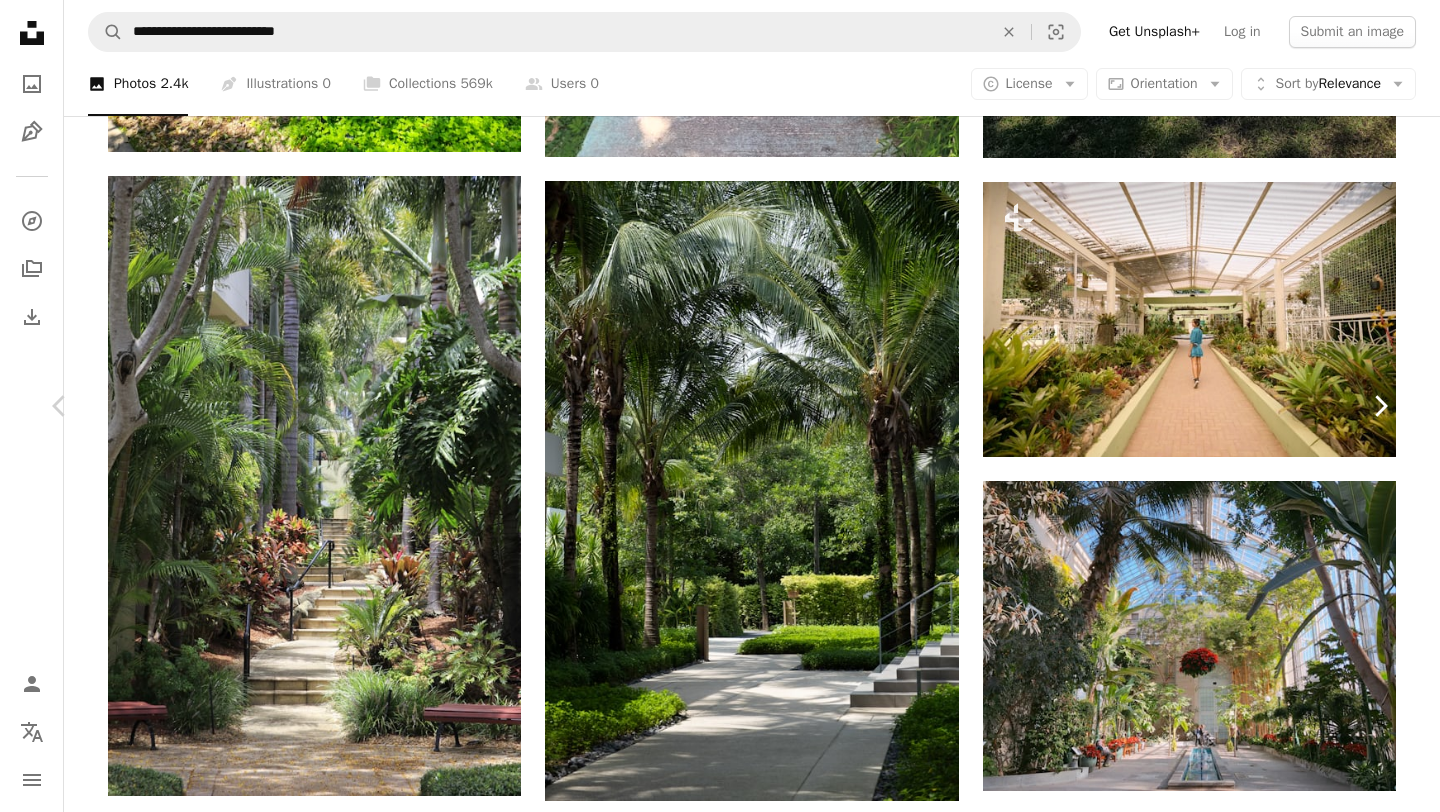 click on "Chevron right" at bounding box center (1380, 406) 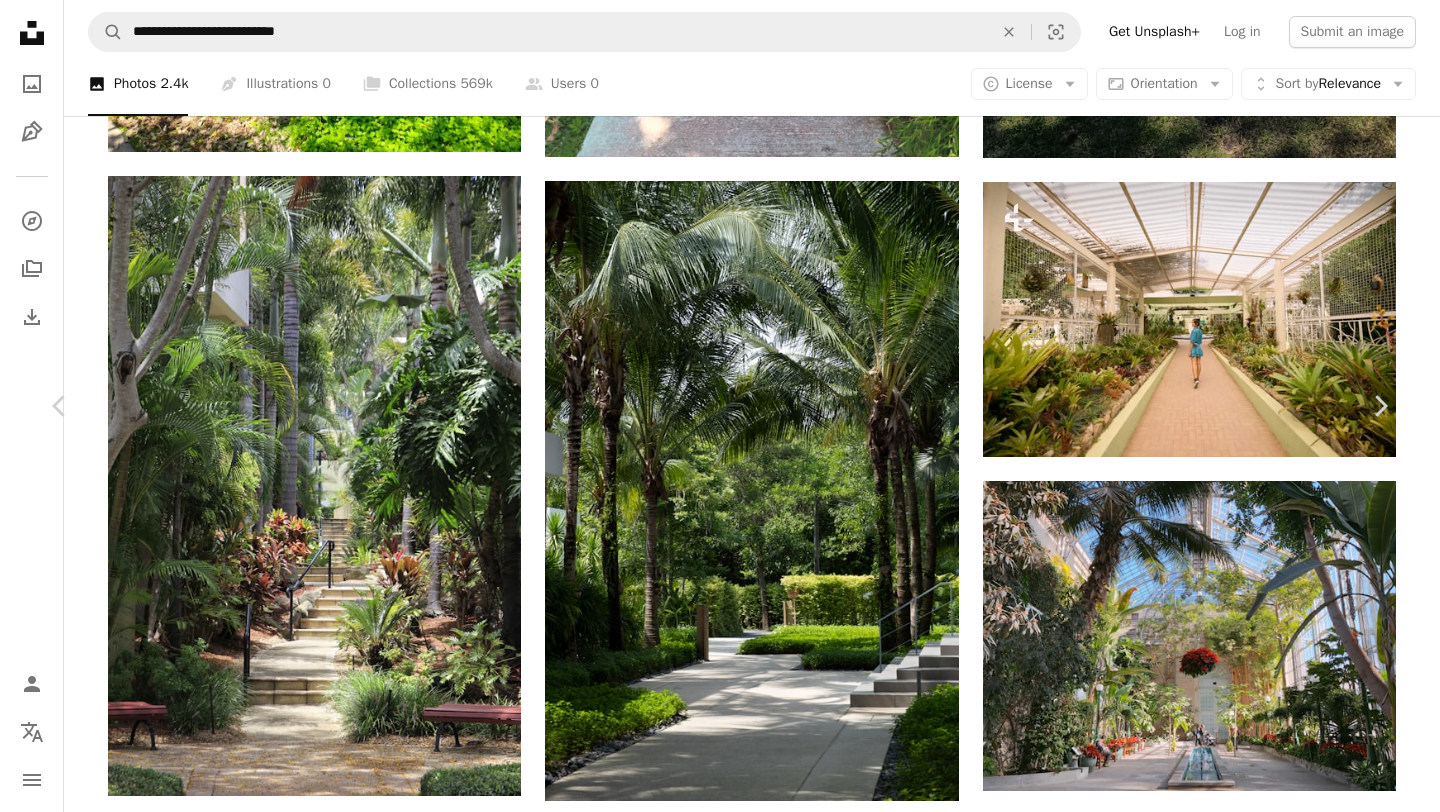 click on "An X shape Chevron left Chevron right [FIRST] [LAST] Available for hire A checkmark inside of a circle A heart A plus sign Download free Chevron down Zoom in Views 1,609 Downloads 25 A forward-right arrow Share Info icon Info More Actions Calendar outlined Published on  [MONTH] [DAY], [YEAR] Camera [BRAND], [MODEL] Safety Free to use under the  Unsplash License forest land city house summer road garden grass street scenery urban park jungle palm tree path rainforest outdoors town housing herbs Free stock photos Browse premium related images on iStock  |  Save 20% with code UNSPLASH20 View more on iStock  ↗ Related images A heart A plus sign [FIRST] [LAST] Arrow pointing down A heart A plus sign [FIRST] [LAST] Available for hire A checkmark inside of a circle Arrow pointing down A heart A plus sign [FIRST] [LAST] Available for hire A checkmark inside of a circle Arrow pointing down Plus sign for Unsplash+ A heart A plus sign [FIRST] [LAST] For  Unsplash+ A lock Download A heart A plus sign [FIRST] [LAST] Arrow pointing down" at bounding box center (720, 6027) 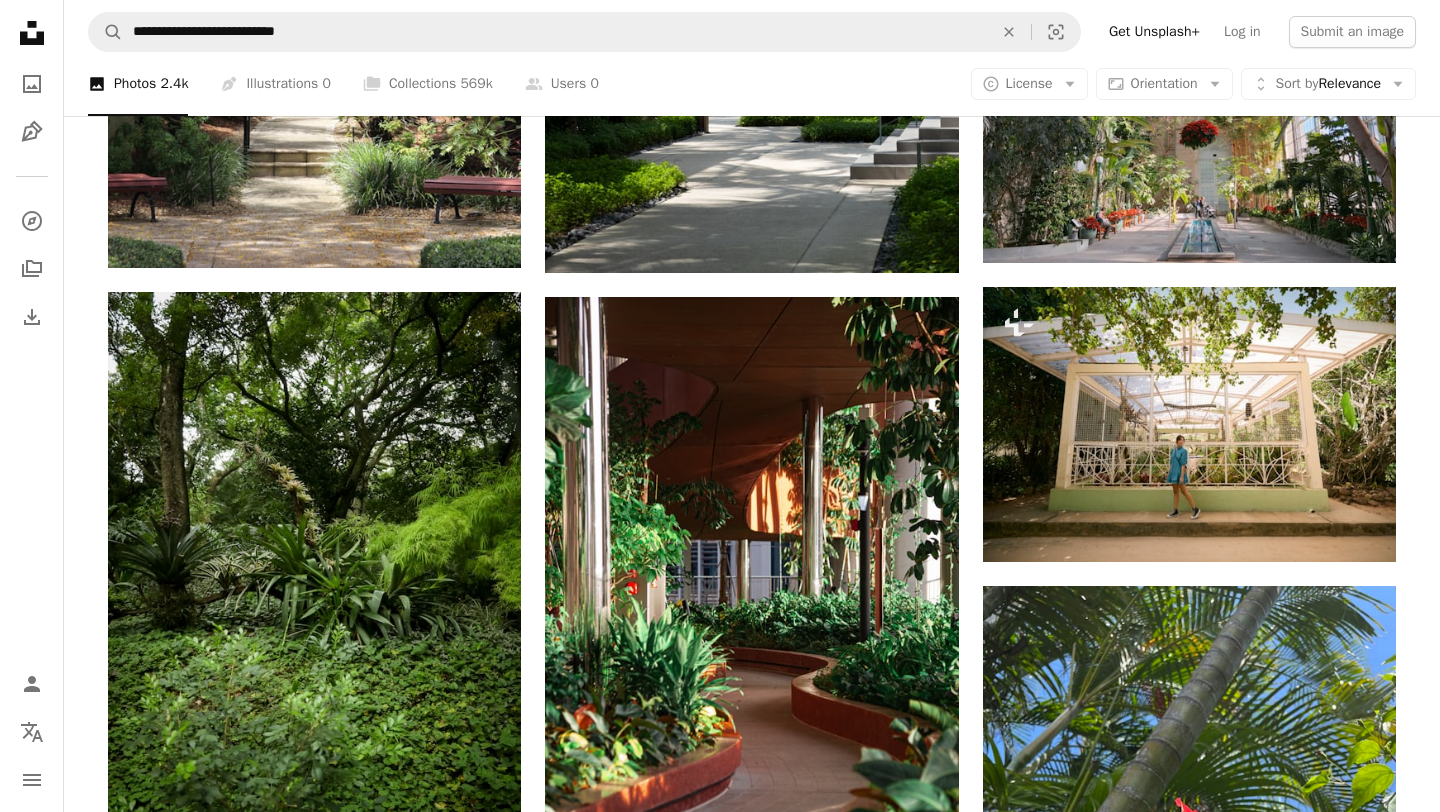 scroll, scrollTop: 3312, scrollLeft: 0, axis: vertical 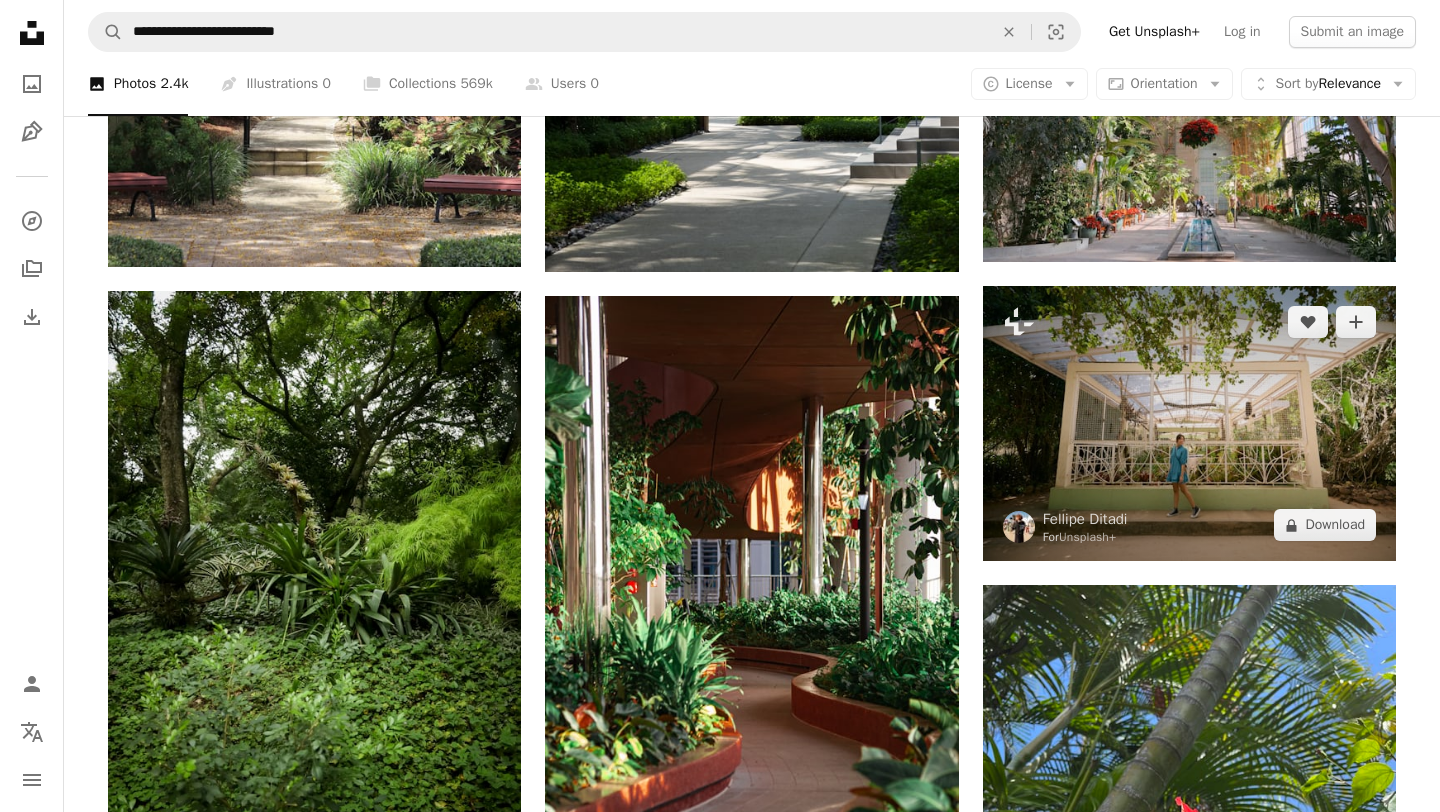 click at bounding box center [1189, 423] 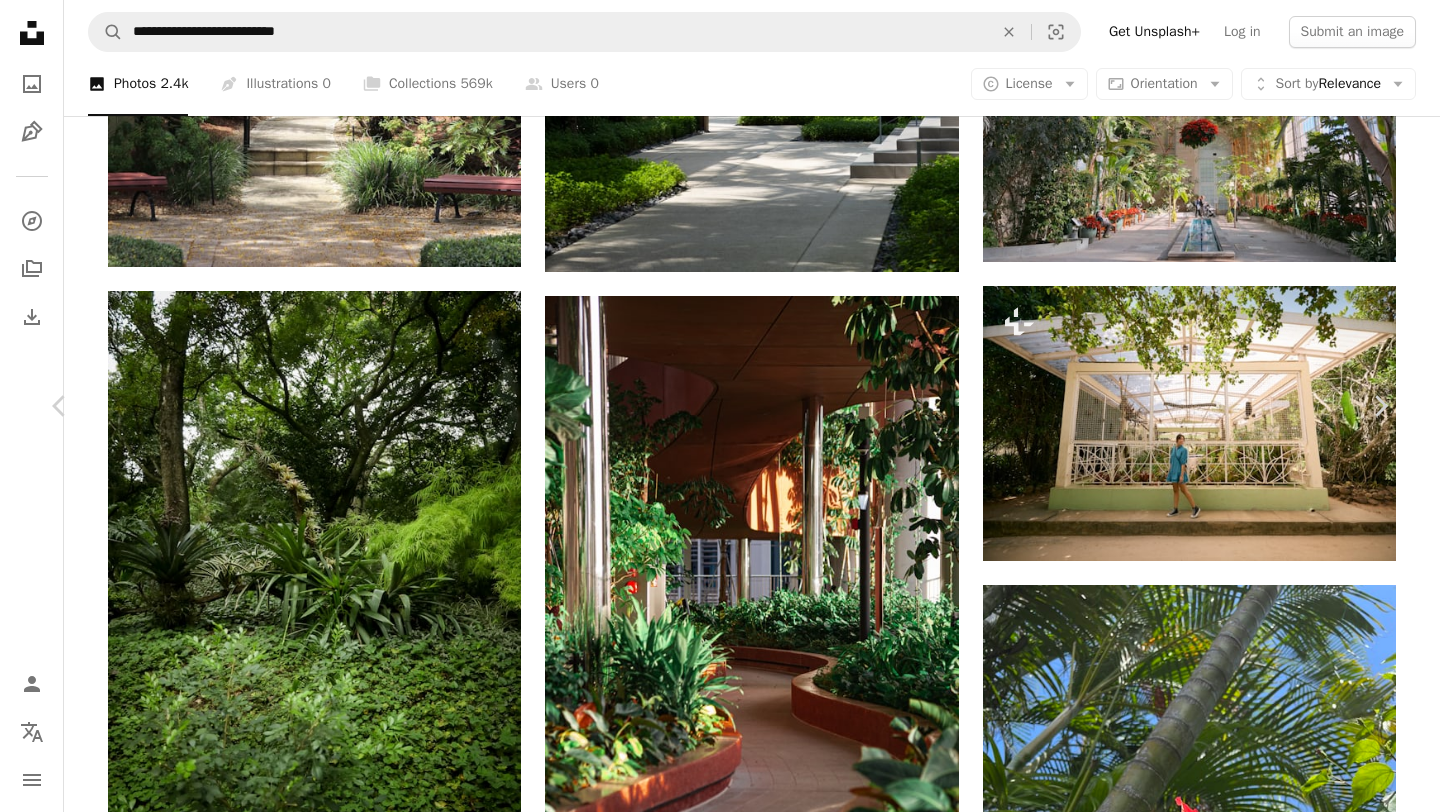 scroll, scrollTop: 231, scrollLeft: 0, axis: vertical 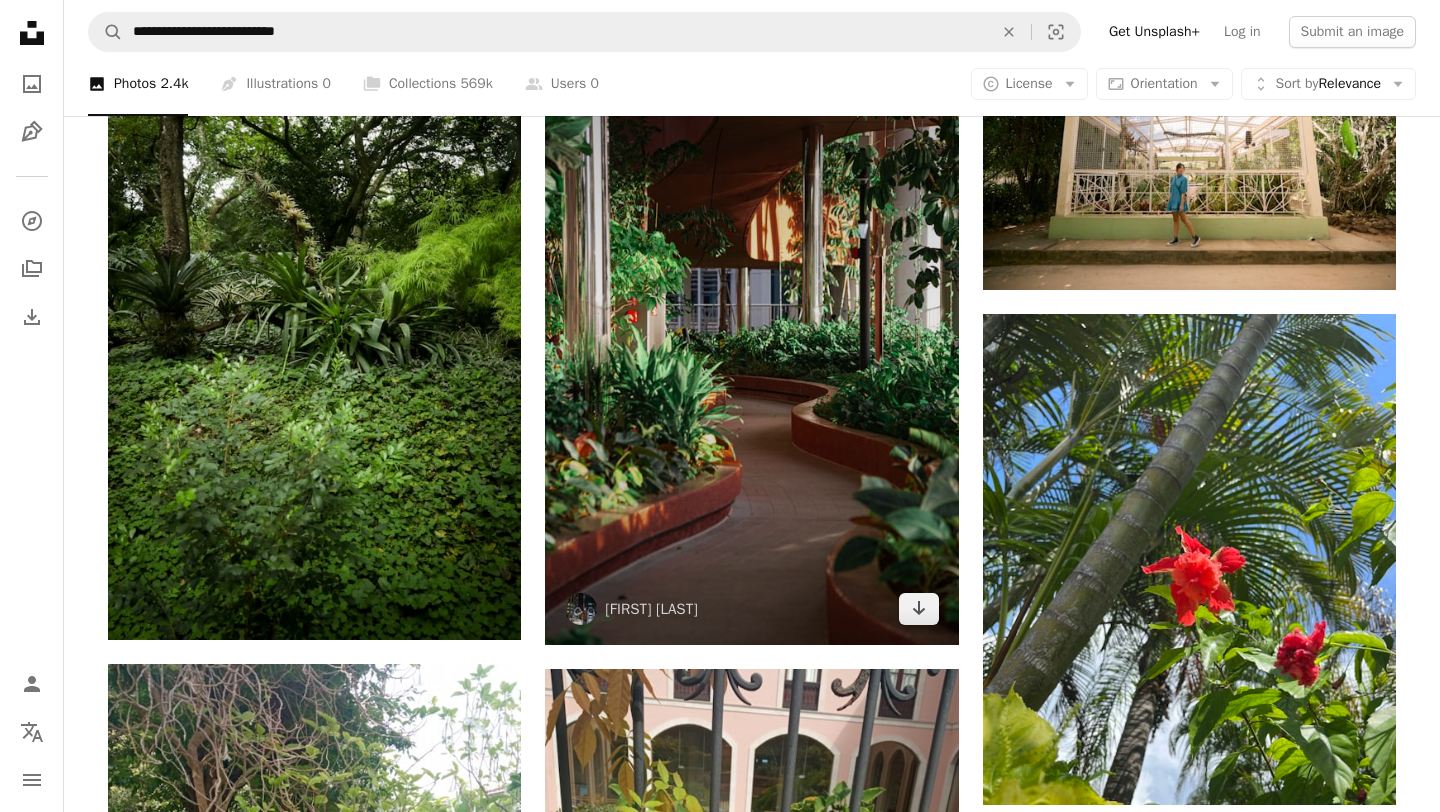 click at bounding box center (751, 335) 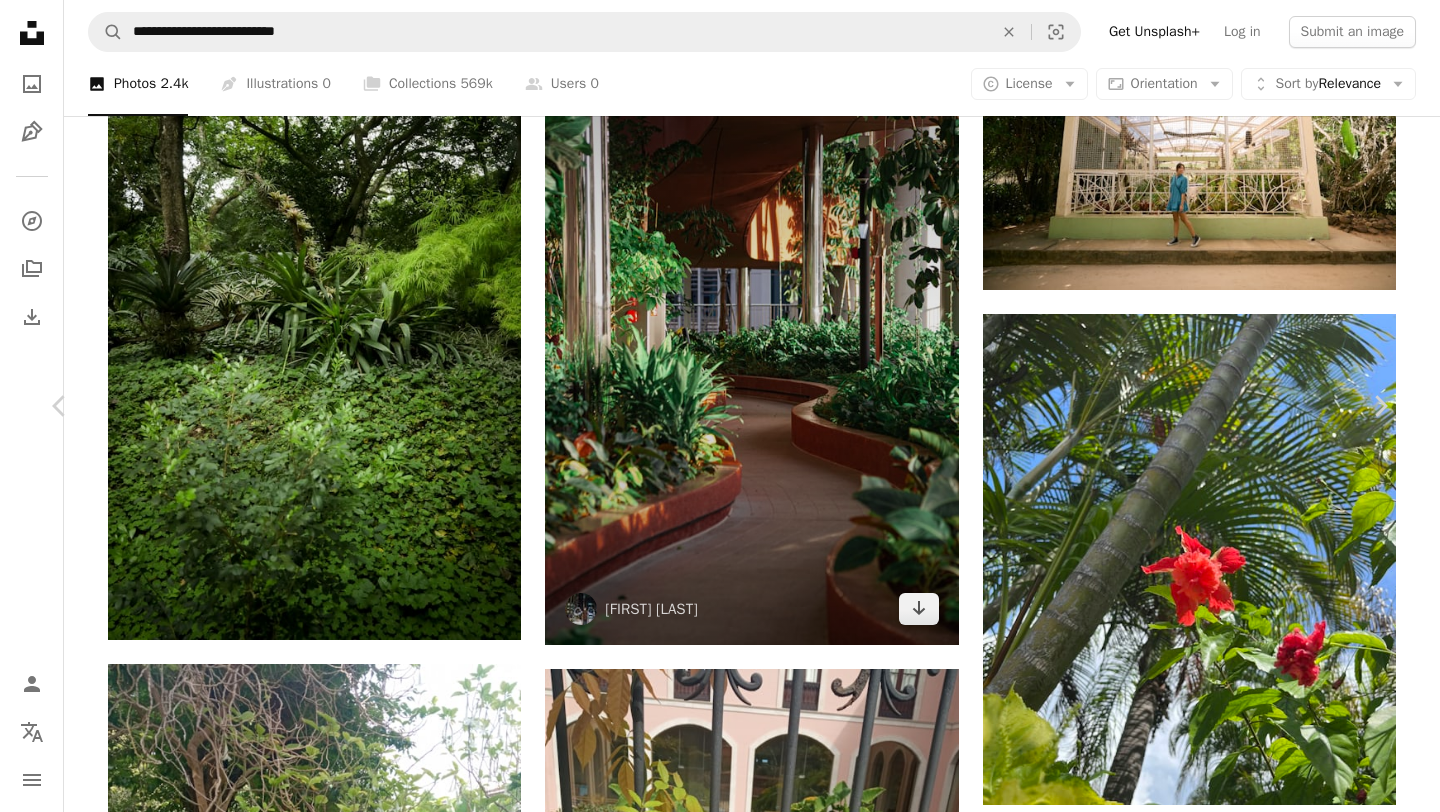 scroll, scrollTop: 218, scrollLeft: 0, axis: vertical 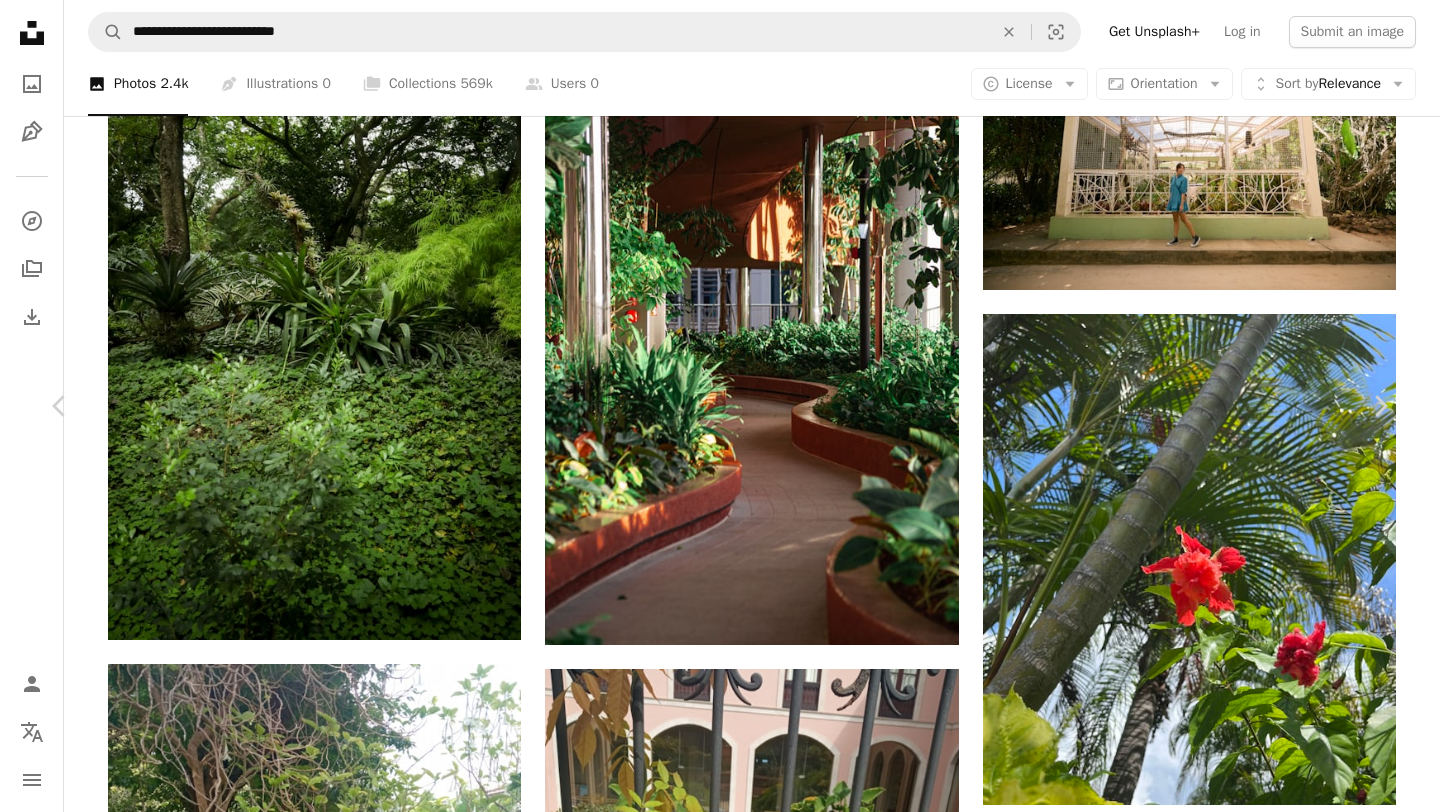 click on "An X shape Chevron left Chevron right [FIRST] [LAST] dumdles A heart A plus sign Download free Chevron down Zoom in Views 15,614 Downloads 211 A forward-right arrow Share Info icon Info More Actions A map marker [STREET], [CITY] at [LOCATION], [LOCATION], [LOCATION] Calendar outlined Published on  [MONTH] [DAY], [YEAR] Camera [BRAND], [MODEL] Safety Free to use under the  Unsplash License architecture [LOCATION] [LOCATION] [LOCATION] [LOCATION] [LOCATION] [LOCATION] [LOCATION] [LOCATION] [LOCATION] Creative Commons images Browse premium related images on iStock  |  Save 20% with code UNSPLASH20 View more on iStock  ↗ Related images A heart A plus sign [FIRST] [LAST] Arrow pointing down A heart A plus sign [FIRST] [LAST] Available for hire A checkmark inside of a circle Arrow pointing down A heart A plus sign [FIRST] [LAST] Arrow pointing down Plus sign for Unsplash+ A heart A plus sign [FIRST] [LAST] For  Unsplash+ A lock Download A heart A plus sign CHUTTERSNAP Available for hire A checkmark inside of a circle Arrow pointing down A heart A plus sign [FIRST] [LAST] A heart For  For" at bounding box center (720, 5227) 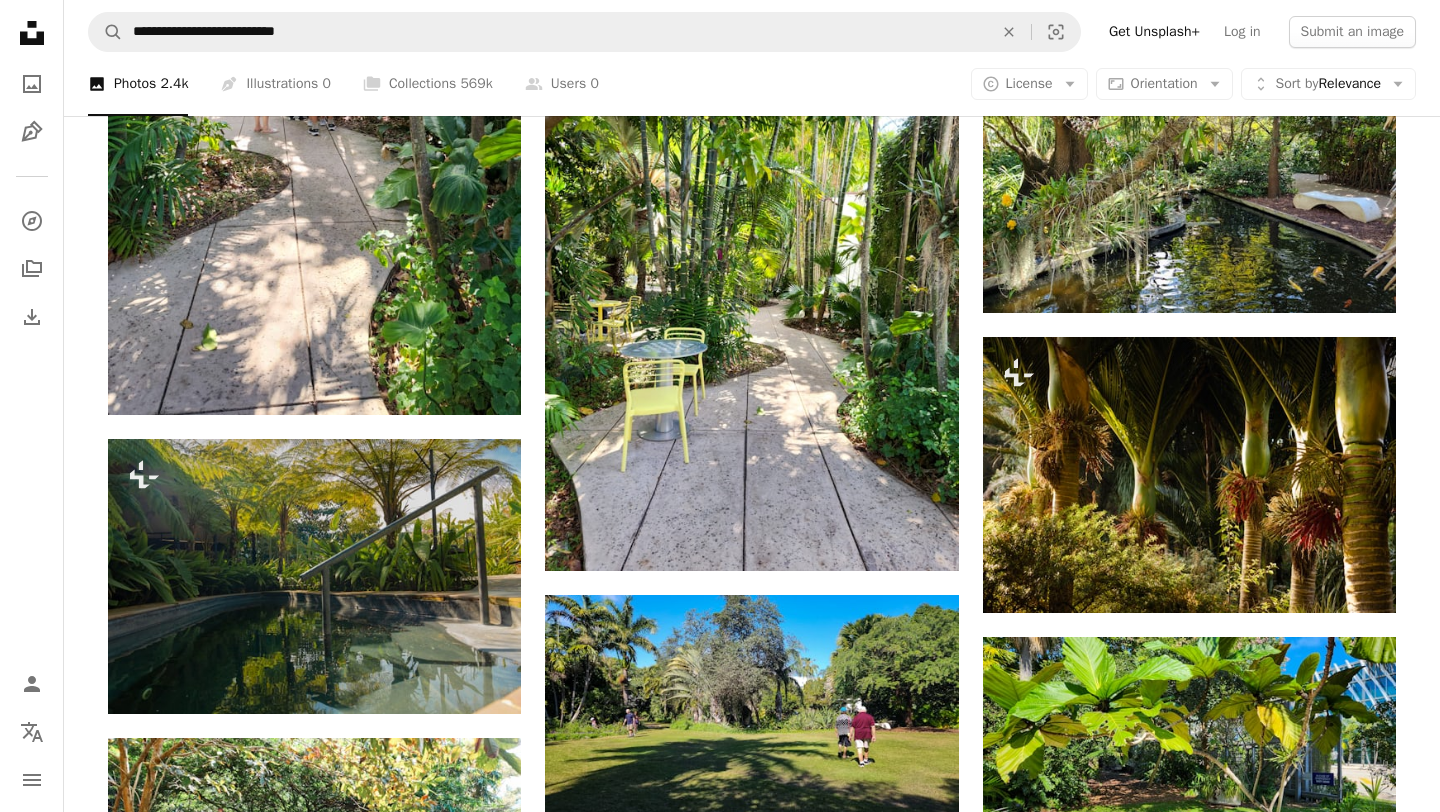 scroll, scrollTop: 878, scrollLeft: 0, axis: vertical 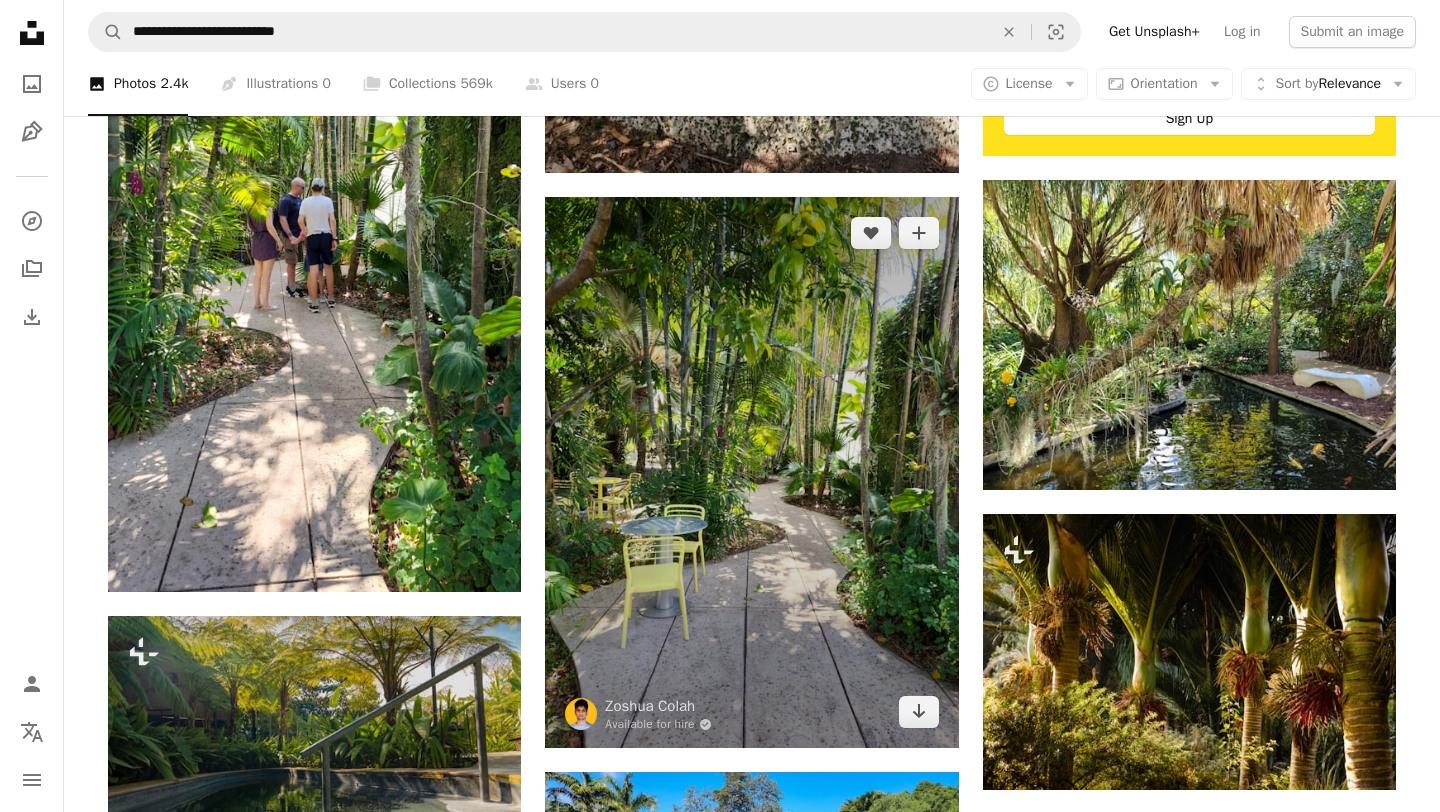 click at bounding box center (751, 472) 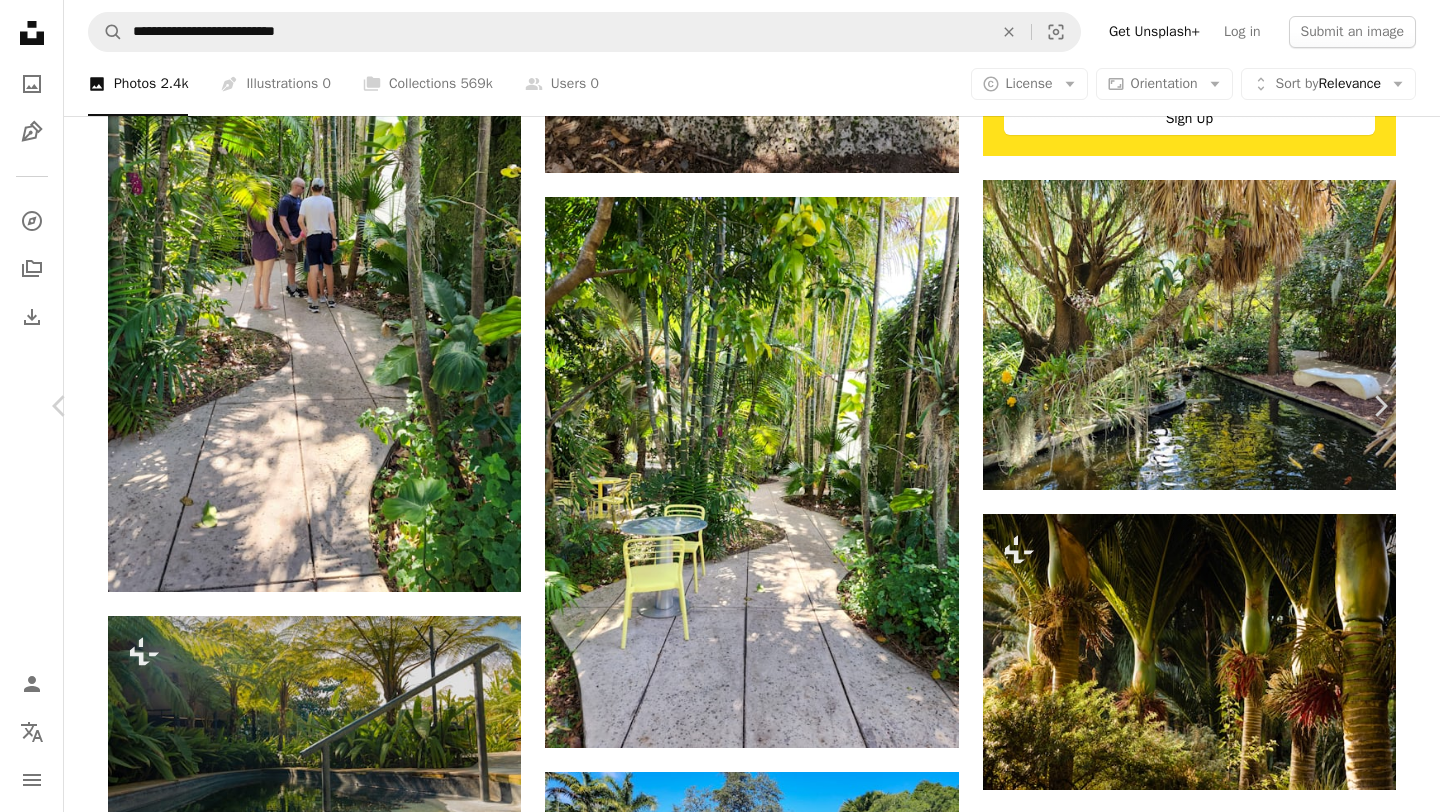click on "Download free" at bounding box center [1191, 7573] 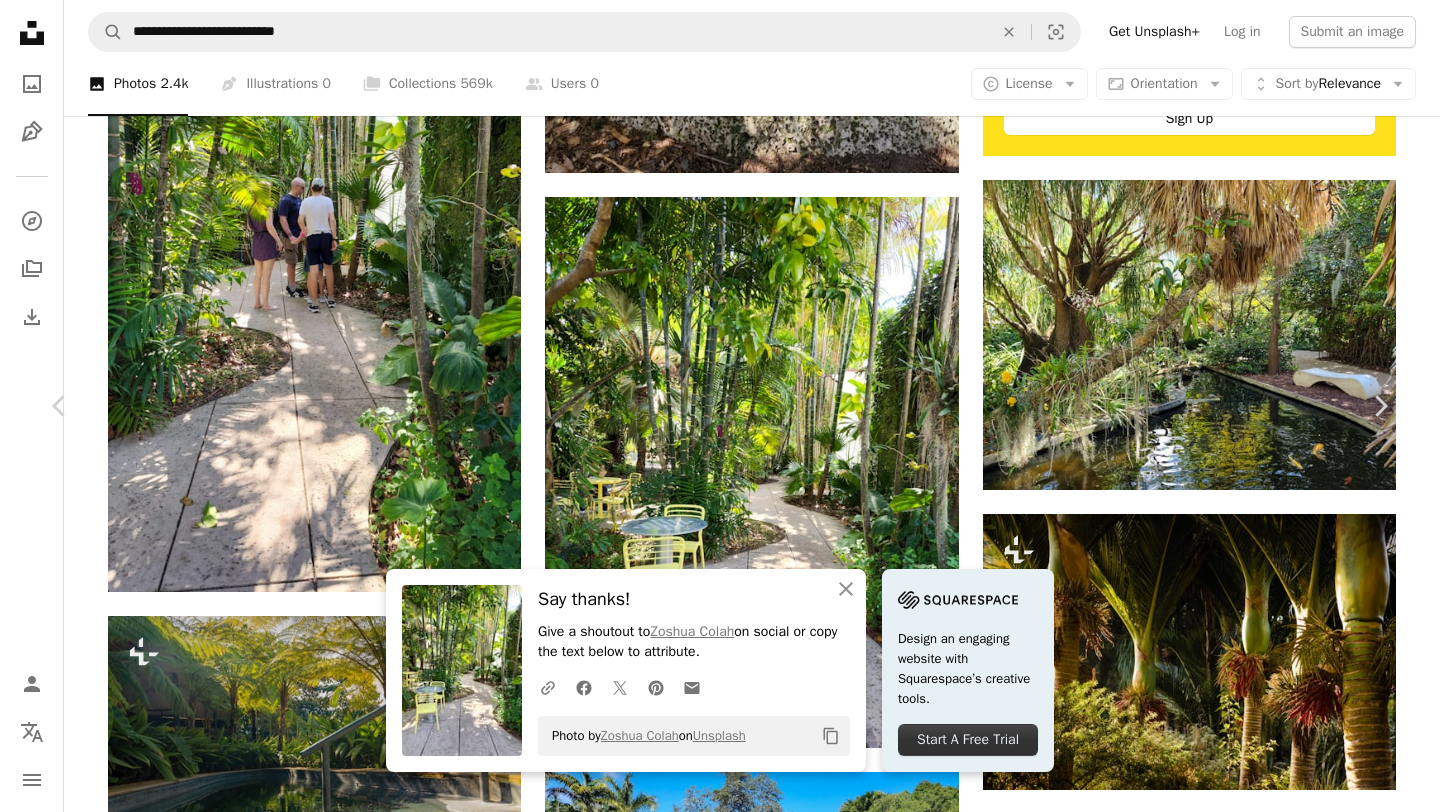 click on "An X shape Chevron left Chevron right An X shape Close Say thanks! Give a shoutout to  [FIRST] [LAST]  on social or copy the text below to attribute. A URL sharing icon (chains) Facebook icon X (formerly Twitter) icon Pinterest icon An envelope Photo by  [FIRST] [LAST]  on  Unsplash
Copy content Design an engaging website with Squarespace’s creative tools. Start A Free Trial [FIRST] [LAST] Available for hire A checkmark inside of a circle A heart A plus sign Download free Chevron down Zoom in Views 3,090 Downloads 34 A forward-right arrow Share Info icon Info More Actions A map marker [CITY] [STREET], [CITY], [STATE], [COUNTRY] Calendar outlined Published on  [DATE] Camera samsung, SM-S901U Safety Free to use under the  Unsplash License garden park miami picnic tropical outdoors miami beach pathway botanical garden gardens tourists parks walkway attractions botanical gardens visitors things to do land house summer Free pictures  |  Save 20% with code UNSPLASH20" at bounding box center (720, 7932) 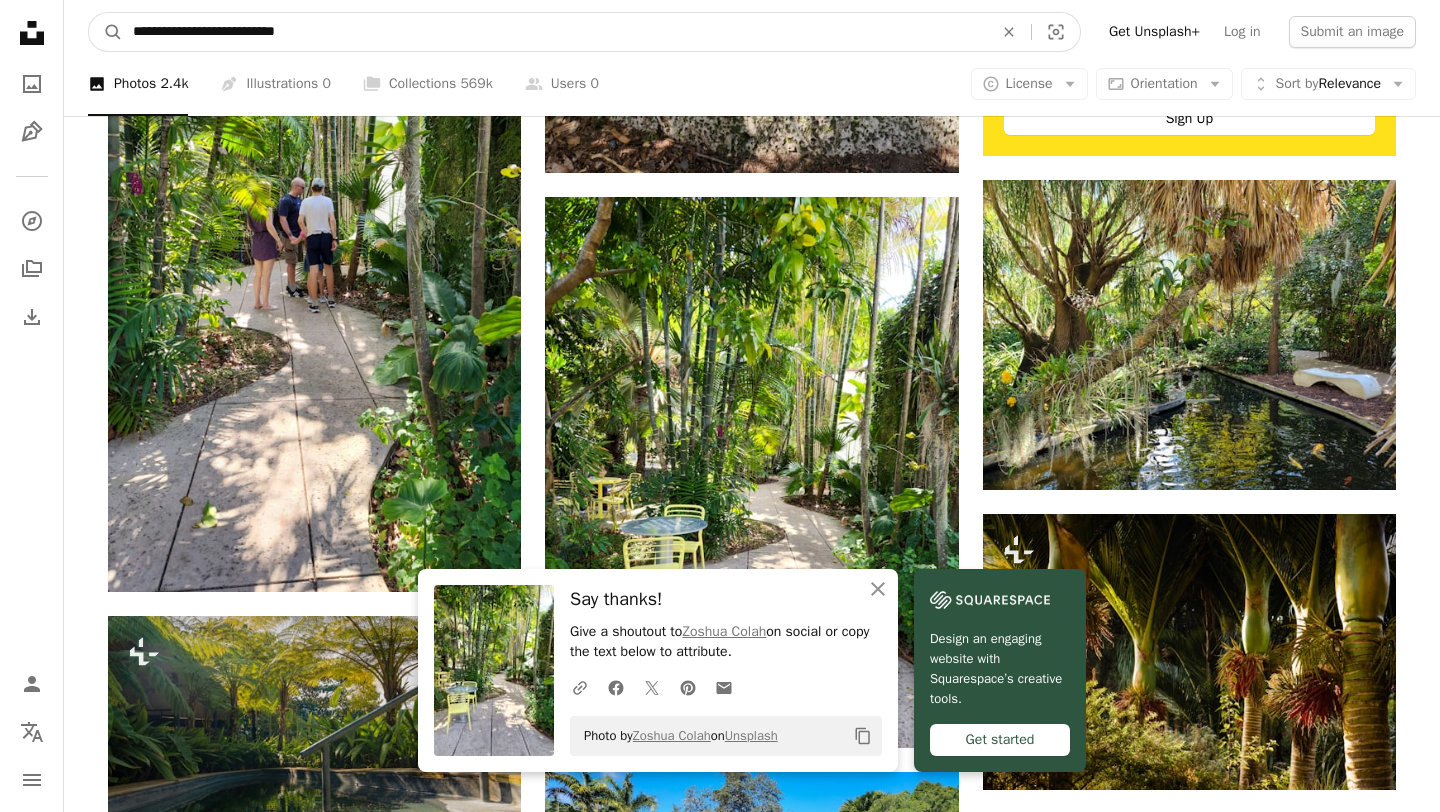 click on "**********" at bounding box center (555, 32) 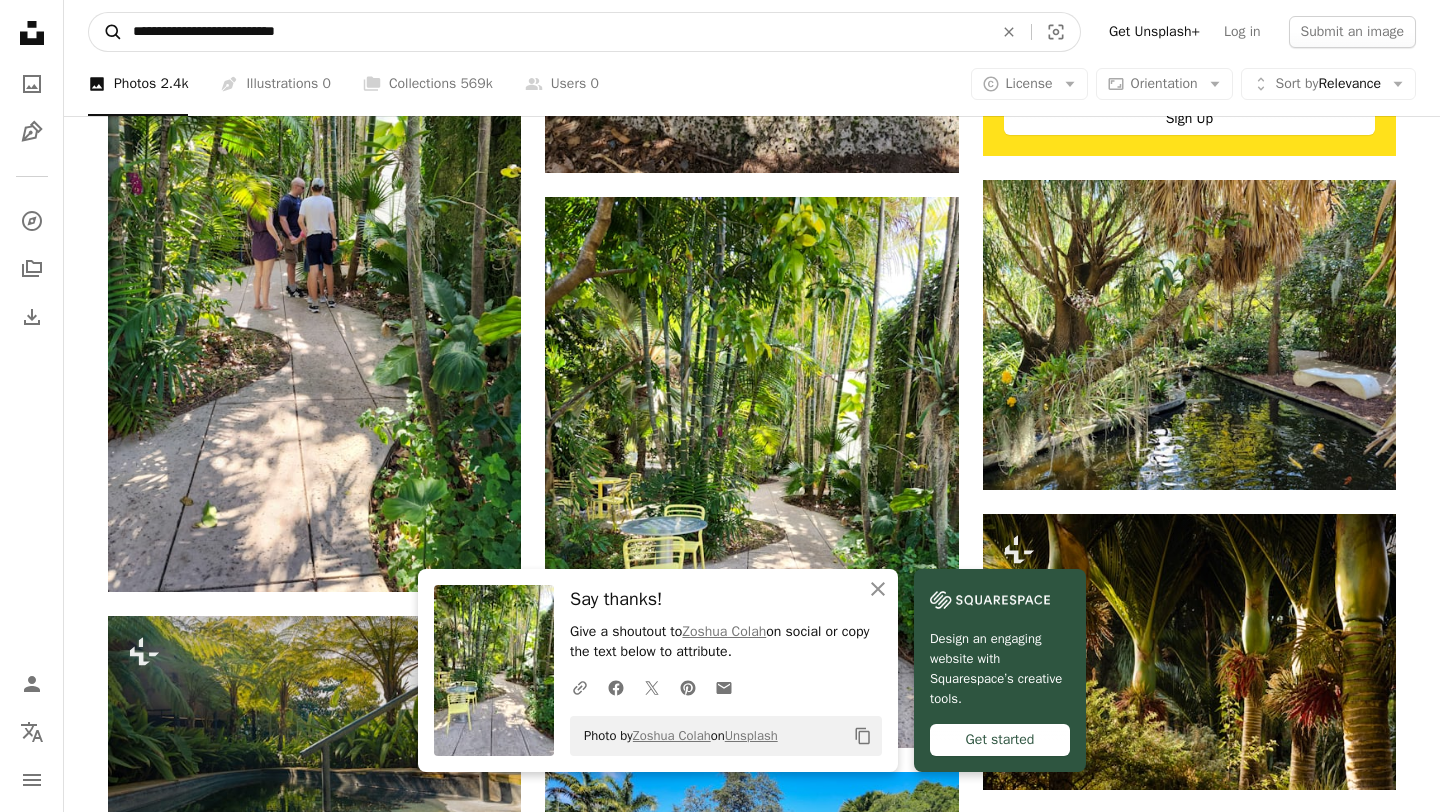 drag, startPoint x: 682, startPoint y: 44, endPoint x: 95, endPoint y: 26, distance: 587.27594 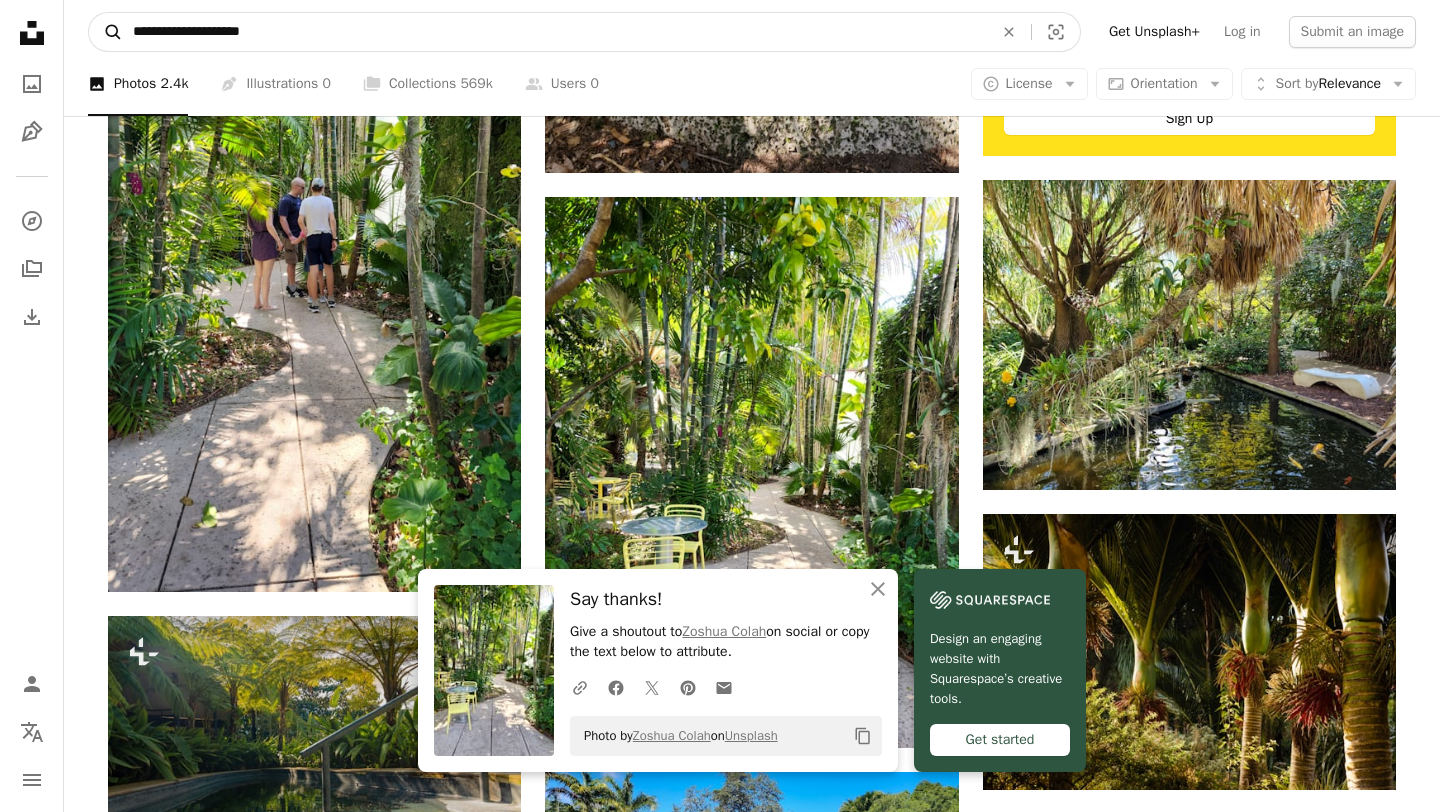 type on "**********" 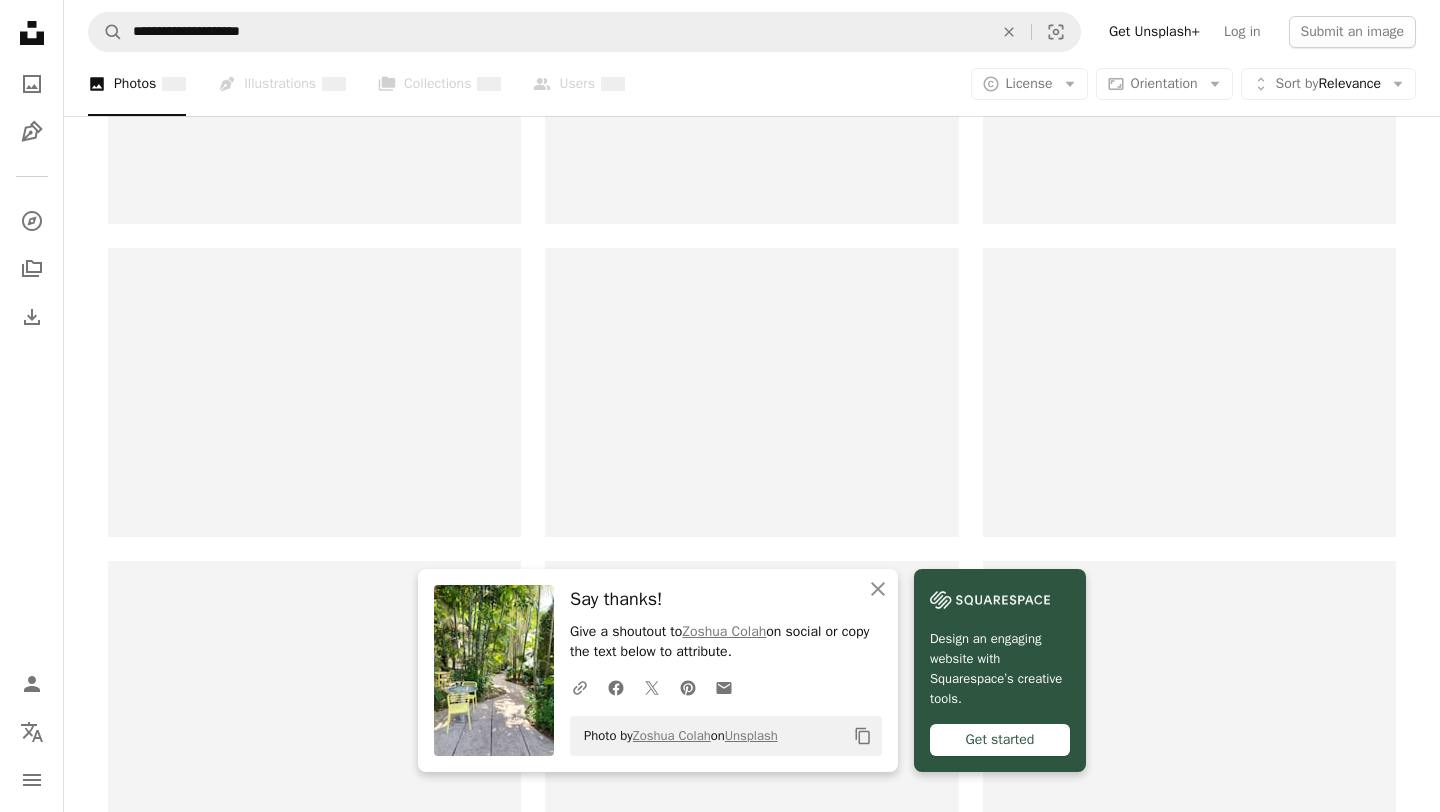 scroll, scrollTop: 0, scrollLeft: 0, axis: both 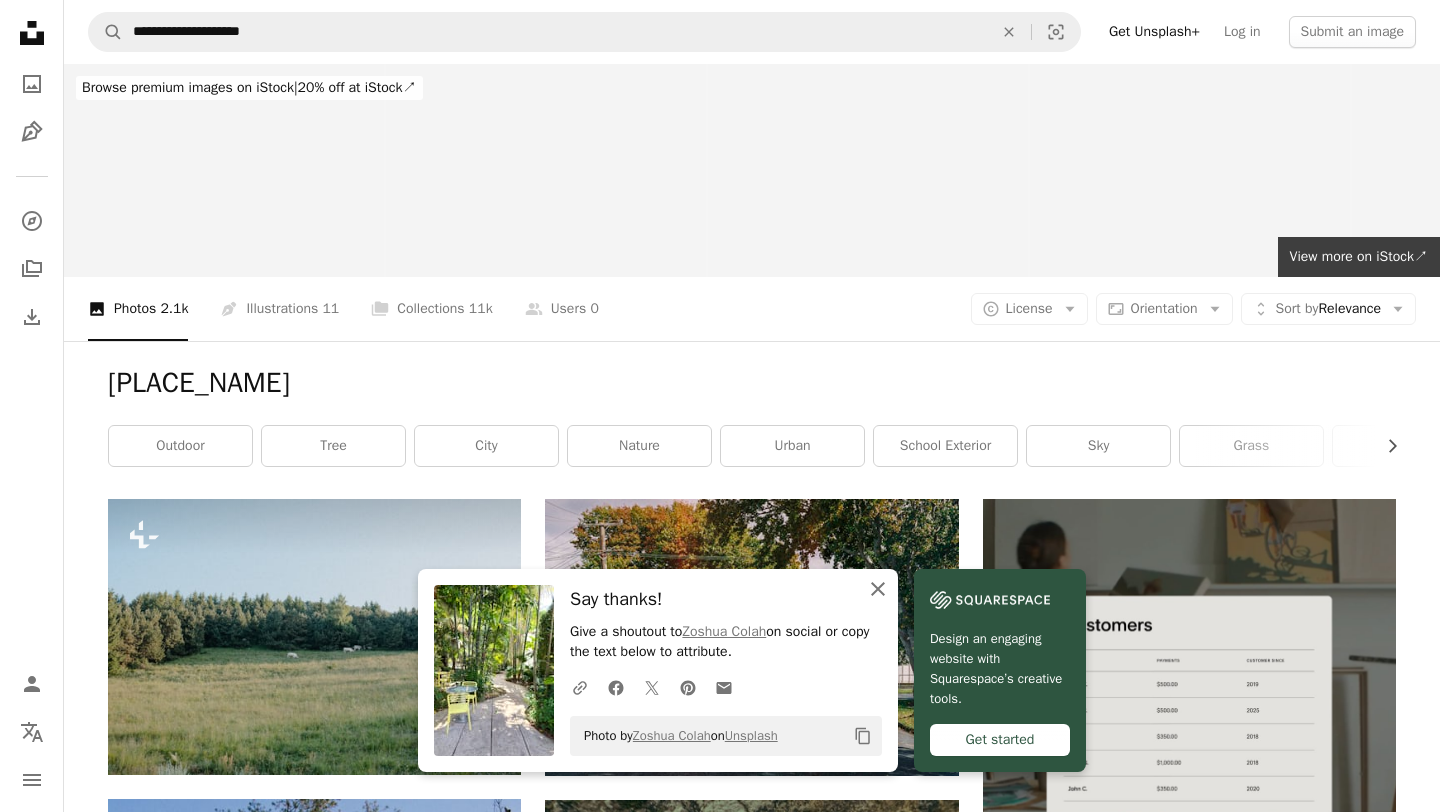 click on "An X shape" 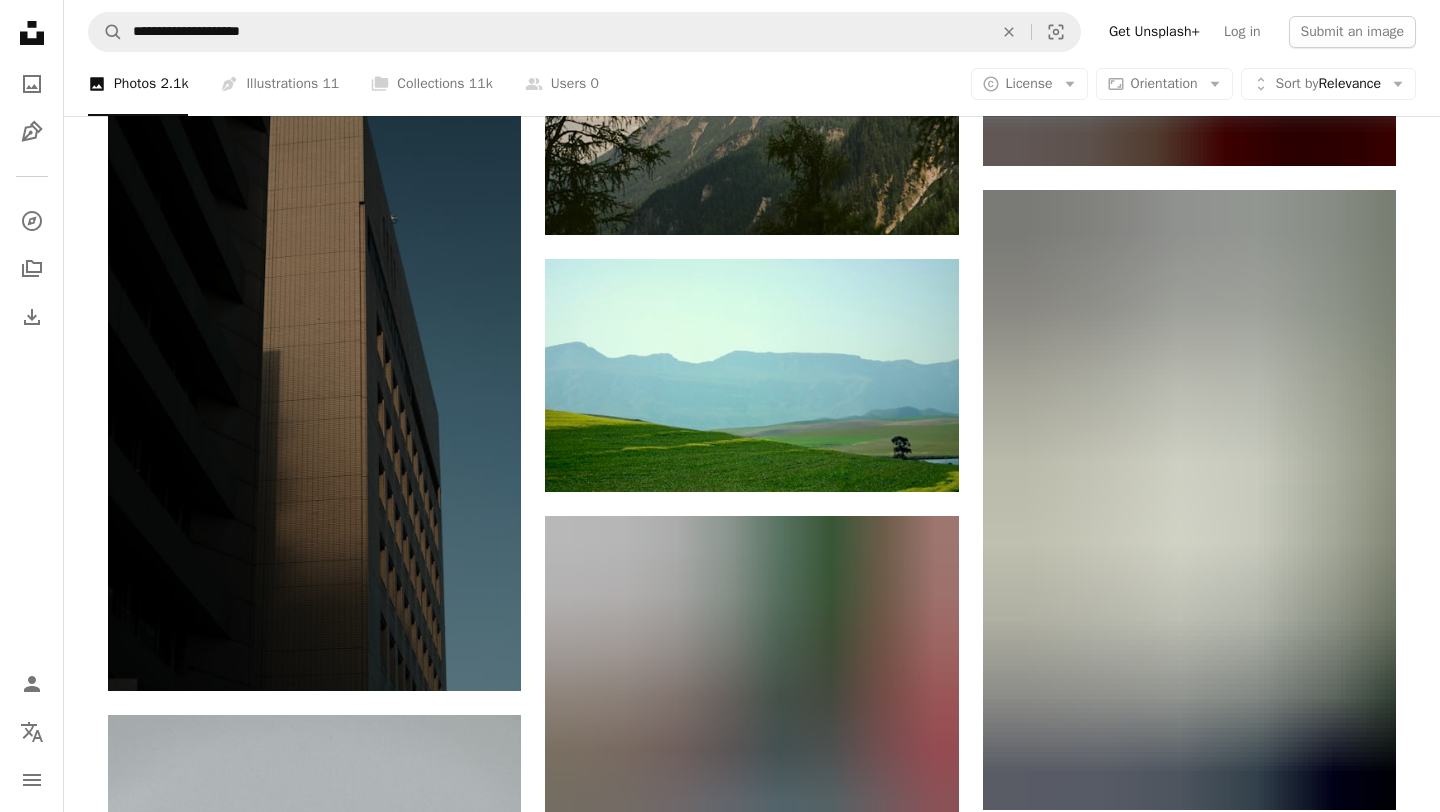scroll, scrollTop: 2083, scrollLeft: 0, axis: vertical 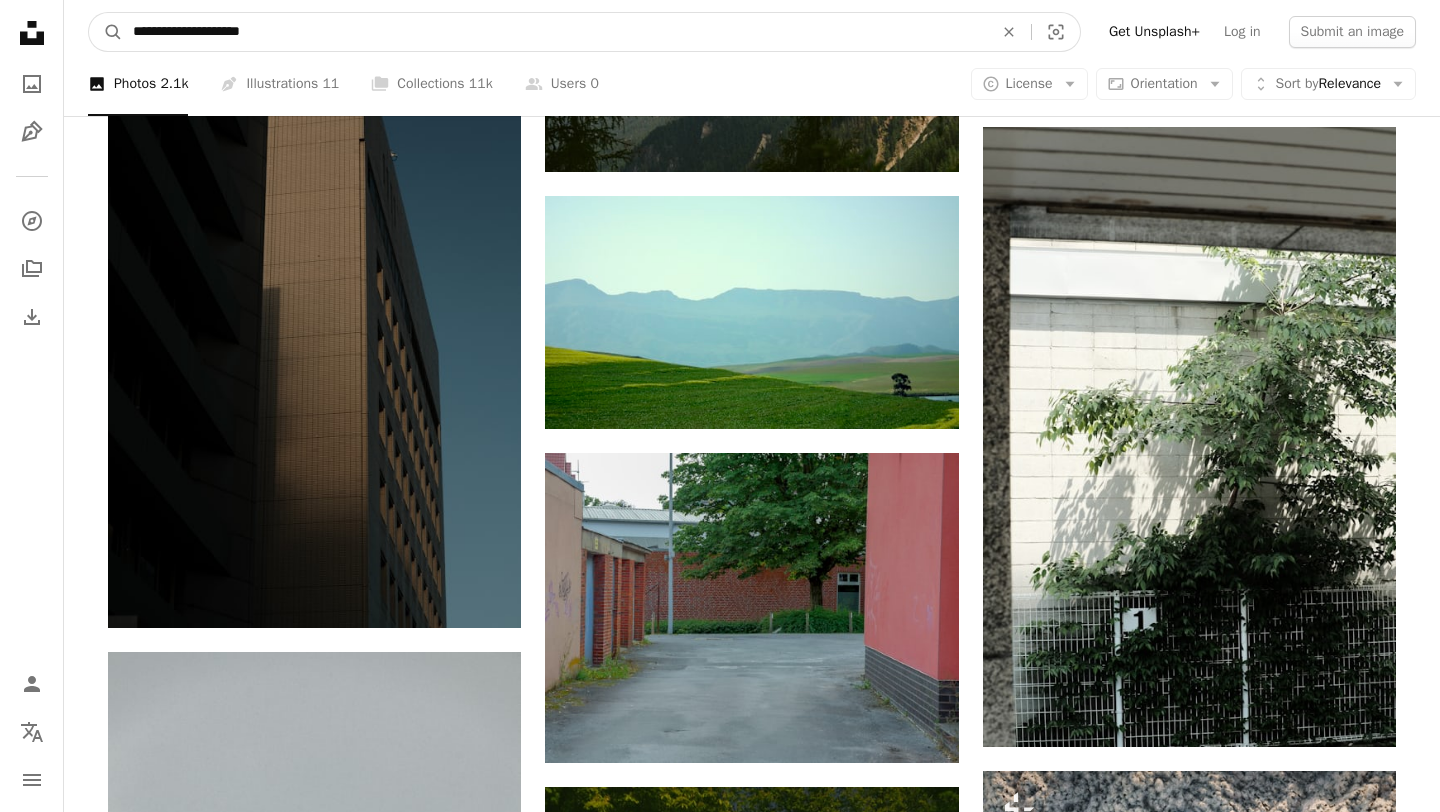 click on "**********" at bounding box center (555, 32) 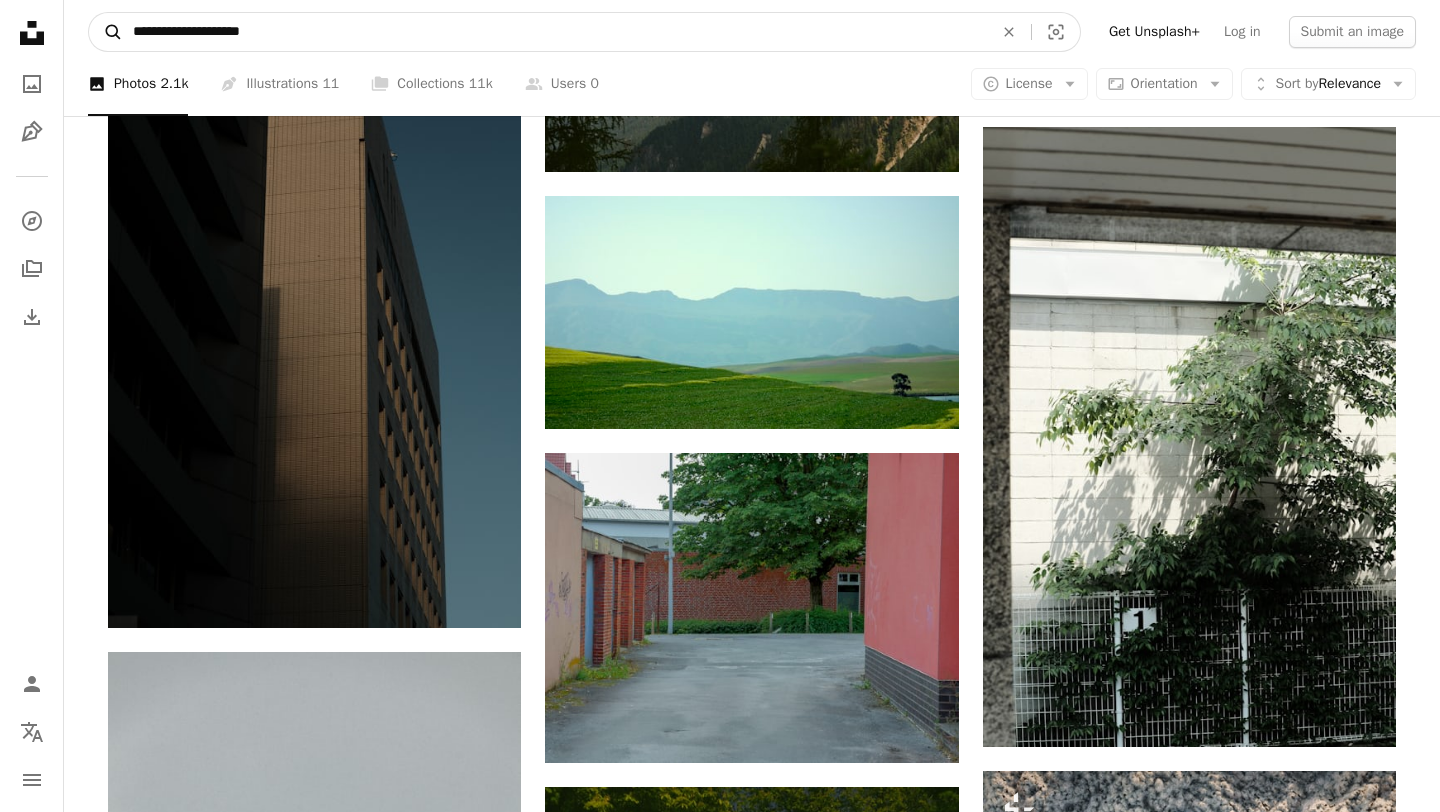 drag, startPoint x: 323, startPoint y: 35, endPoint x: 117, endPoint y: 25, distance: 206.24257 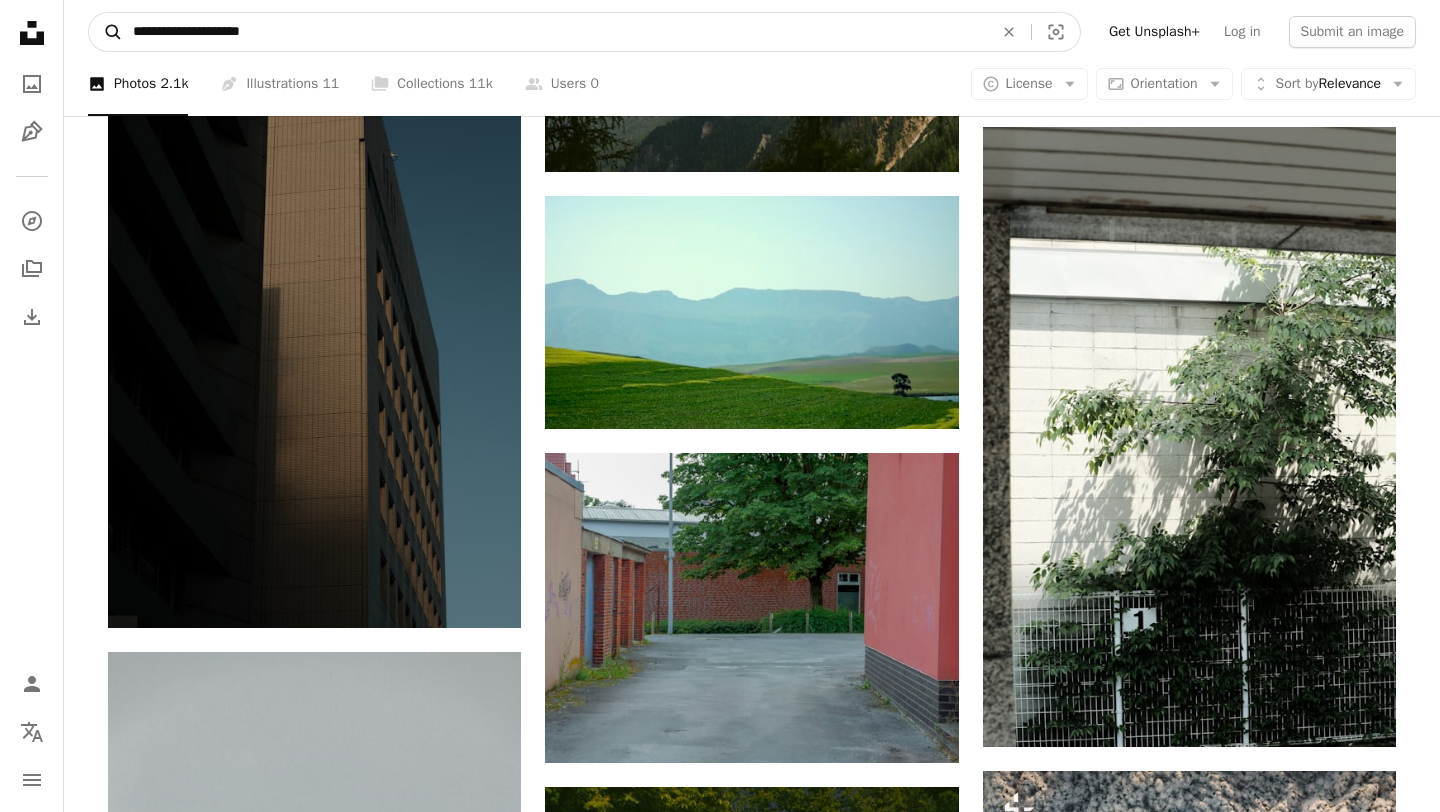 click on "**********" at bounding box center [584, 32] 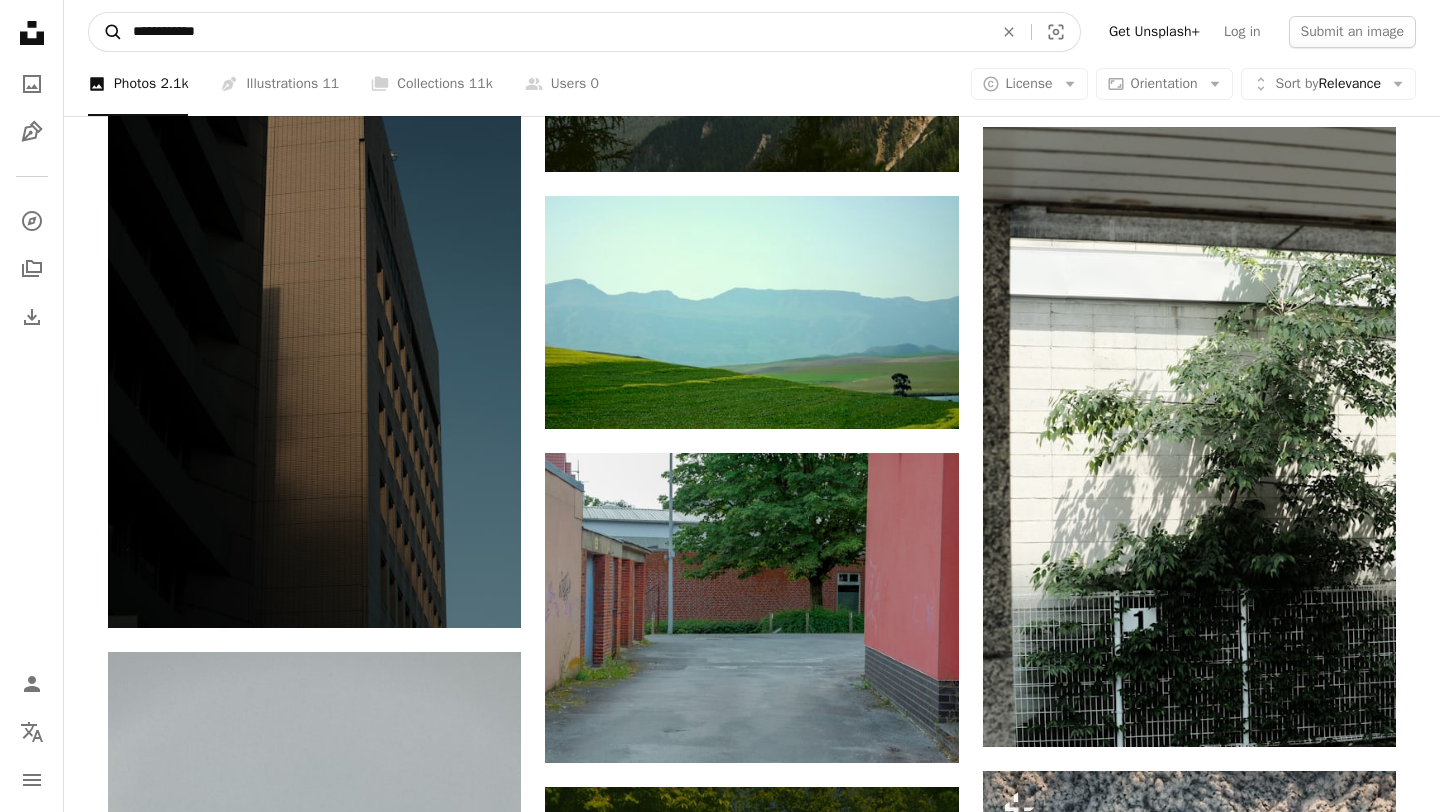 type on "**********" 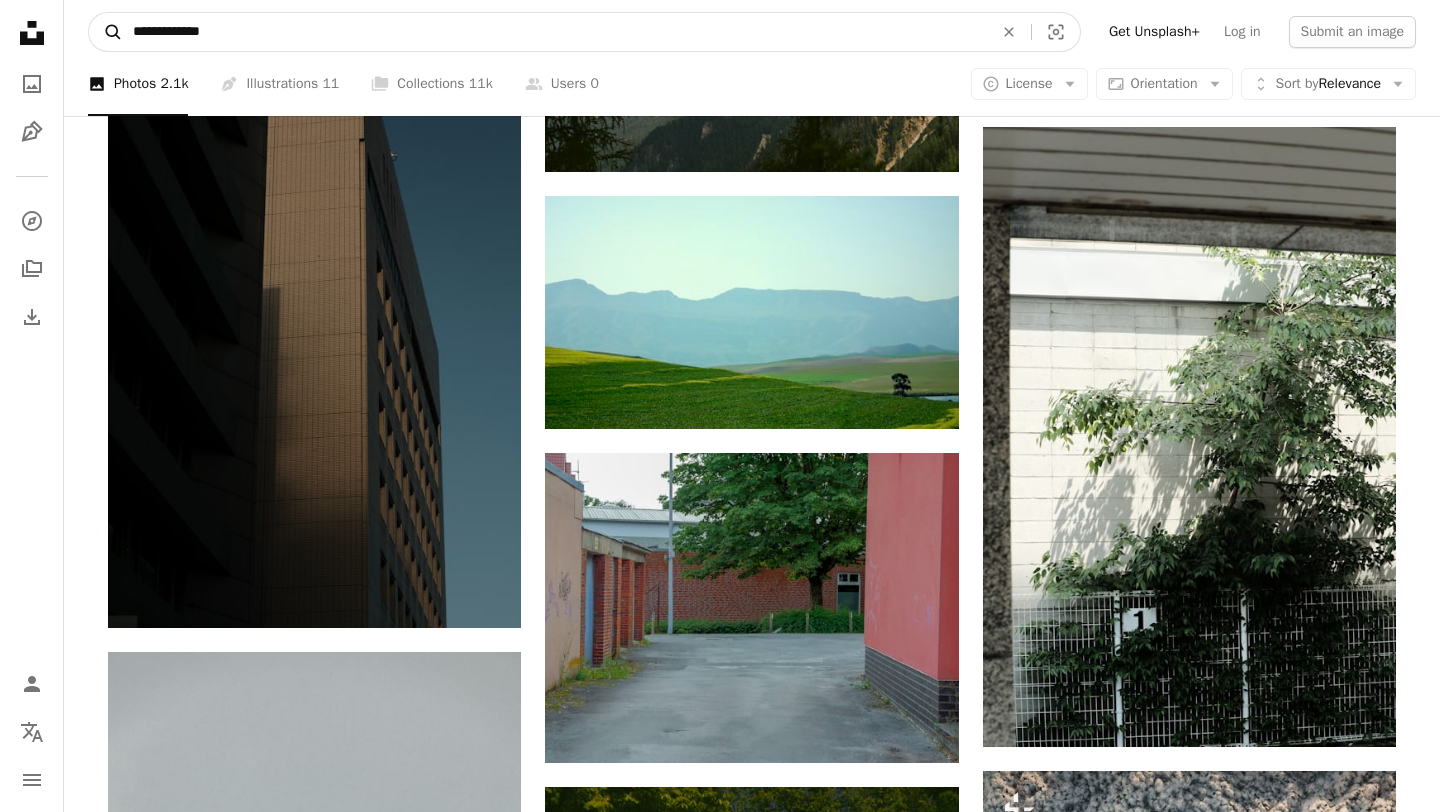 click on "A magnifying glass" at bounding box center [106, 32] 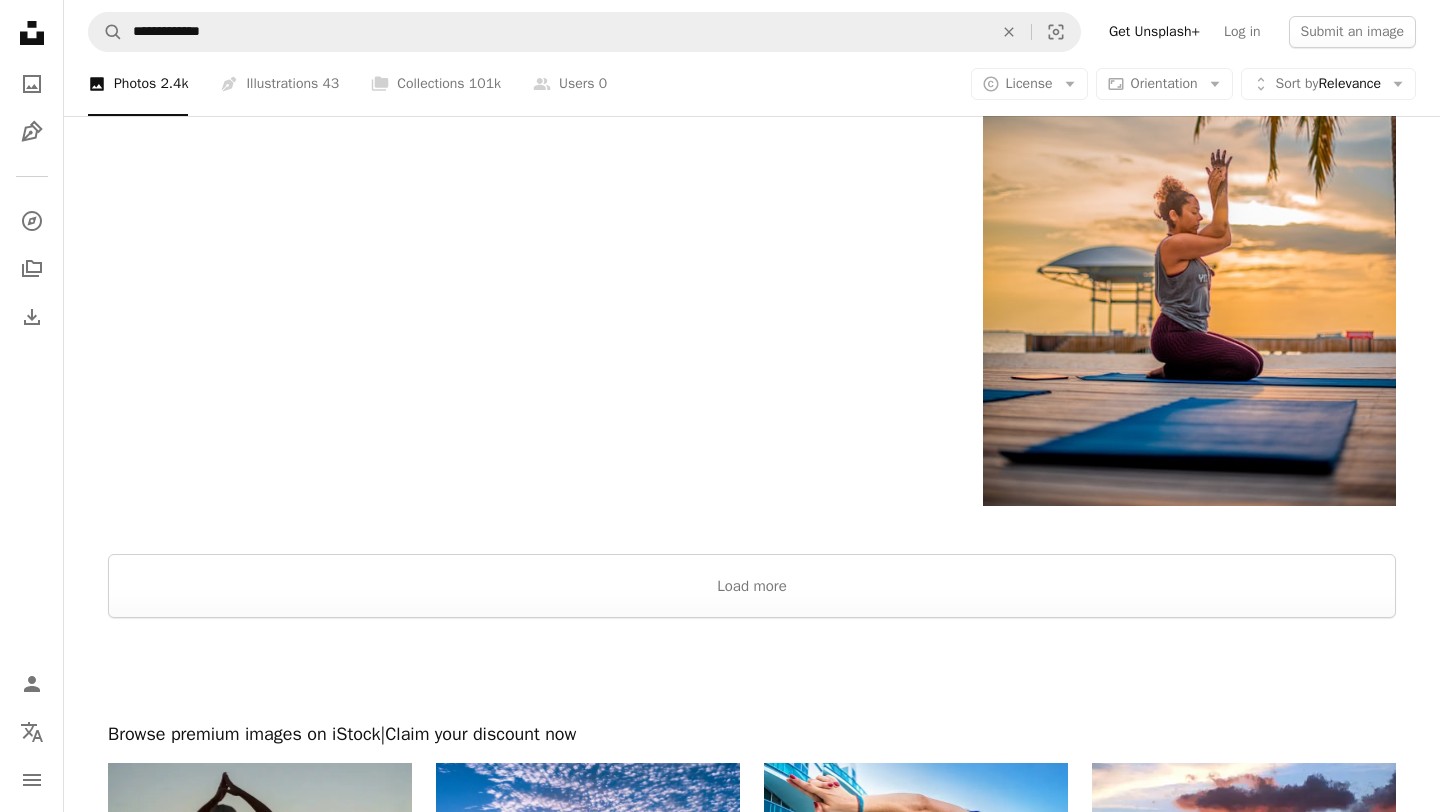 scroll, scrollTop: 3353, scrollLeft: 0, axis: vertical 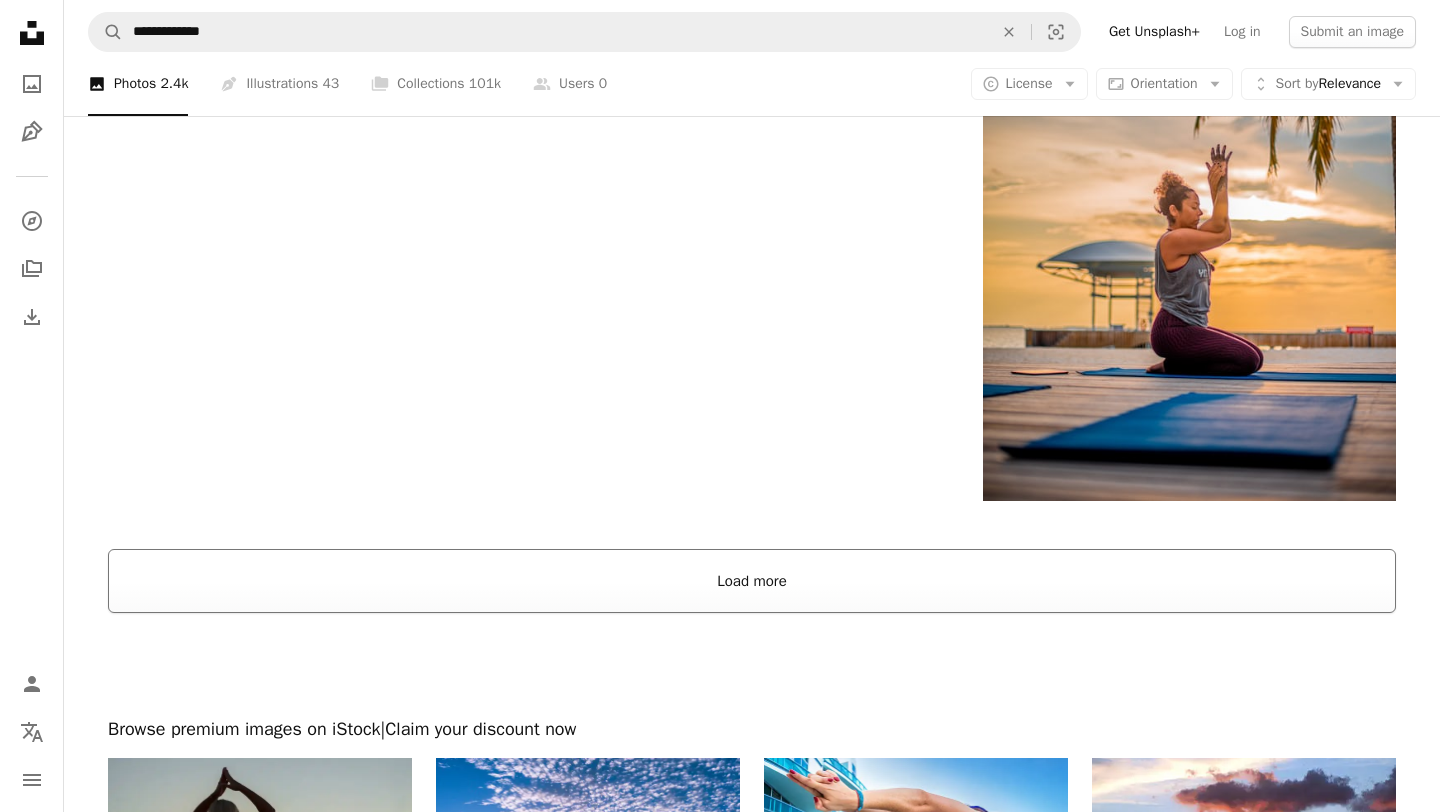click on "Load more" at bounding box center (752, 581) 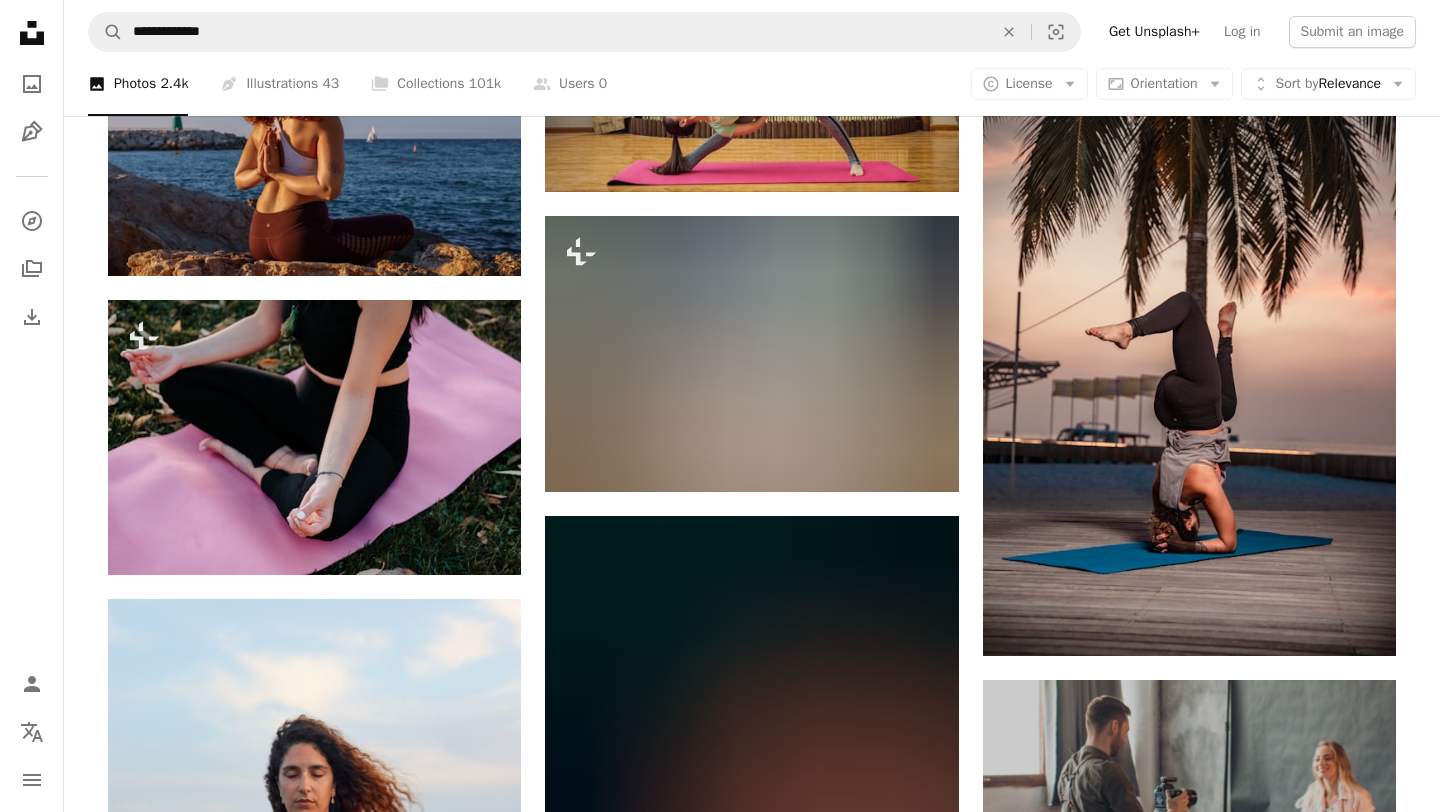 scroll, scrollTop: 8881, scrollLeft: 0, axis: vertical 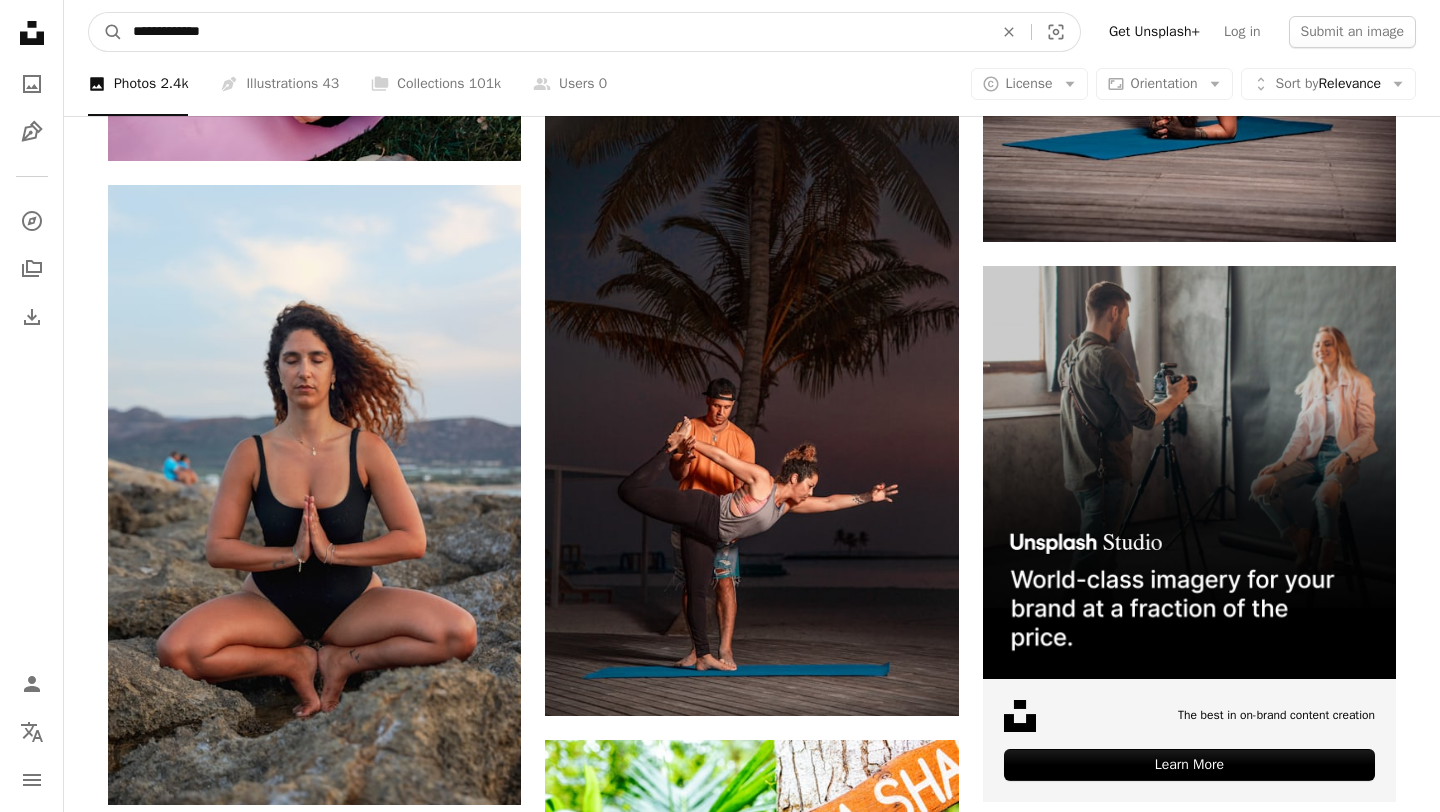 click on "**********" at bounding box center (555, 32) 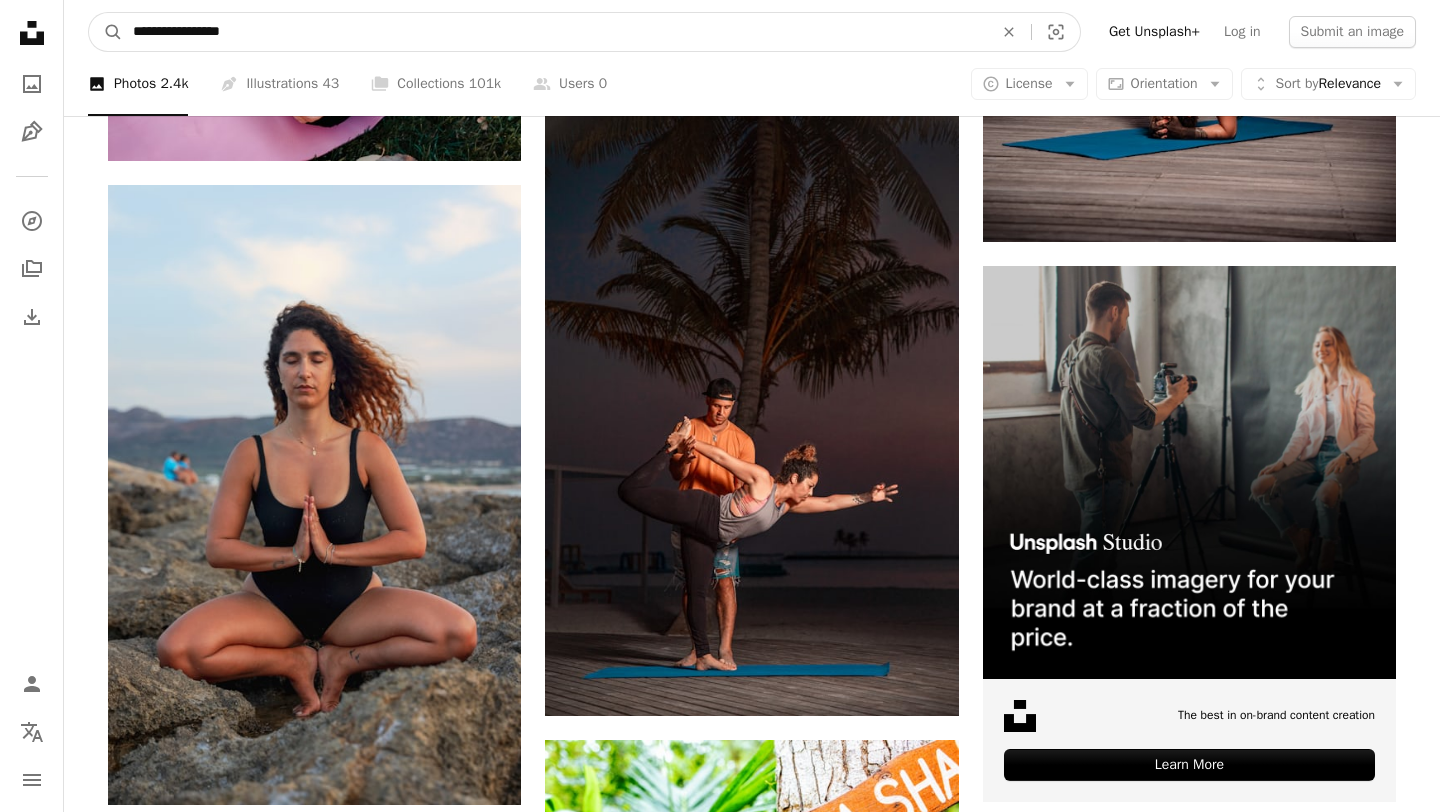 type on "**********" 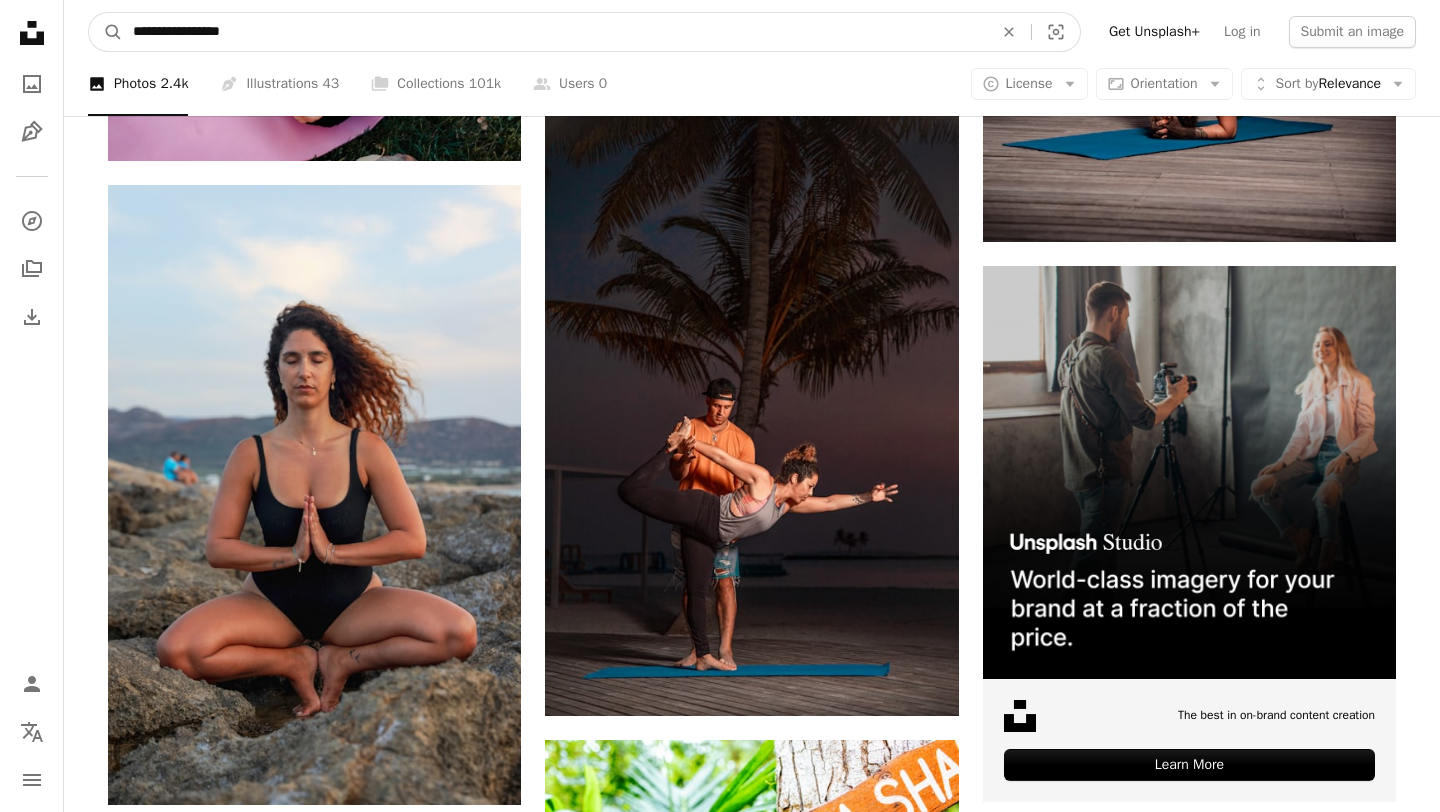 click on "A magnifying glass" at bounding box center [106, 32] 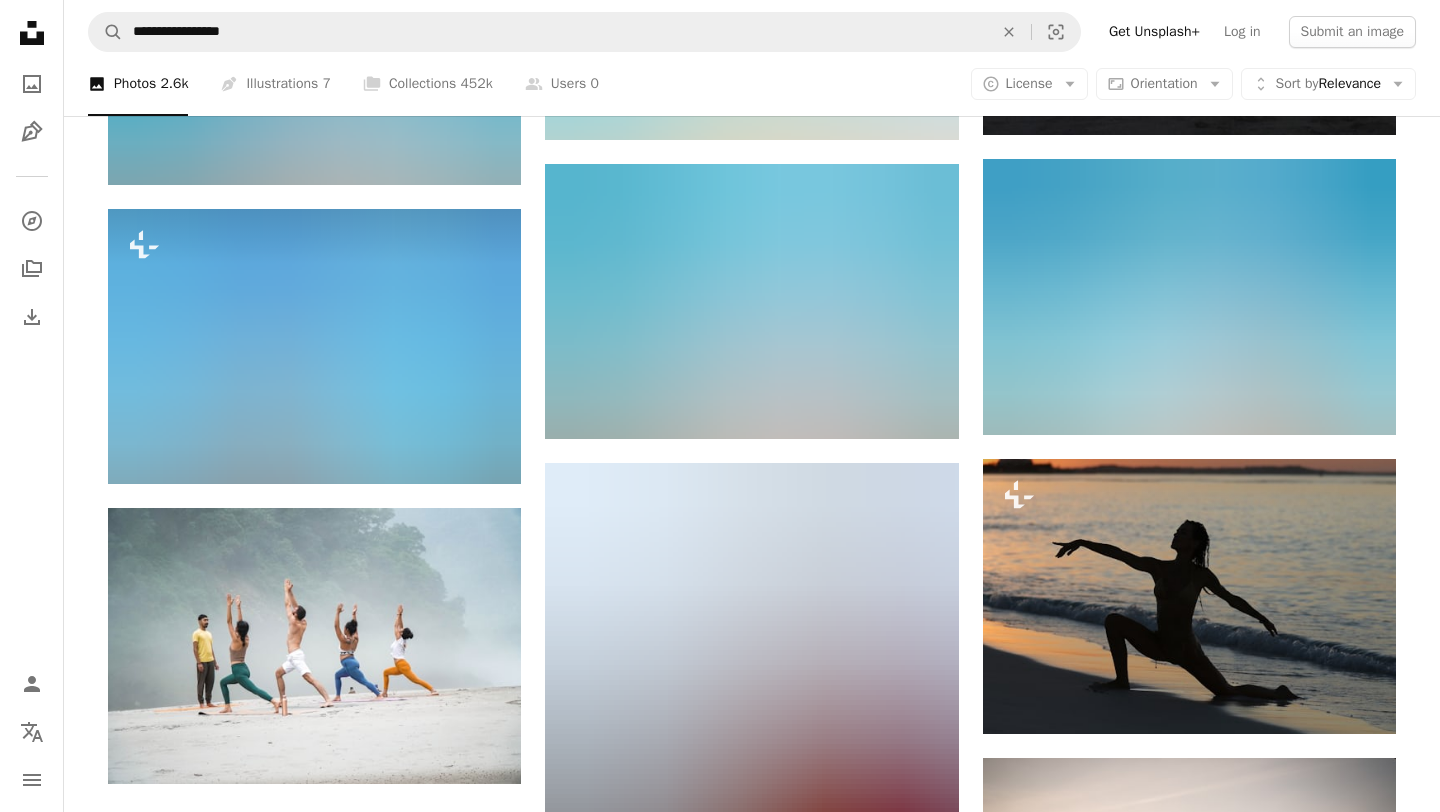 scroll, scrollTop: 2031, scrollLeft: 0, axis: vertical 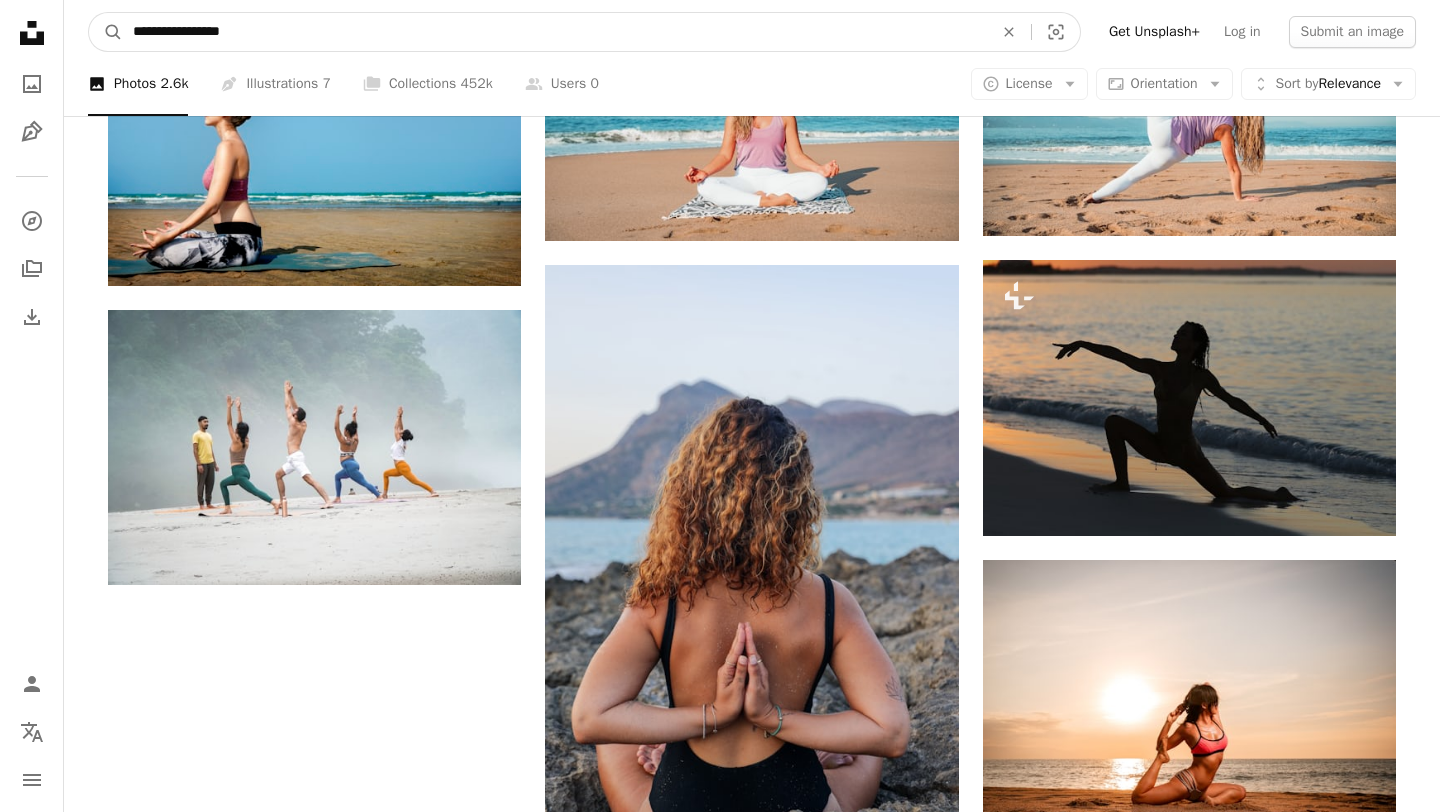 click on "**********" at bounding box center [555, 32] 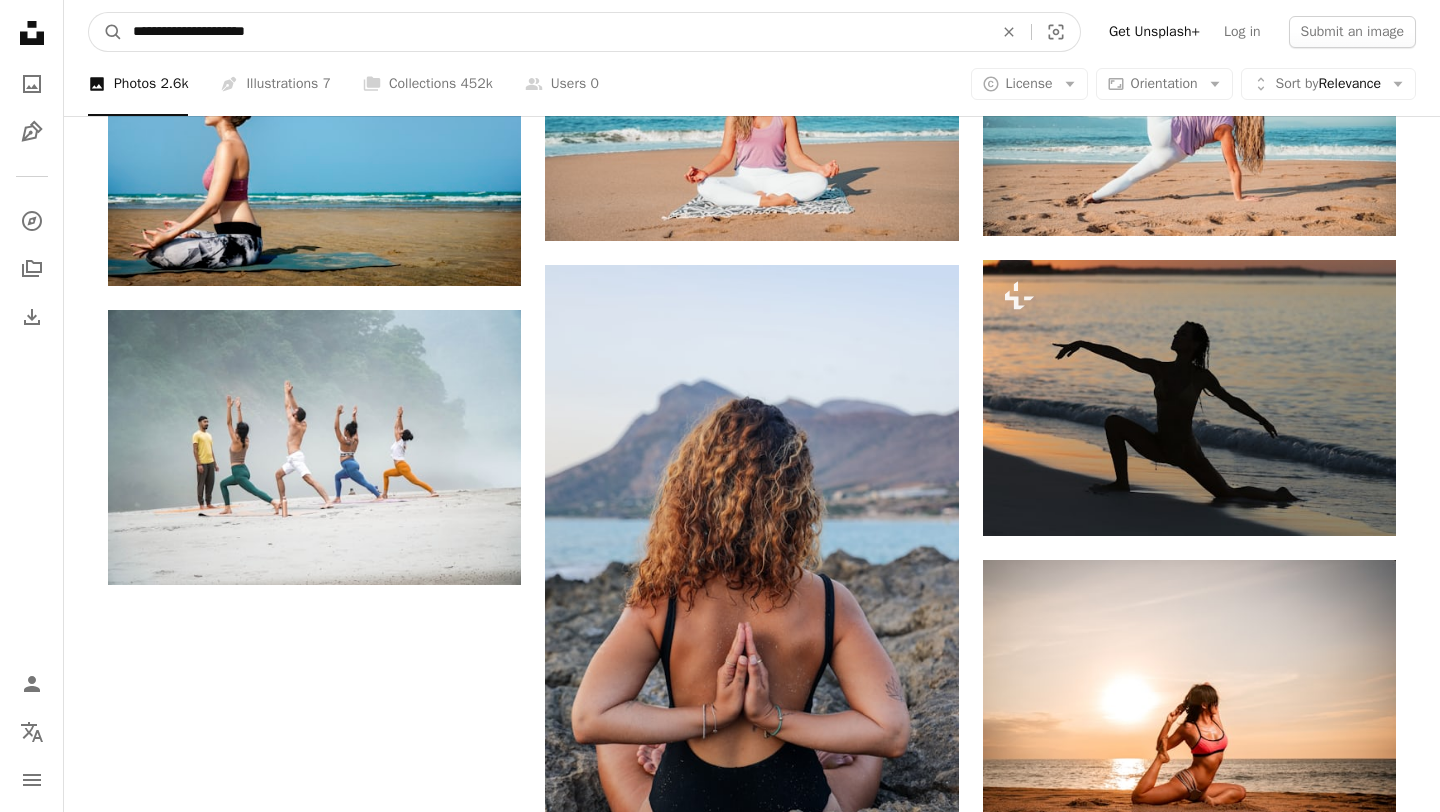 type on "**********" 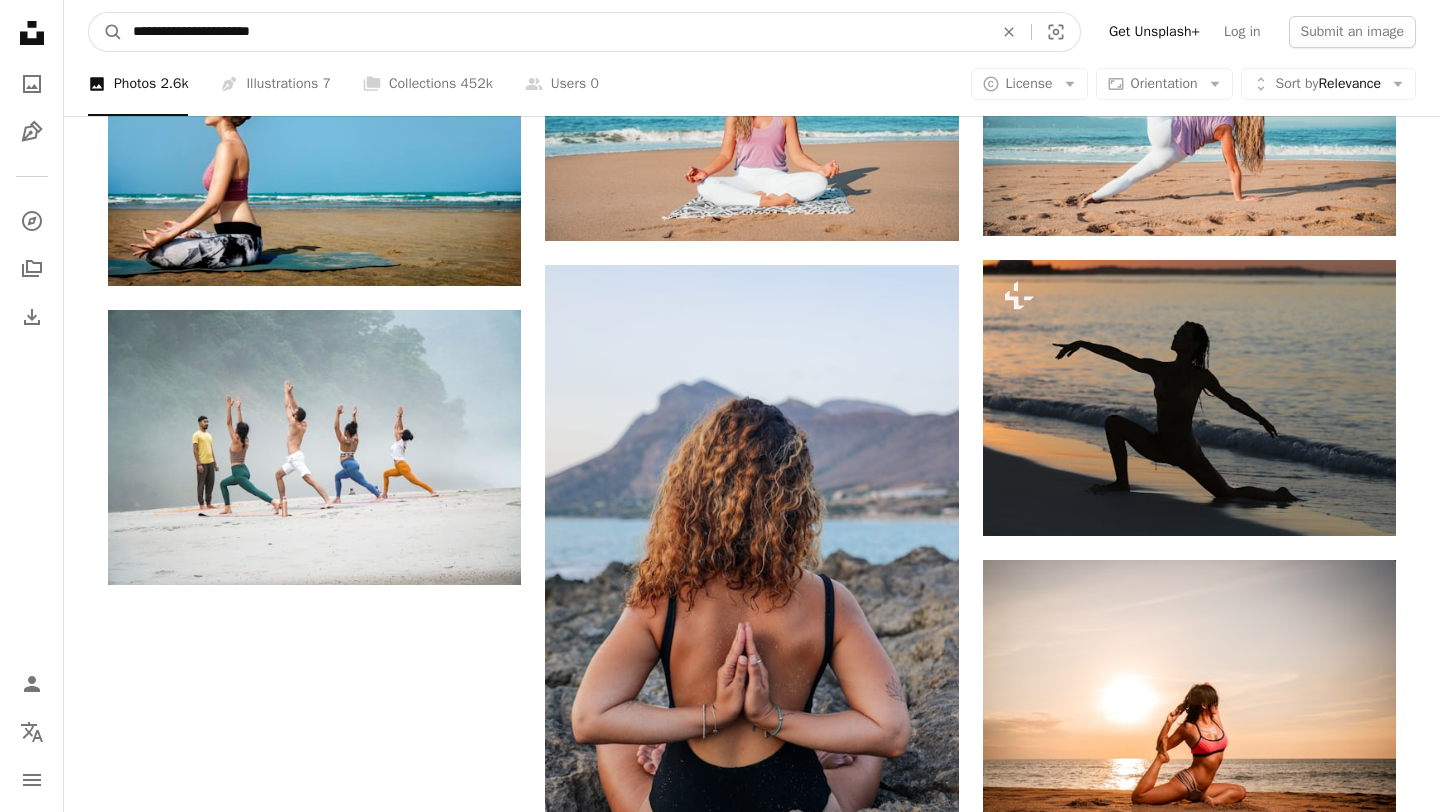 click on "A magnifying glass" at bounding box center [106, 32] 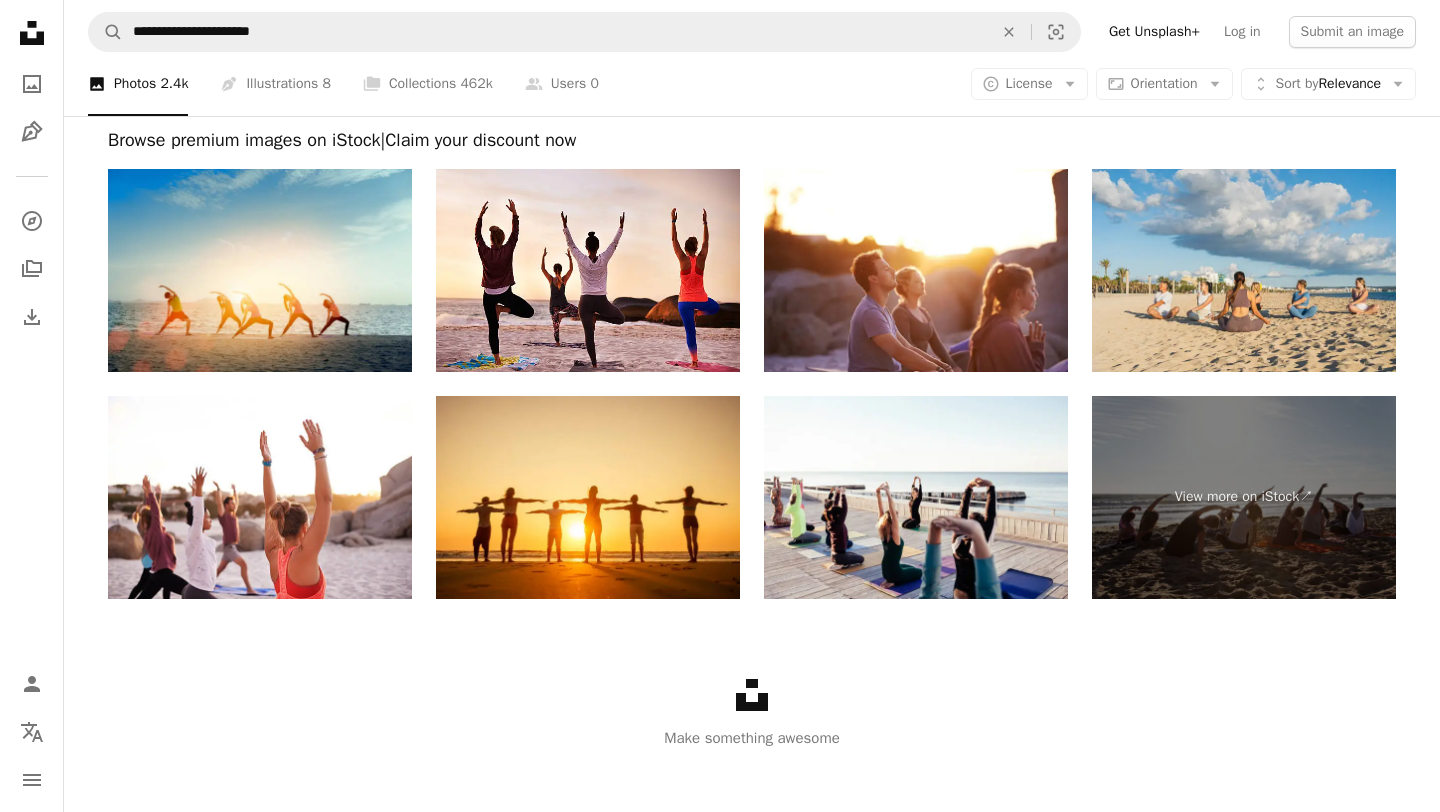 scroll, scrollTop: 3956, scrollLeft: 0, axis: vertical 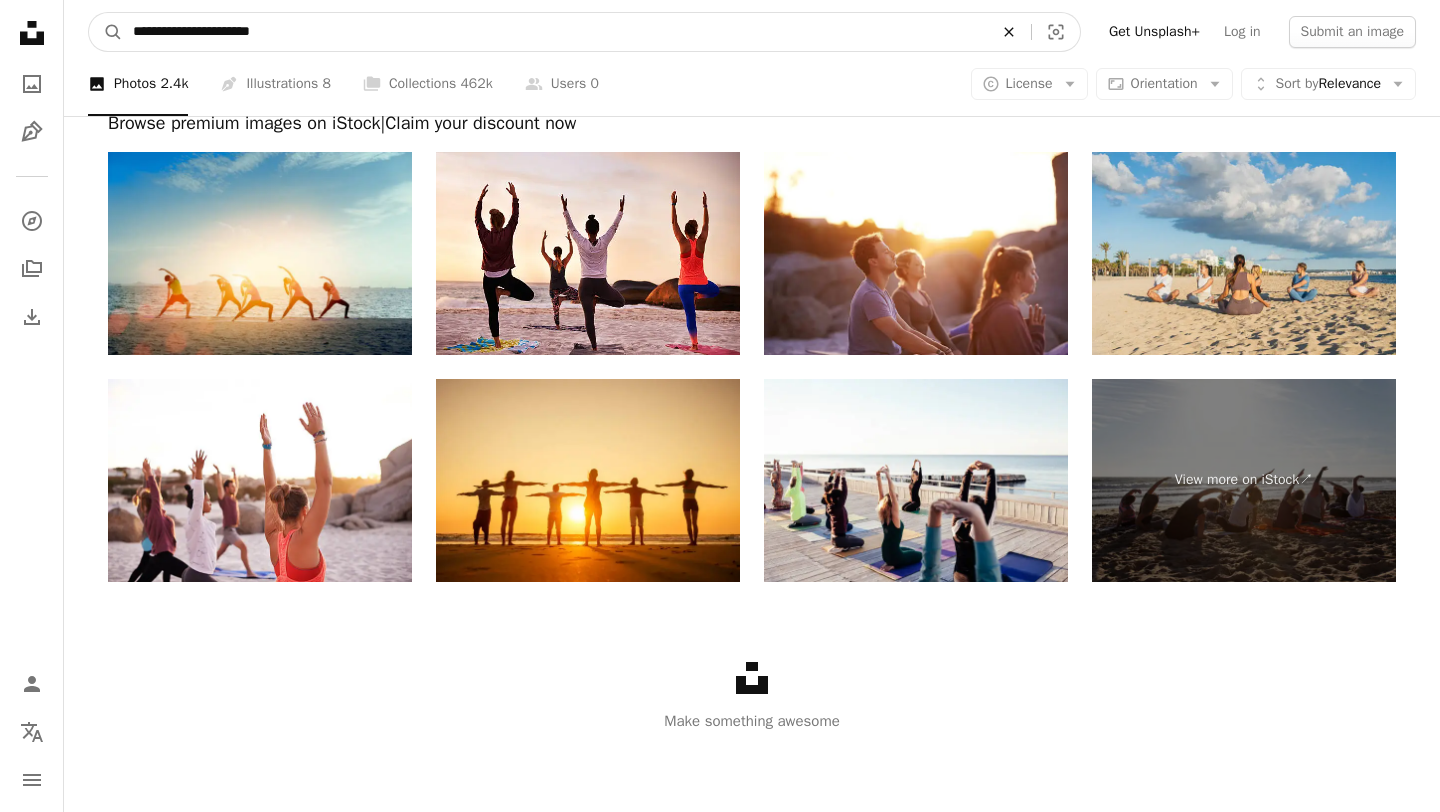 click on "An X shape" 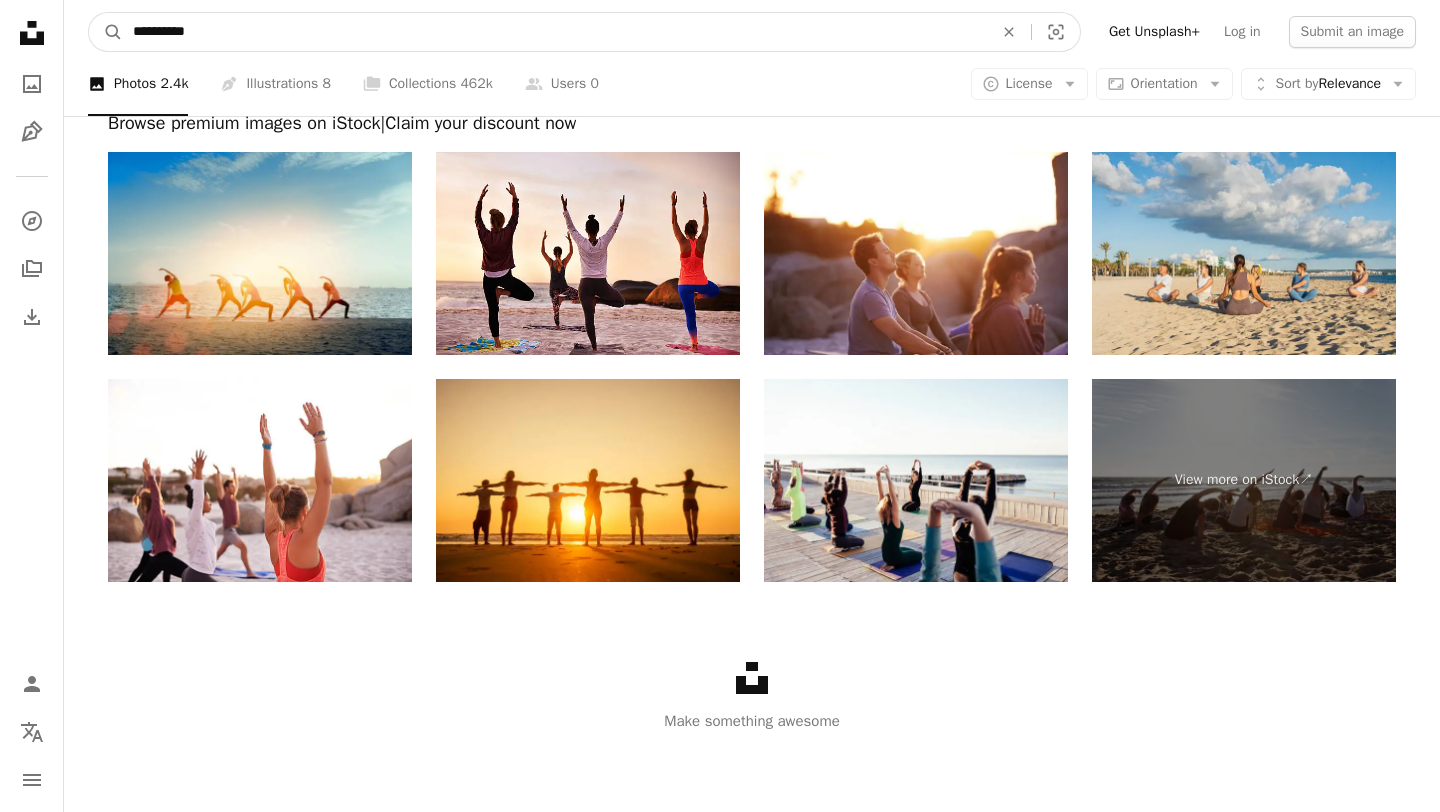type on "**********" 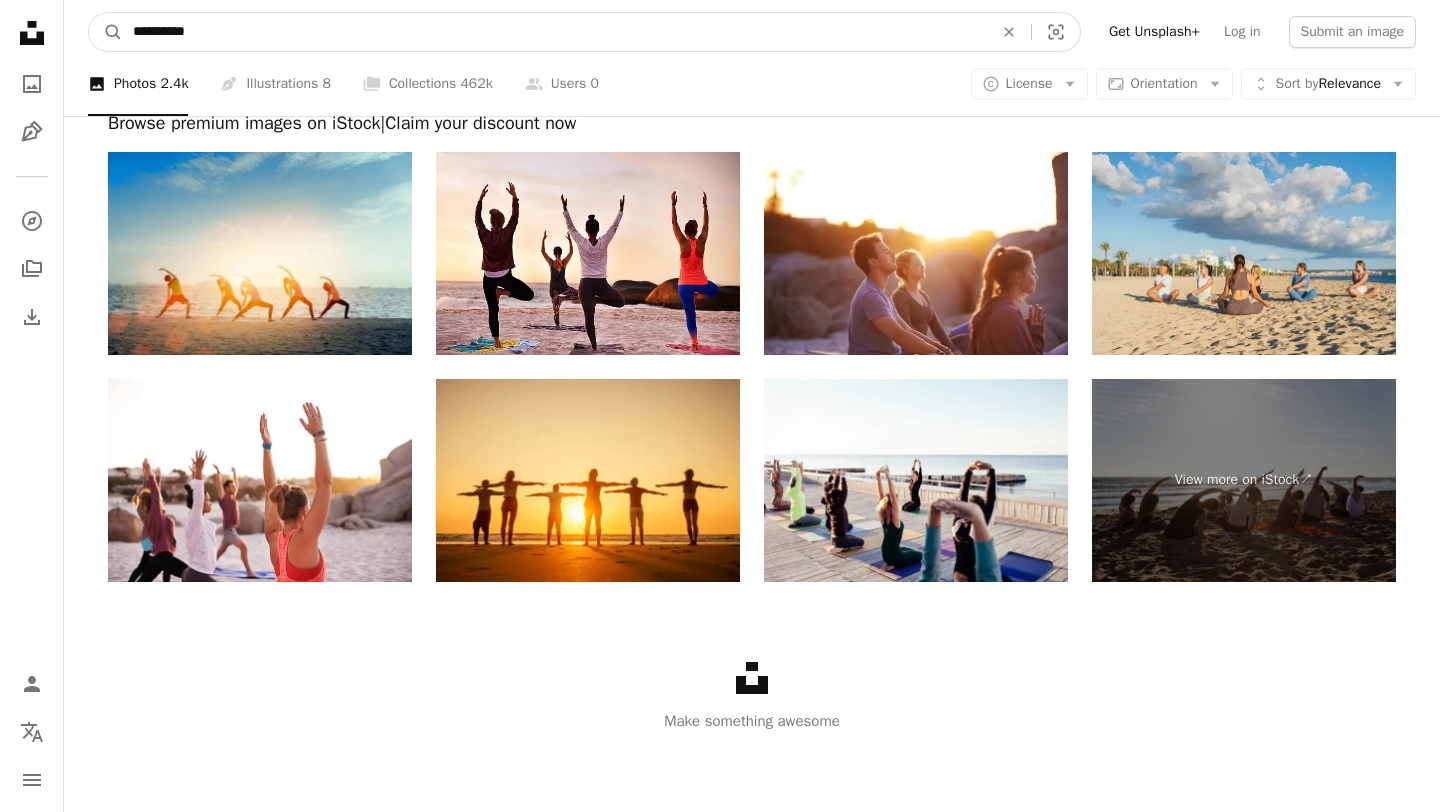 click on "A magnifying glass" at bounding box center [106, 32] 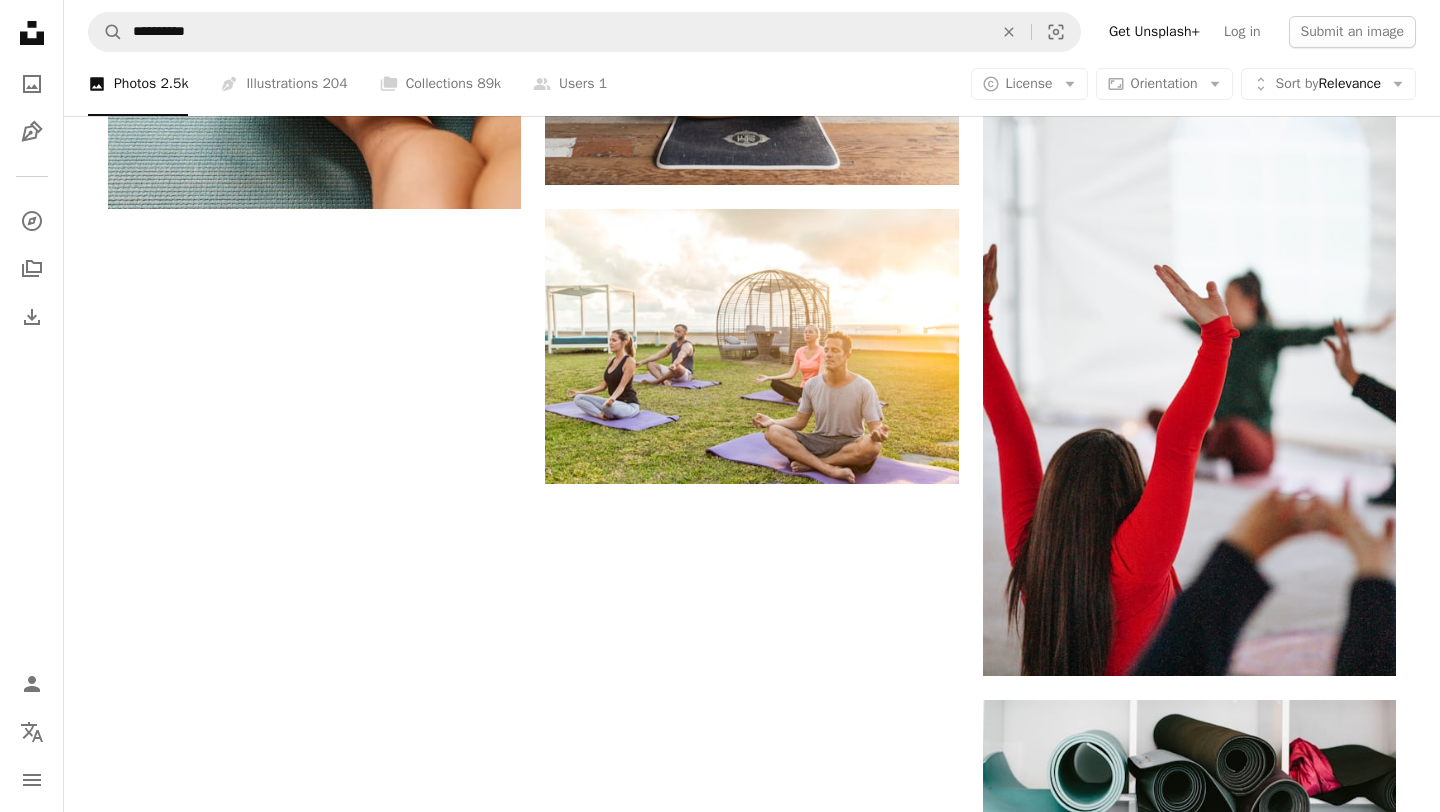 scroll, scrollTop: 2783, scrollLeft: 0, axis: vertical 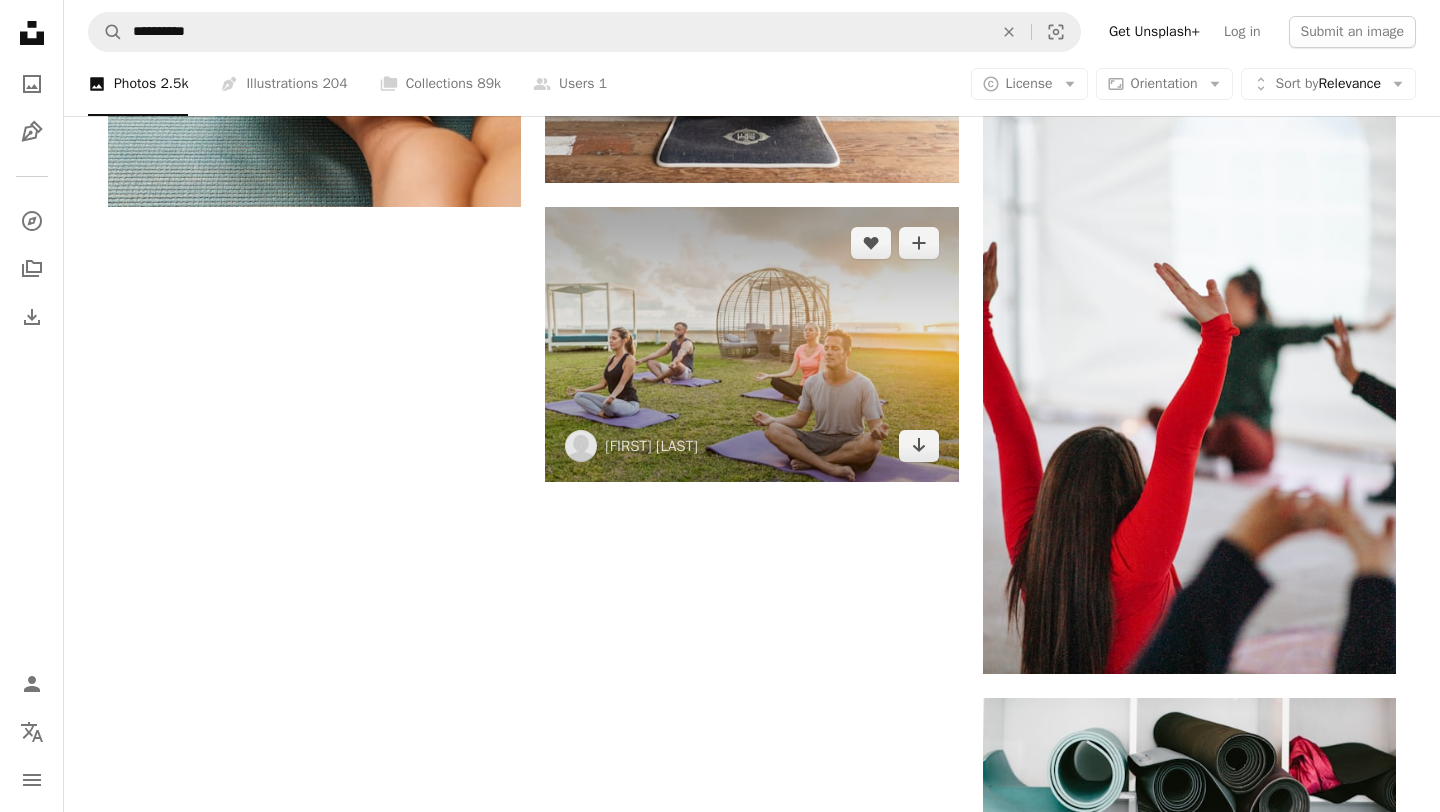 click at bounding box center [751, 344] 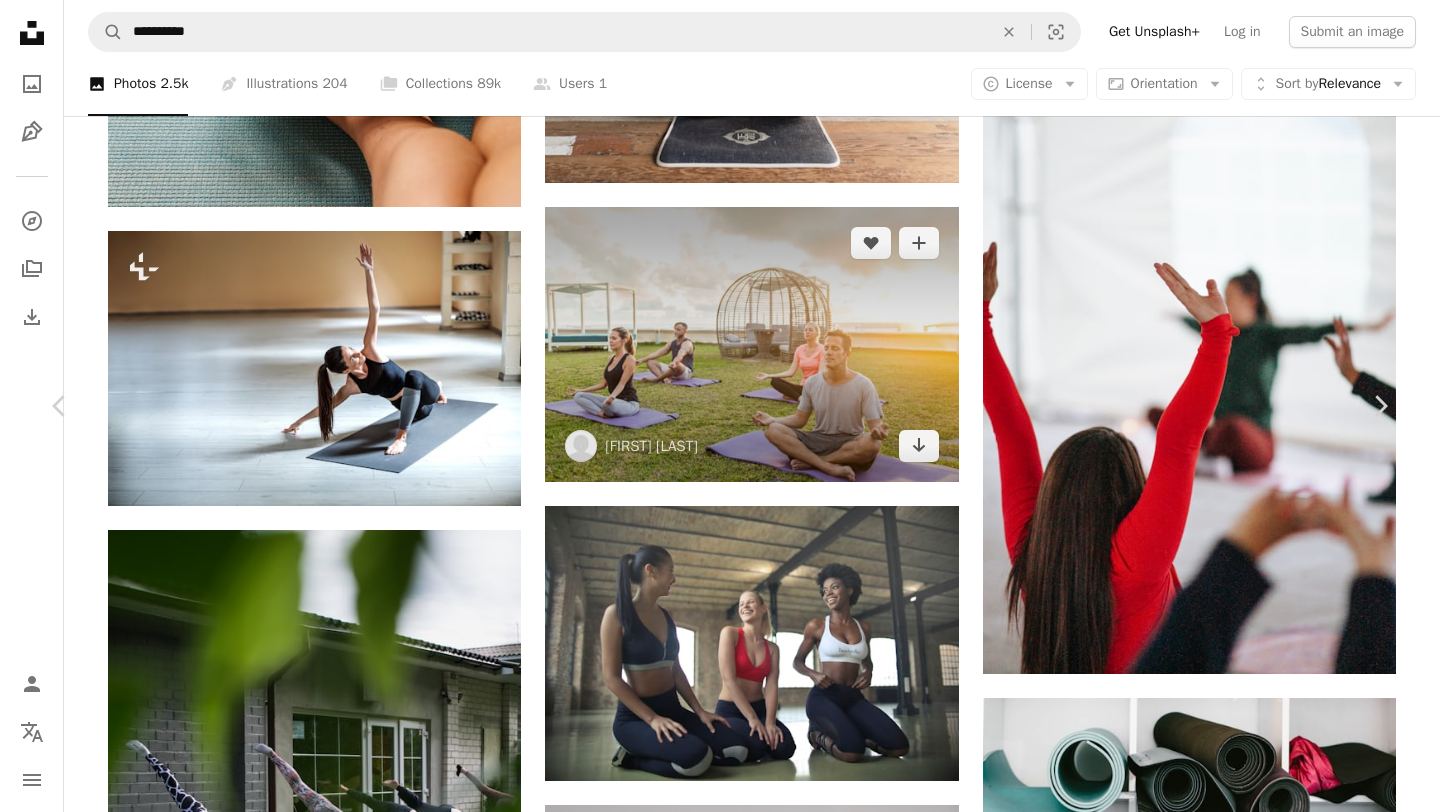 scroll, scrollTop: 5, scrollLeft: 0, axis: vertical 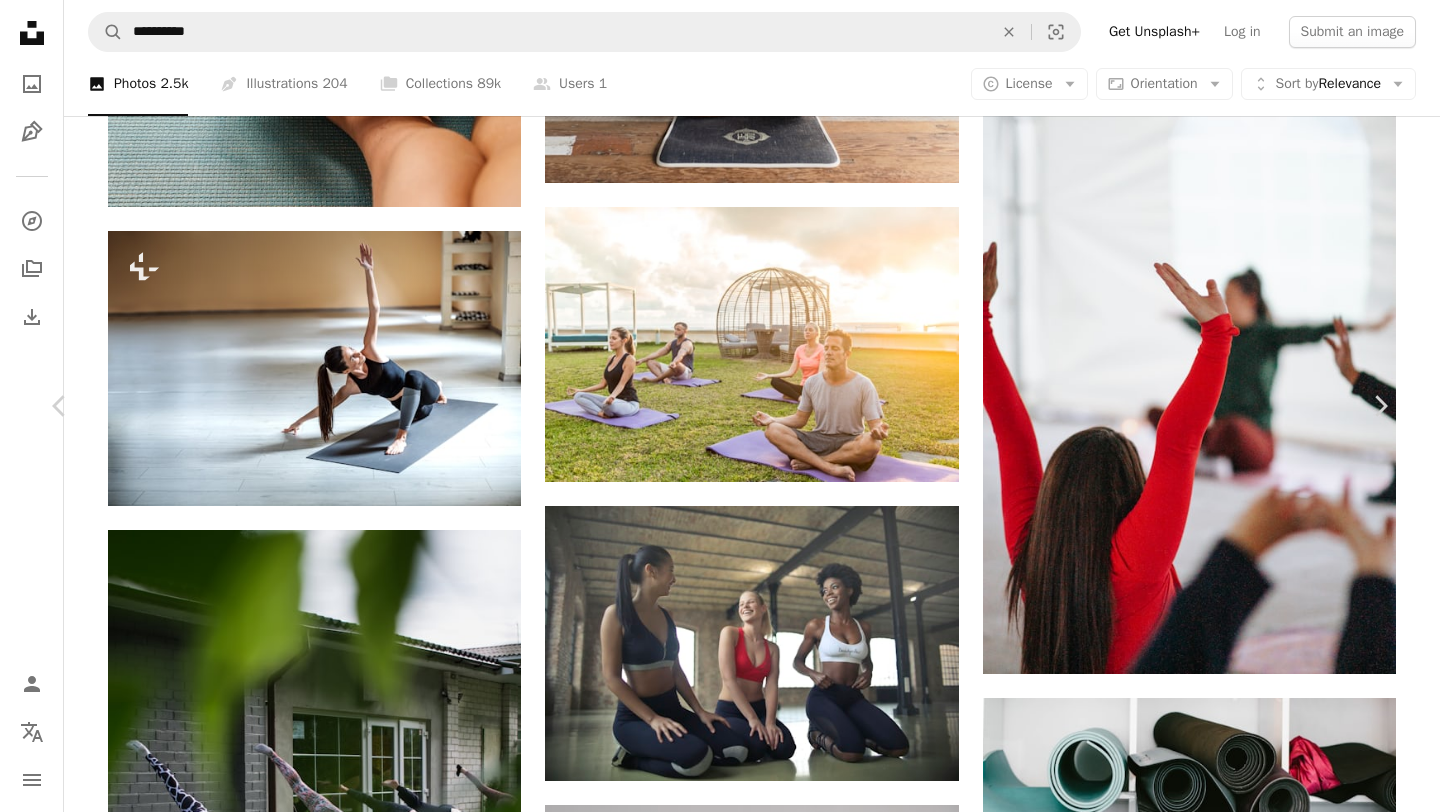 click on "Chevron down" 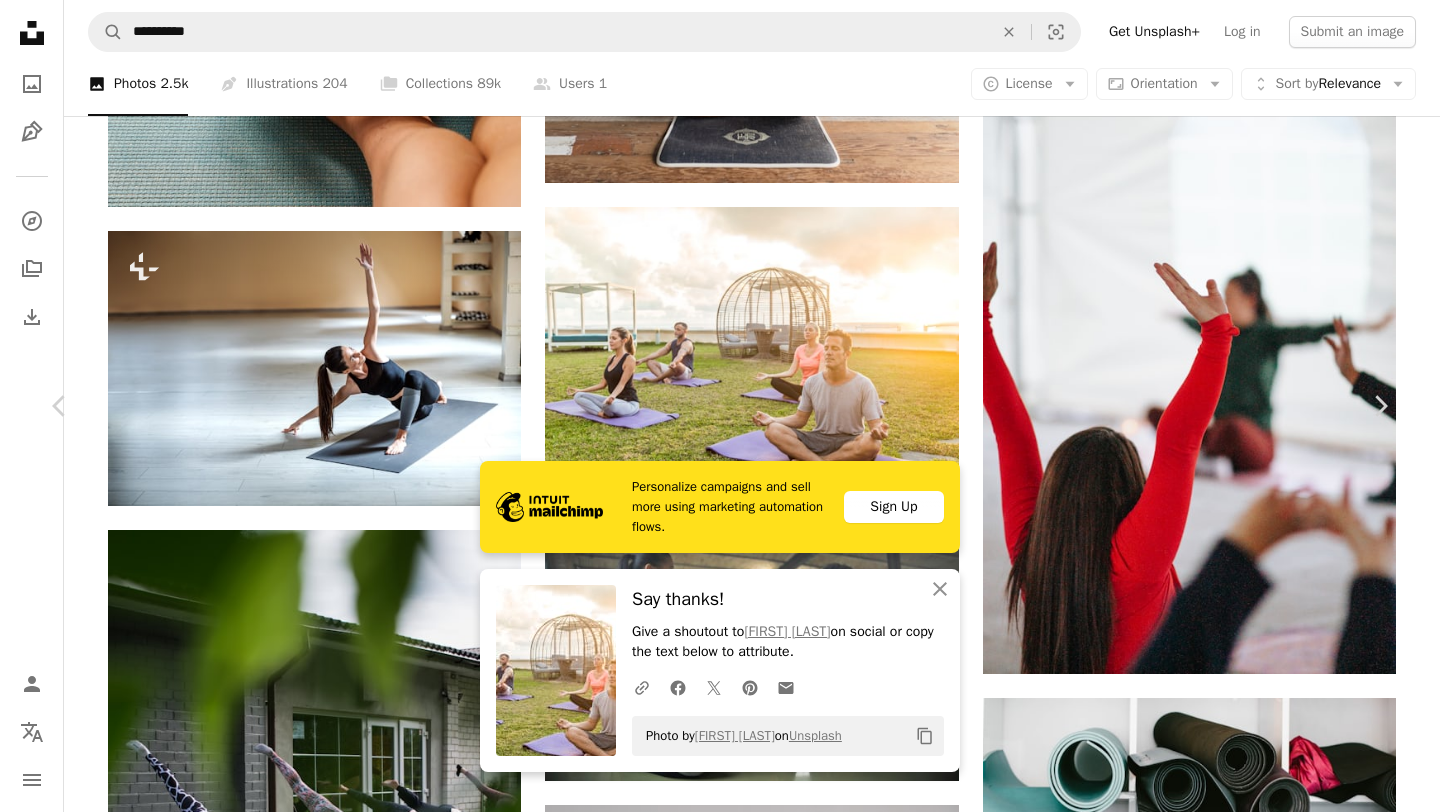 click on "An X shape Chevron left Chevron right Personalize campaigns and sell more using marketing automation flows. Sign Up An X shape Close Say thanks! Give a shoutout to  [FIRST] [LAST]  on social or copy the text below to attribute. A URL sharing icon (chains) Facebook icon X (formerly Twitter) icon Pinterest icon An envelope Photo by  [FIRST] [LAST]  on  Unsplash
Copy content [FIRST] [LAST] [USERNAME] A heart A plus sign Download free Chevron down Zoom in Views 1,924,819 Downloads 19,414 A forward-right arrow Share Info icon Info More Actions Yoga class at morning Calendar outlined Published on  [DATE] Camera Canon, EOS 5D Mark III Safety Free to use under the  Unsplash License yoga hotel yoga pose cancun yoga beach land woman human plant sport fitness female grass sports exercise outdoors working out vegetation stretch HD Wallpapers Browse premium related images on iStock  |  Save 20% with code UNSPLASH20 View more on iStock  ↗ Related images A heart A plus sign [BRAND_NAME] Arrow pointing down A heart A plus sign [FIRST] [LAST] For" at bounding box center (720, 4830) 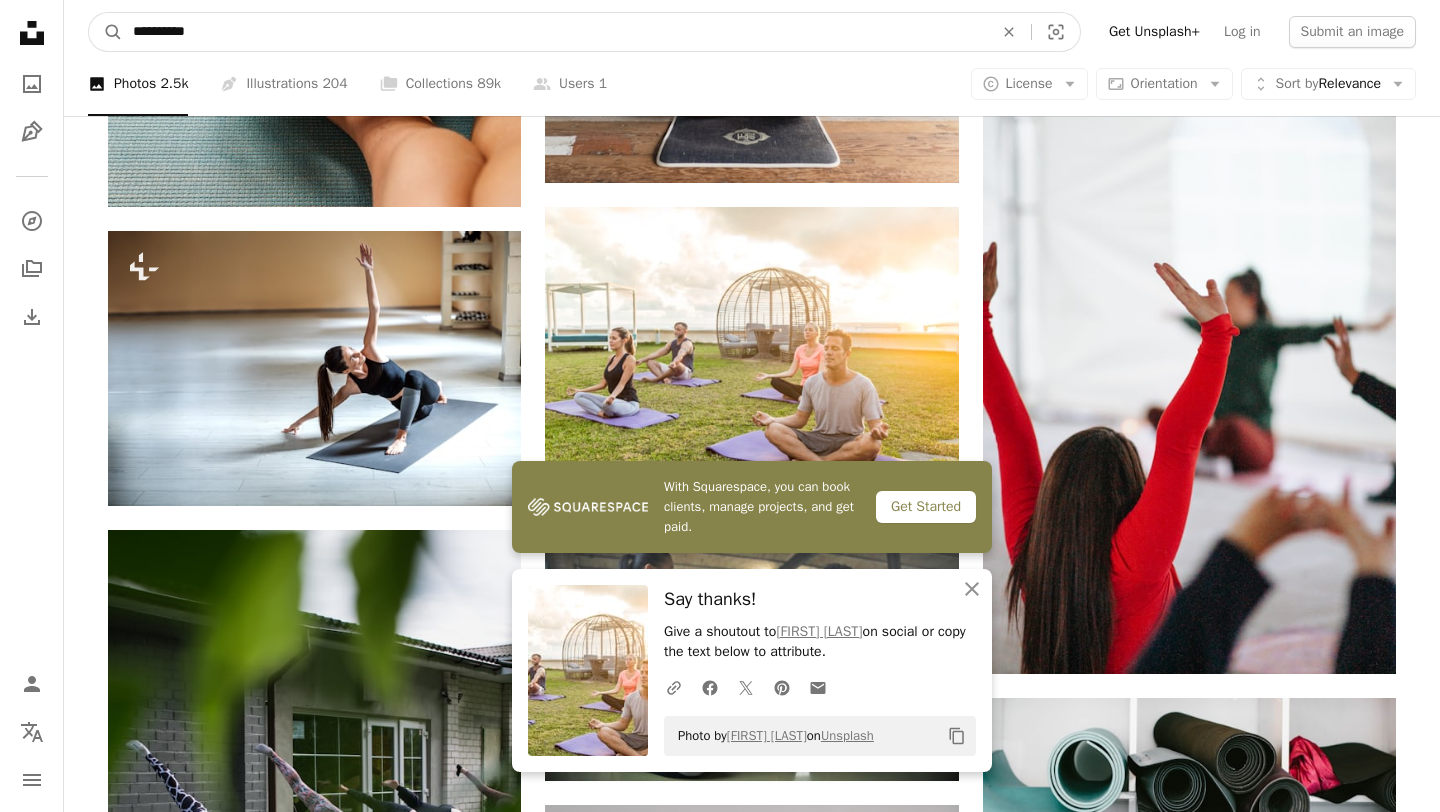 click on "**********" at bounding box center (555, 32) 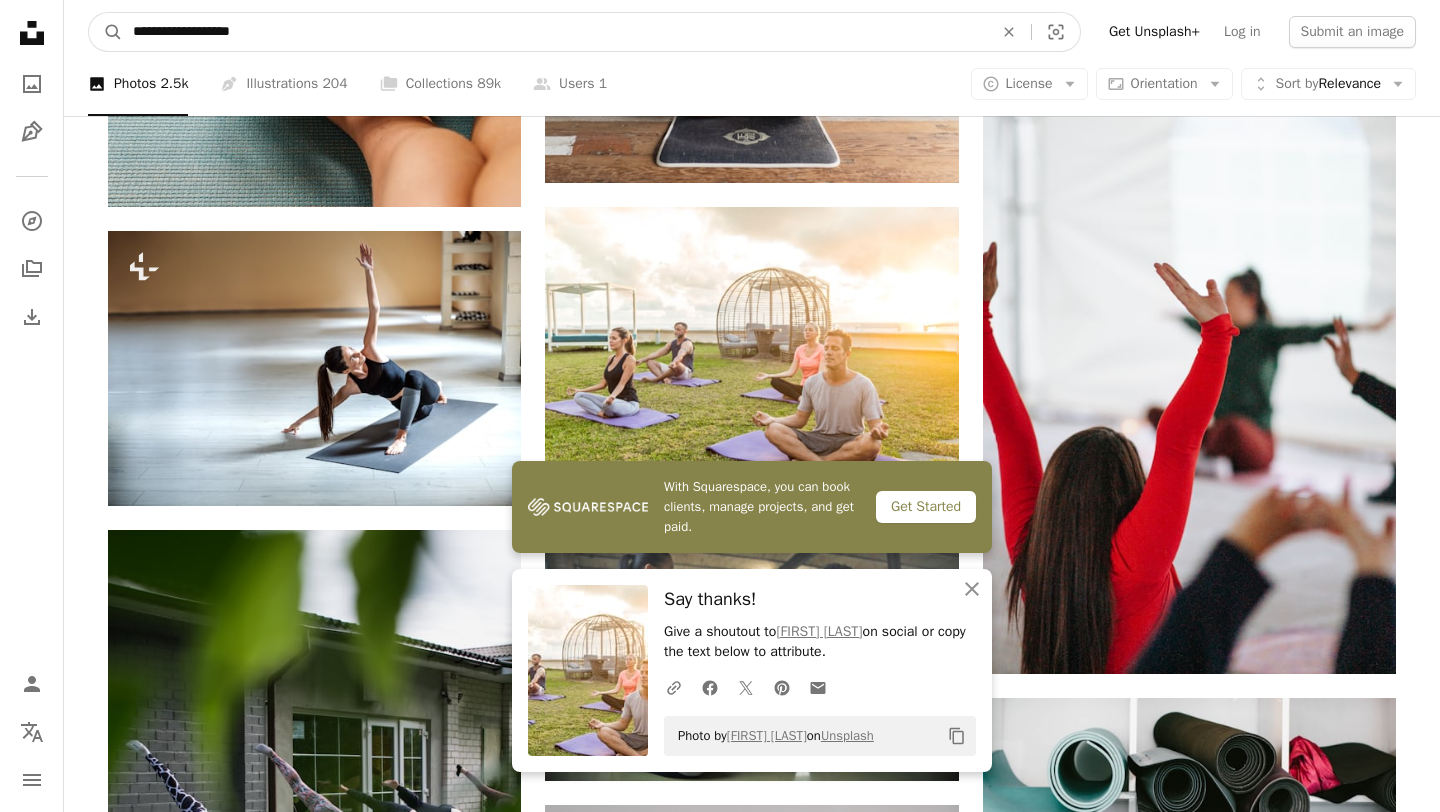 type on "**********" 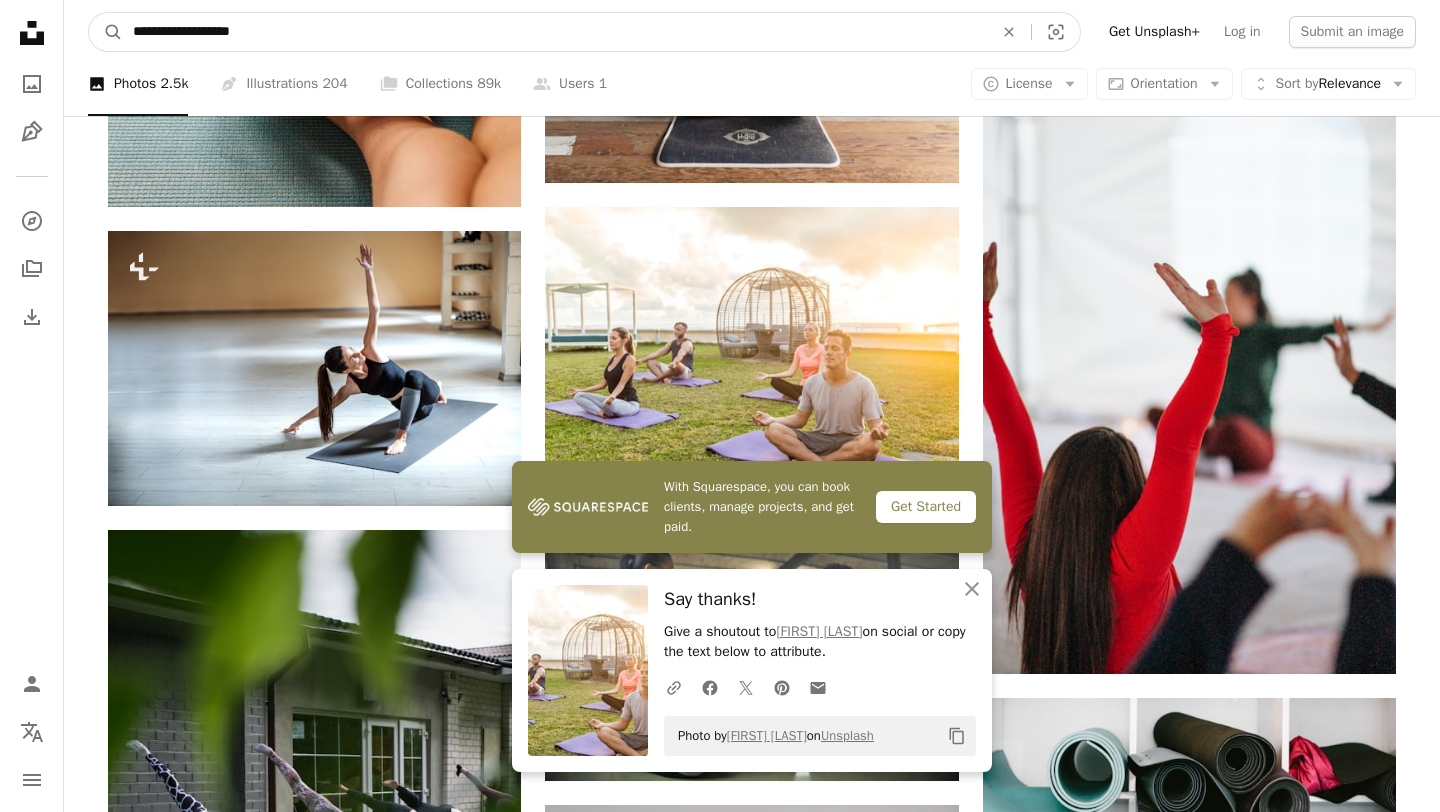click on "A magnifying glass" at bounding box center [106, 32] 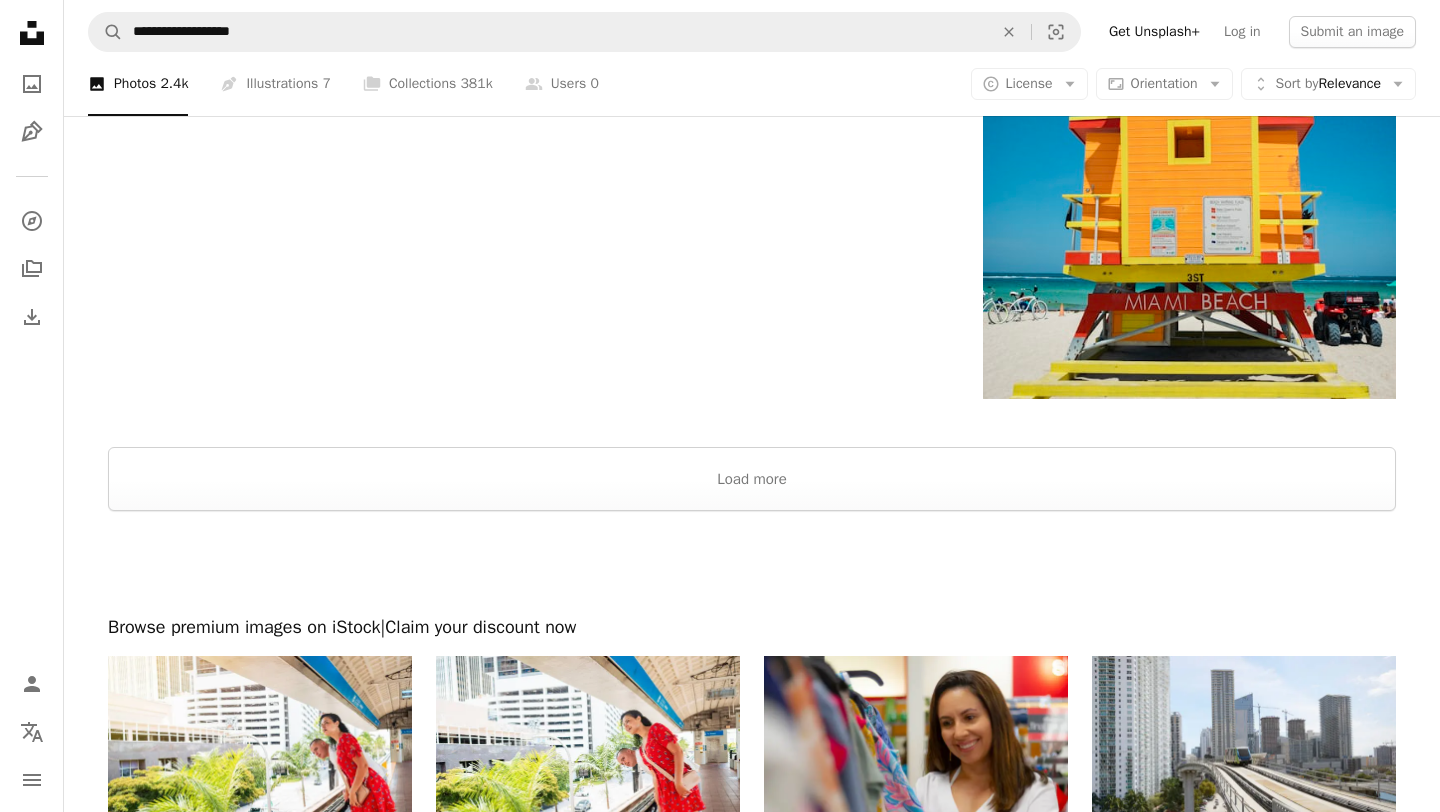 scroll, scrollTop: 3422, scrollLeft: 0, axis: vertical 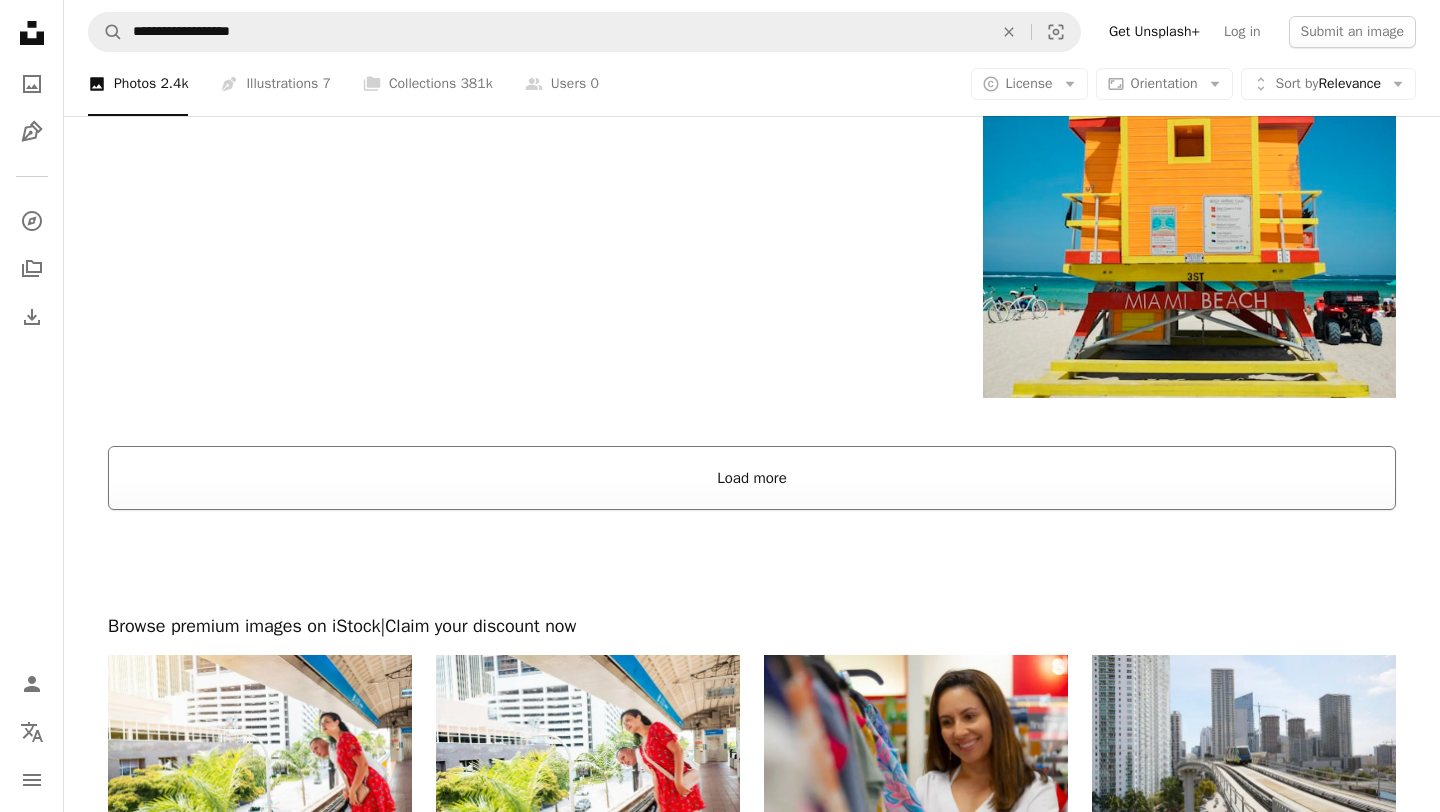 click on "Load more" at bounding box center (752, 478) 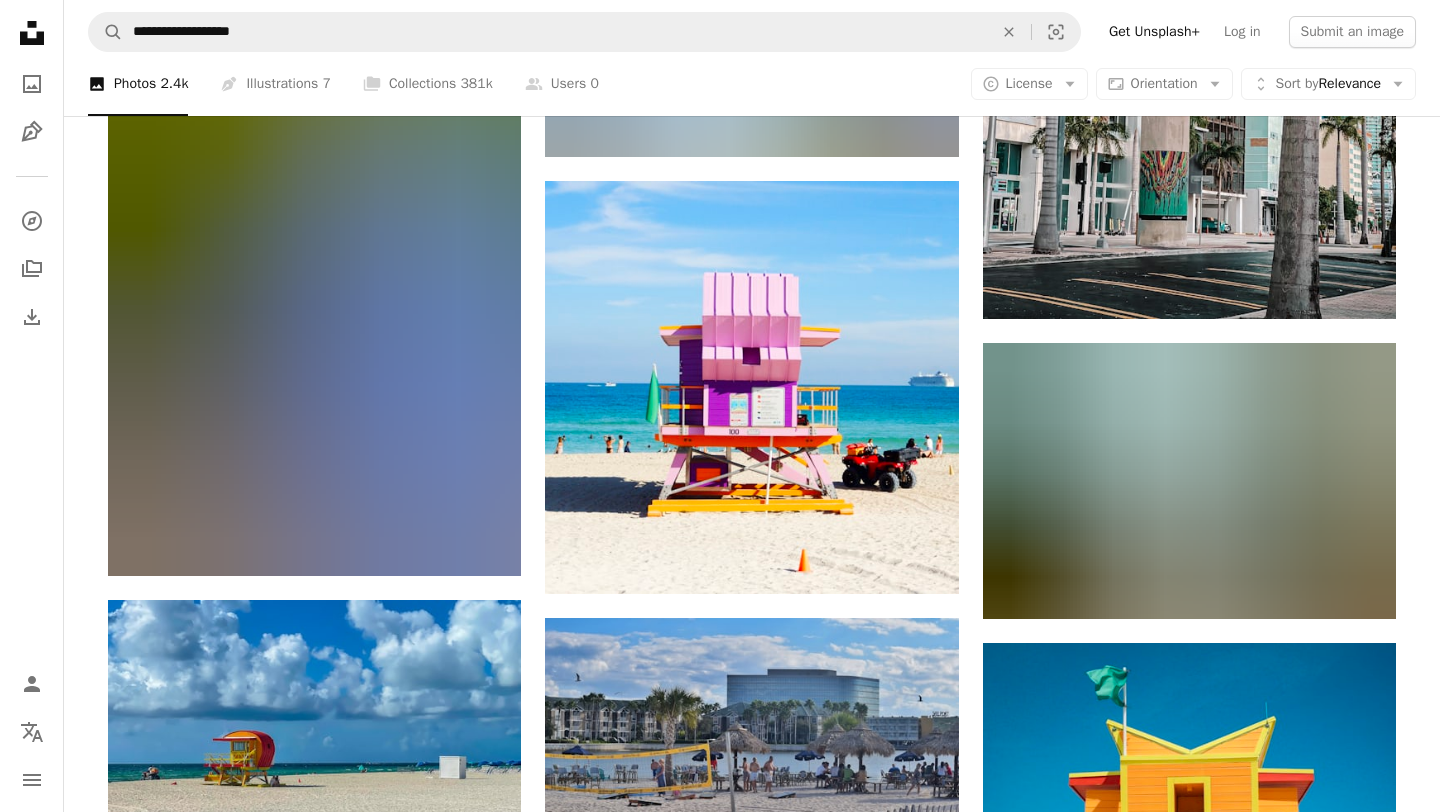 scroll, scrollTop: 2763, scrollLeft: 0, axis: vertical 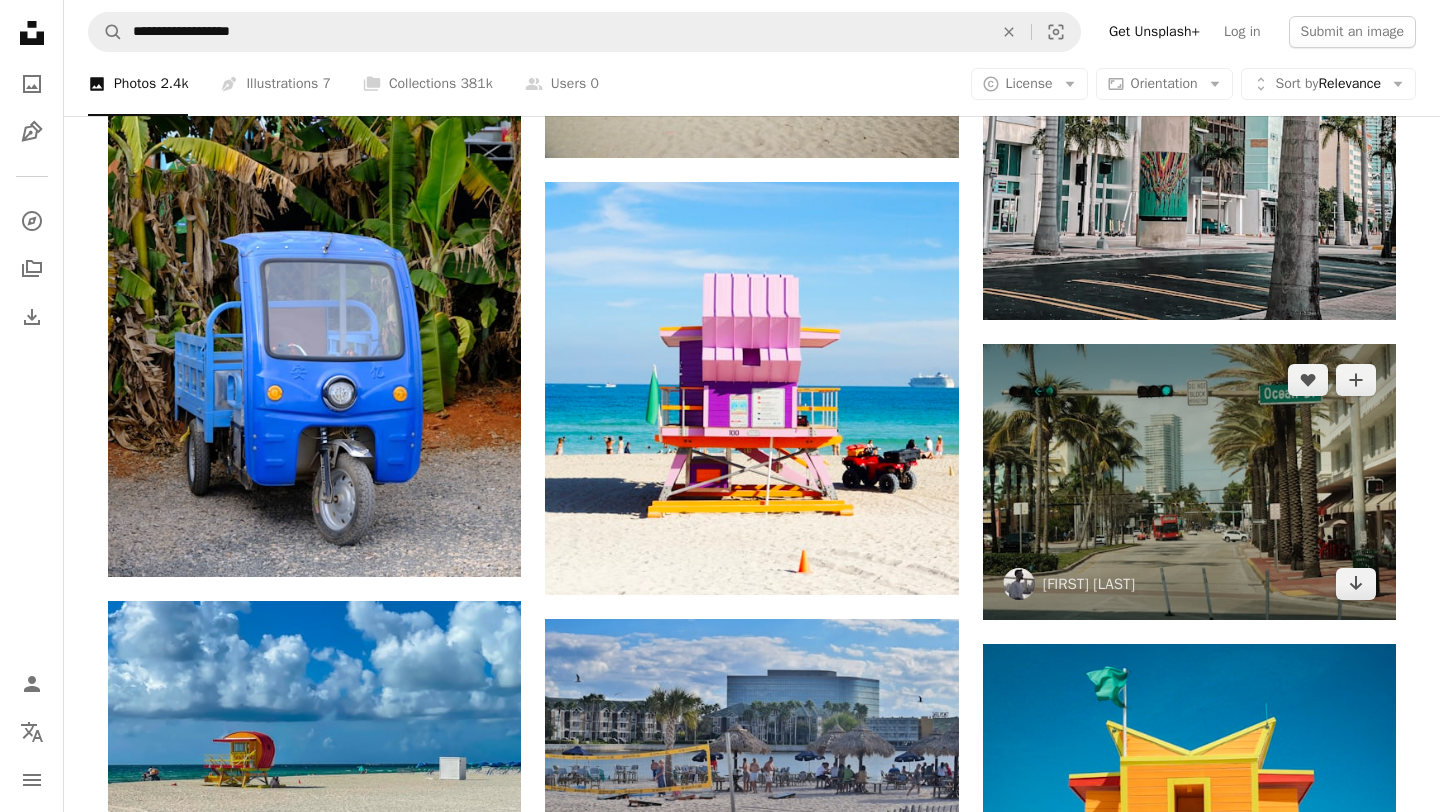 click at bounding box center (1189, 481) 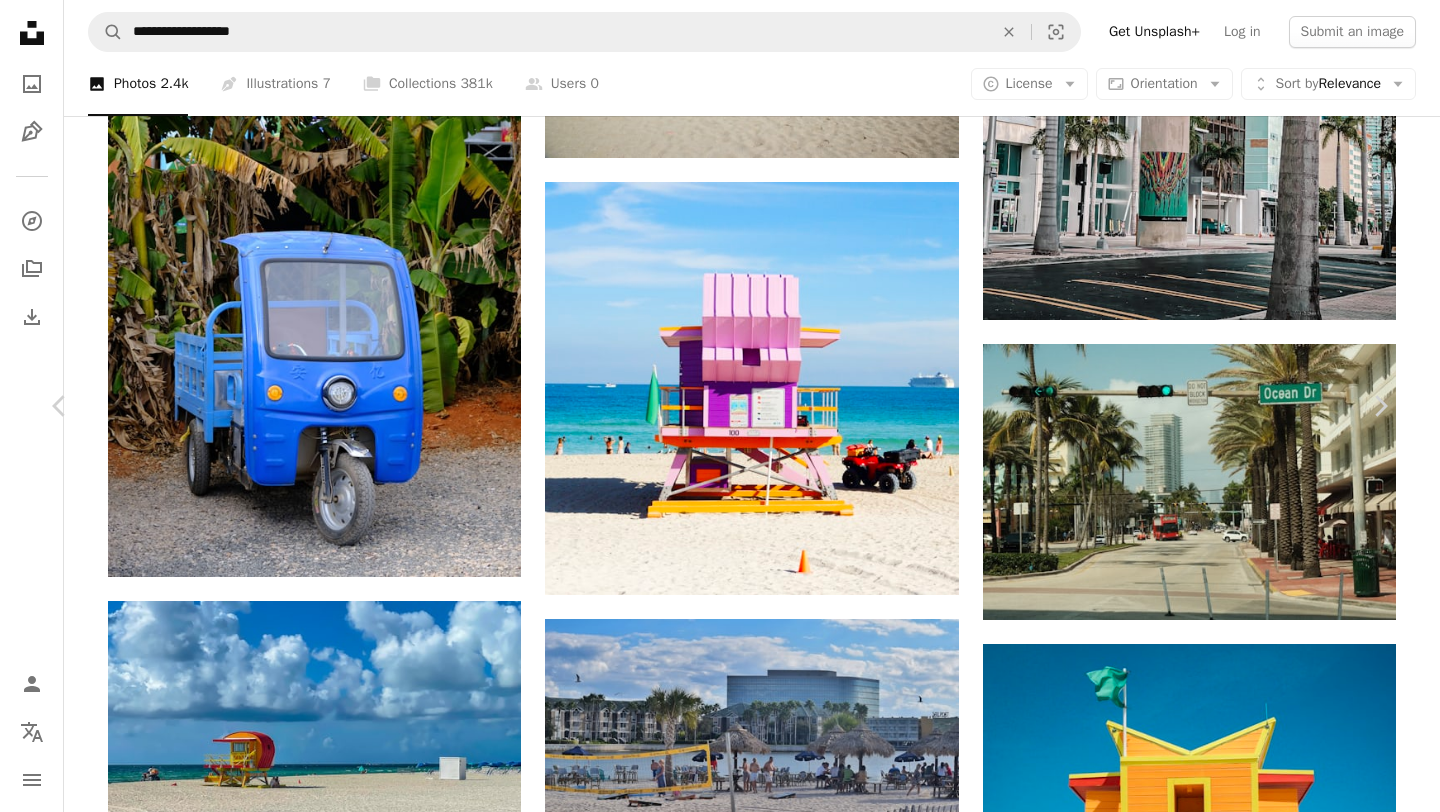 click on "An X shape Chevron left Chevron right [FIRST] [LAST] [USERNAME] A heart A plus sign Download free Chevron down Zoom in Views 1,905 Downloads 11 A forward-right arrow Share Info icon Info More Actions A map marker [STREET], [CITY], [COUNTRY] Calendar outlined Published on  [DATE] Camera FUJIFILM, X100VI Safety Free to use under the  Unsplash License car city human road light street urban vehicle bus palm tree cityscape path outdoors town united states sign automobile symbol neighborhood traffic light Creative Commons images Browse premium related images on iStock  |  Save 20% with code UNSPLASH20 View more on iStock  ↗ Related images A heart A plus sign [BRAND_NAME] Arrow pointing down Plus sign for Unsplash+ A heart A plus sign [FIRST] [LAST] For  Unsplash+ A lock Download A heart A plus sign [FIRST] [LAST] Available for hire A checkmark inside of a circle Arrow pointing down A heart A plus sign [FIRST] [LAST] Arrow pointing down A heart A plus sign For" at bounding box center (720, 10269) 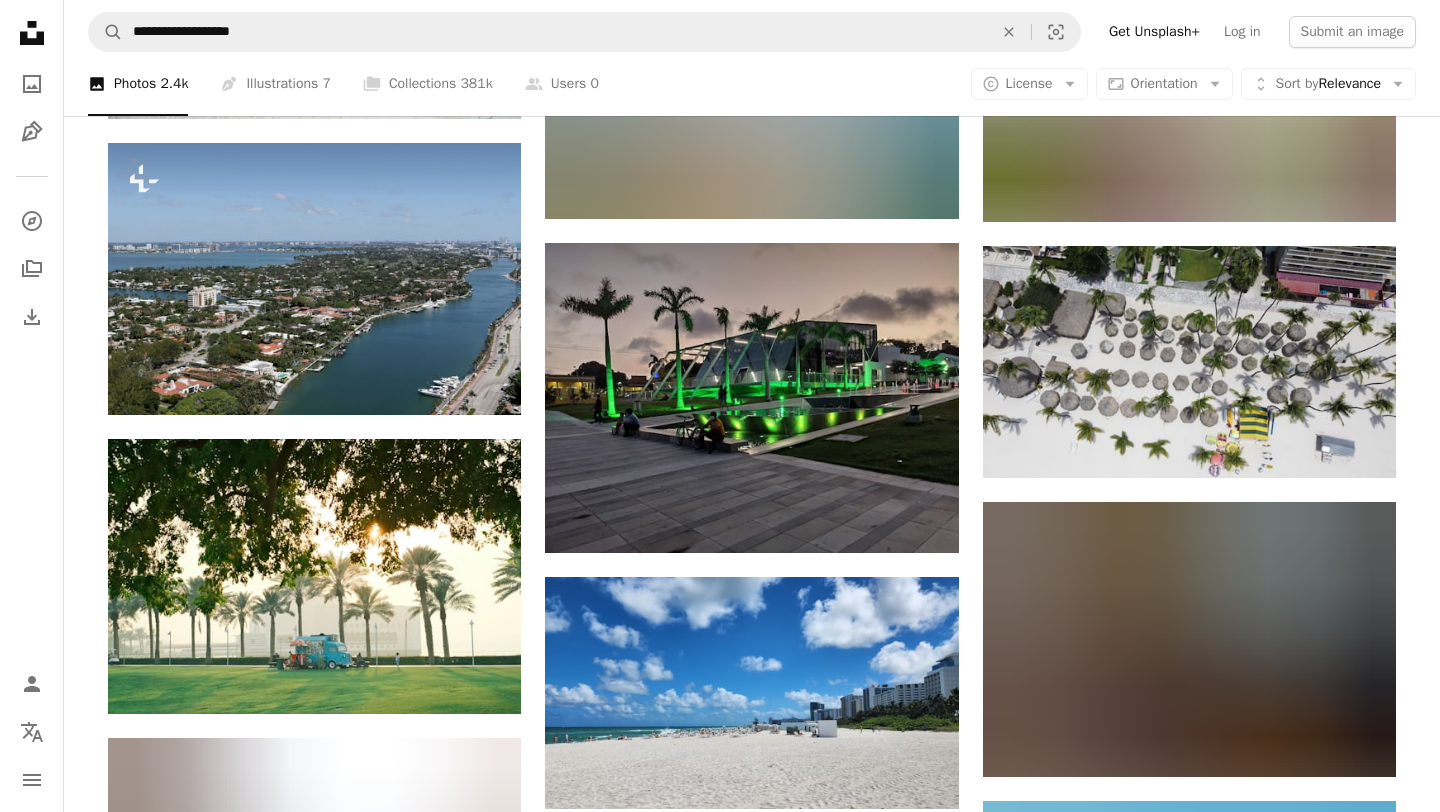 scroll, scrollTop: 12624, scrollLeft: 0, axis: vertical 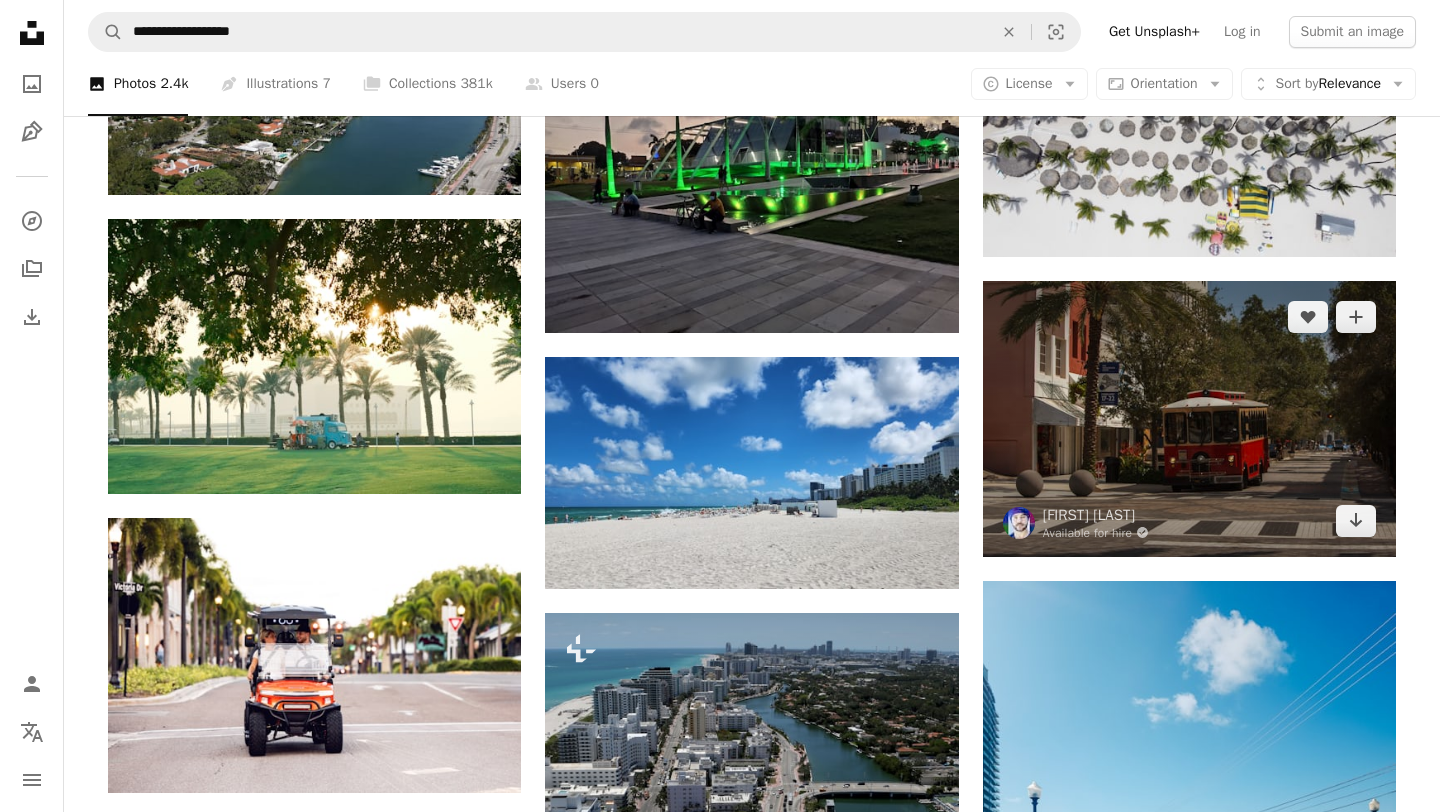 click at bounding box center [1189, 418] 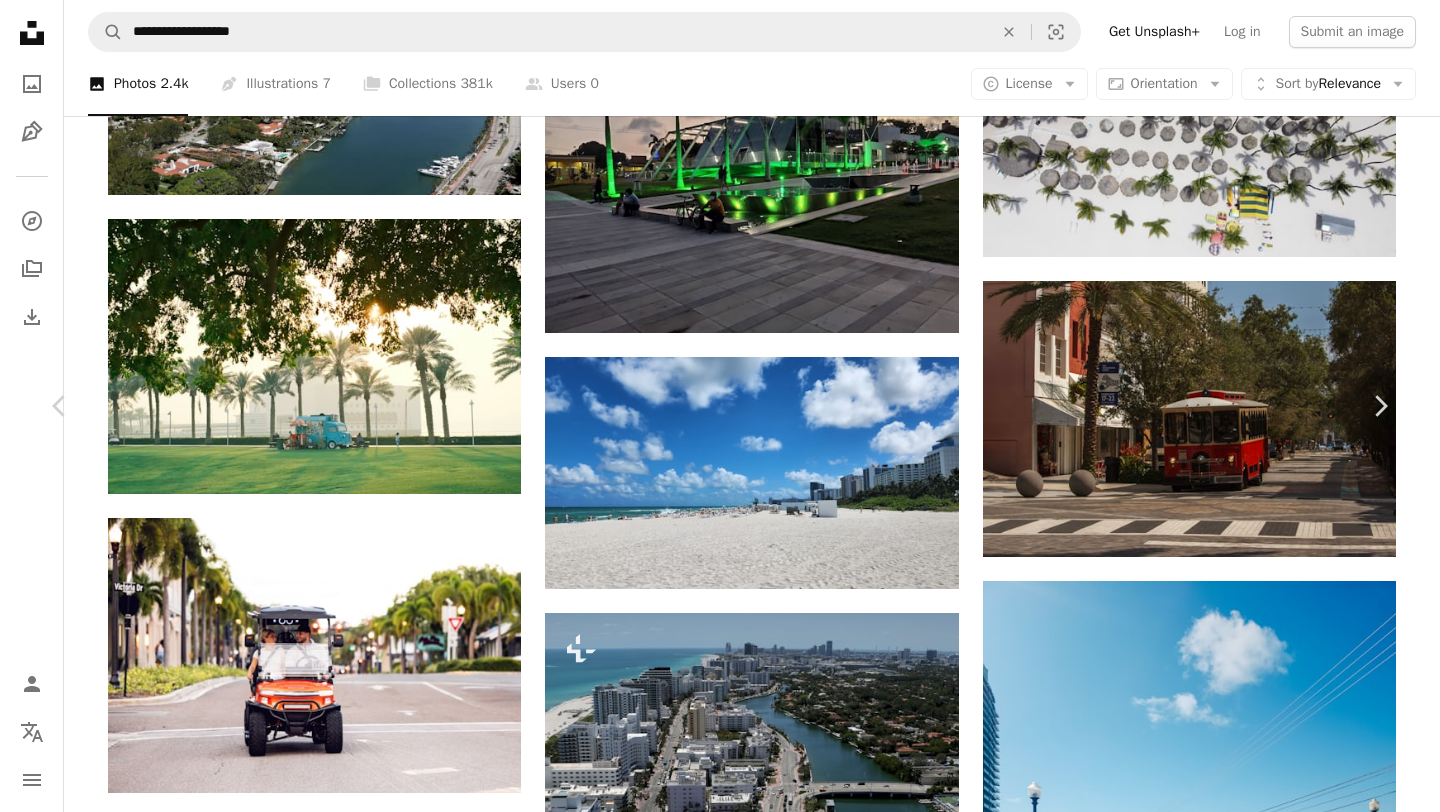 scroll, scrollTop: 49, scrollLeft: 0, axis: vertical 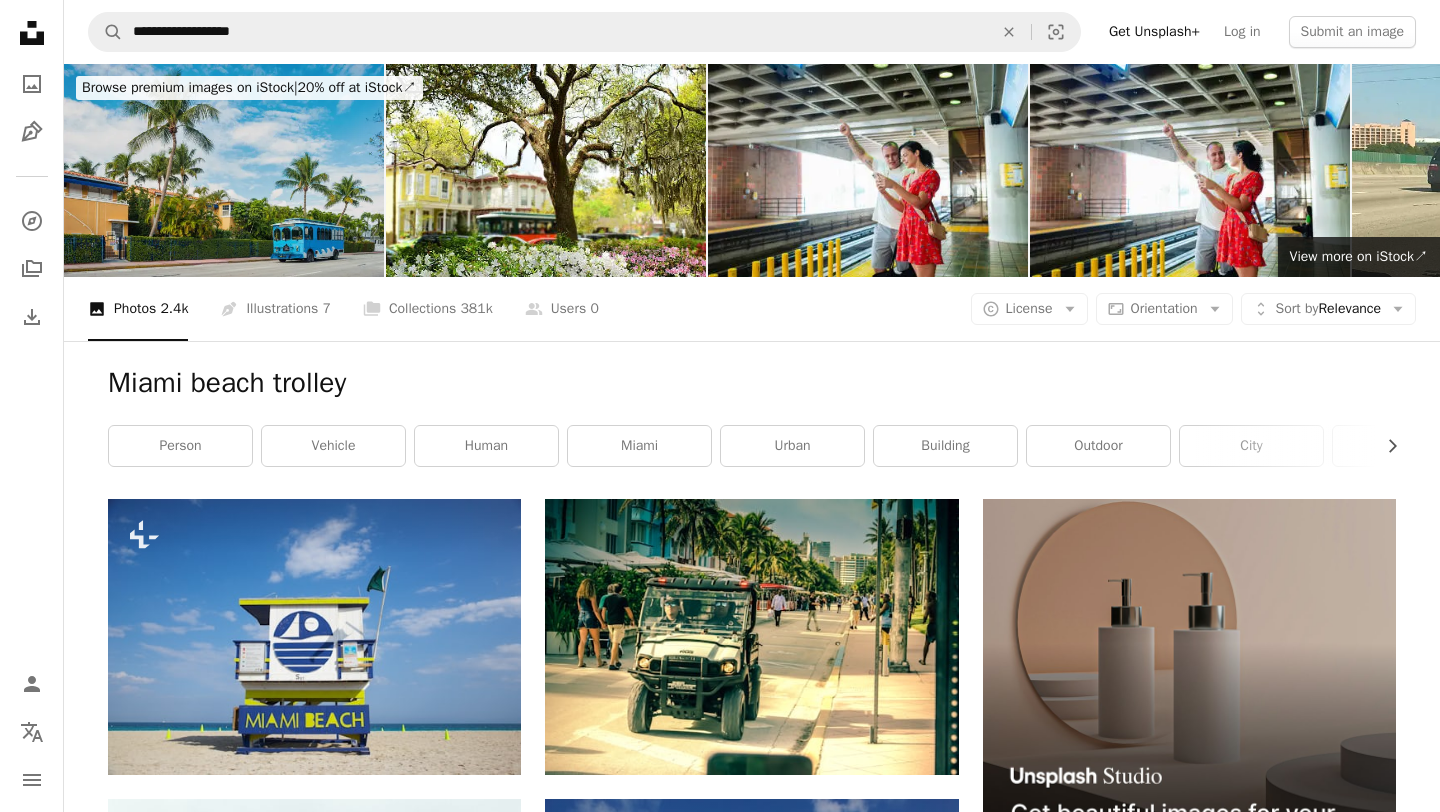 click at bounding box center [224, 170] 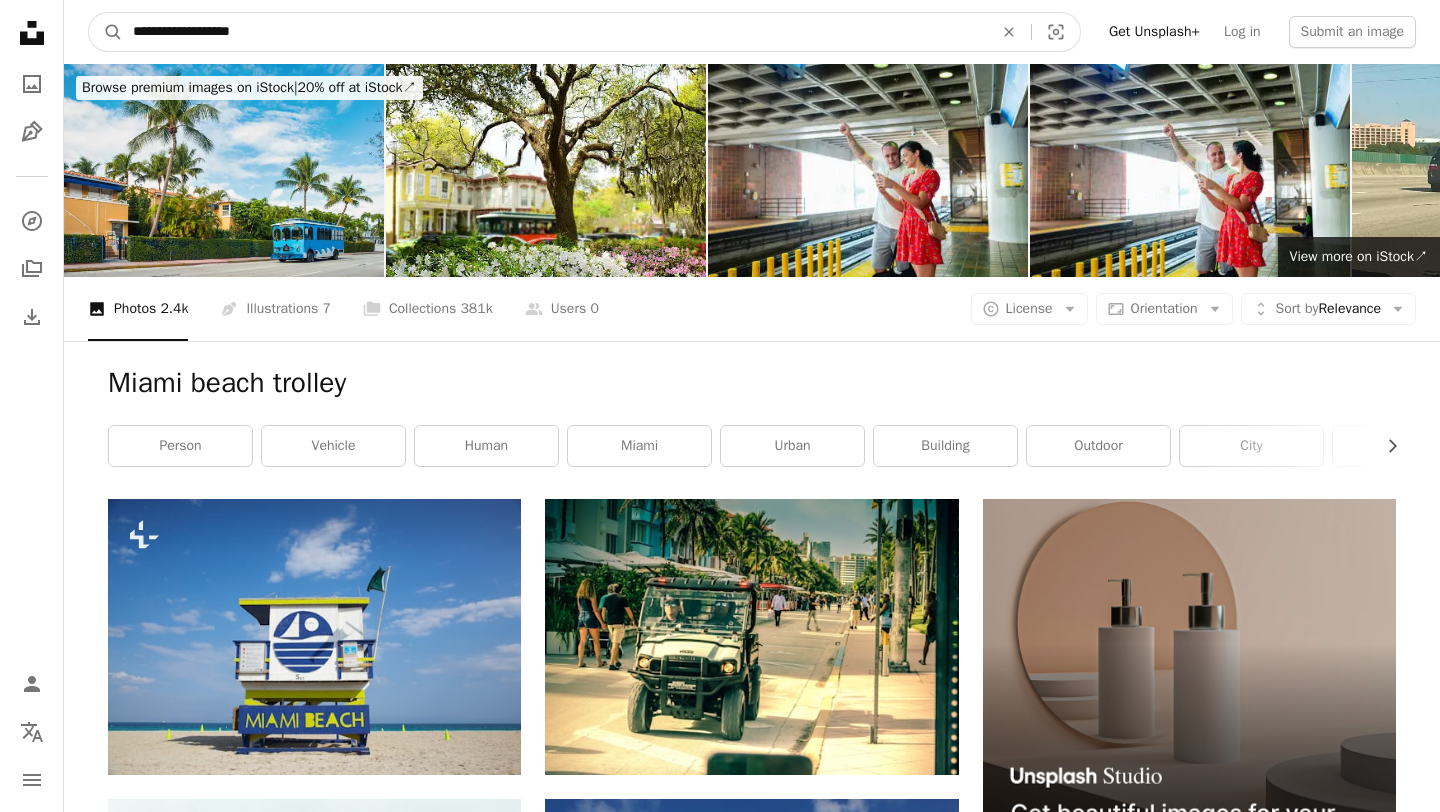 click on "**********" at bounding box center [555, 32] 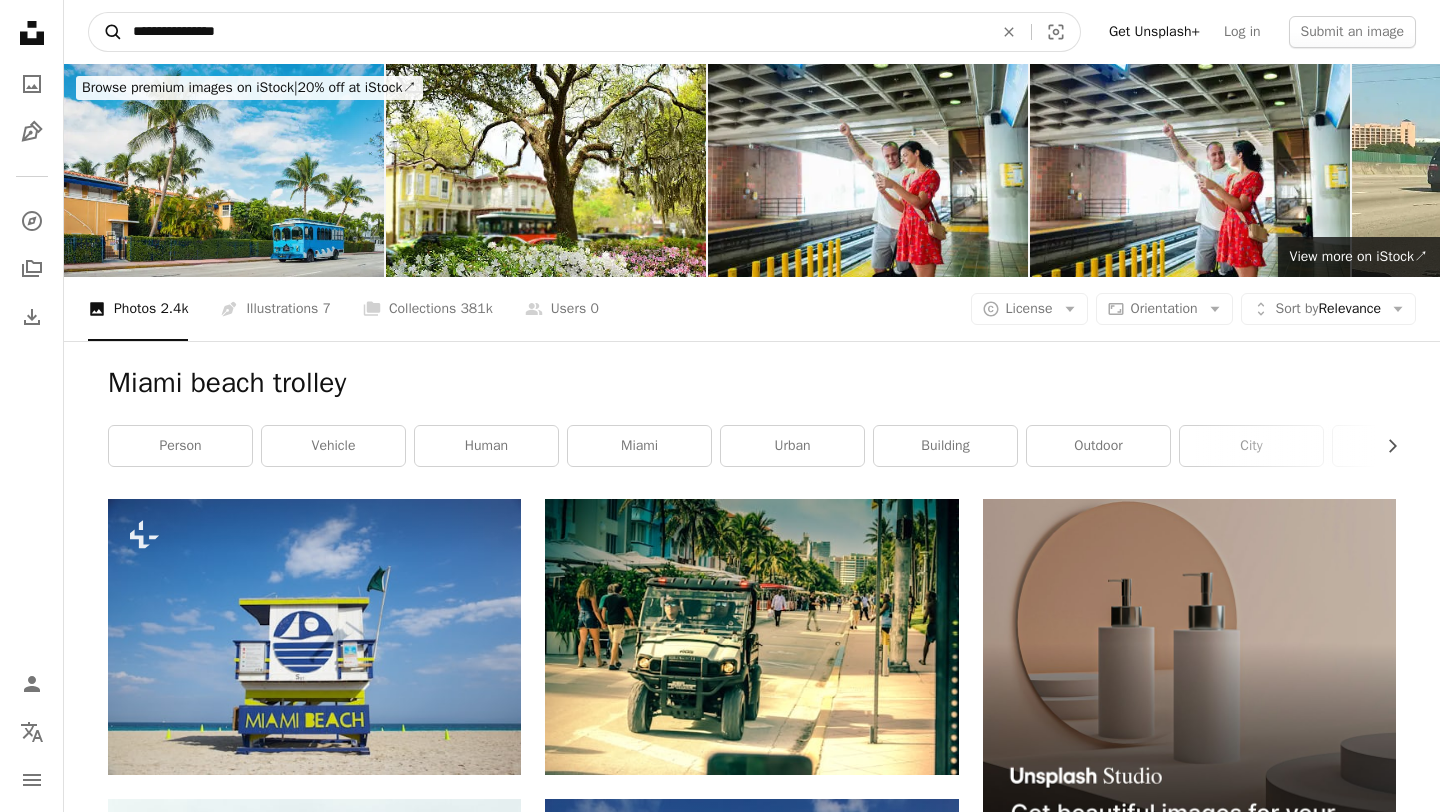type on "**********" 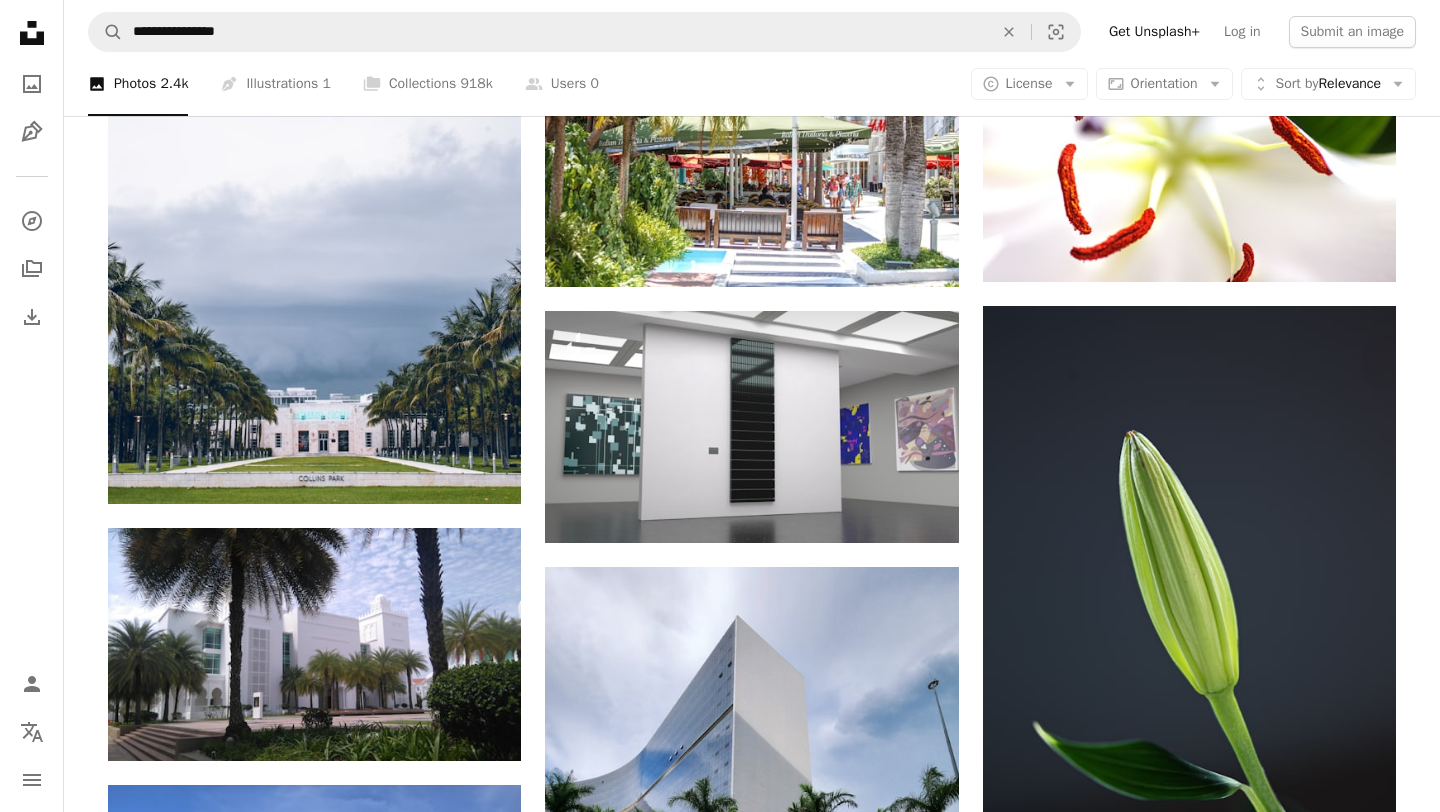 scroll, scrollTop: 2520, scrollLeft: 0, axis: vertical 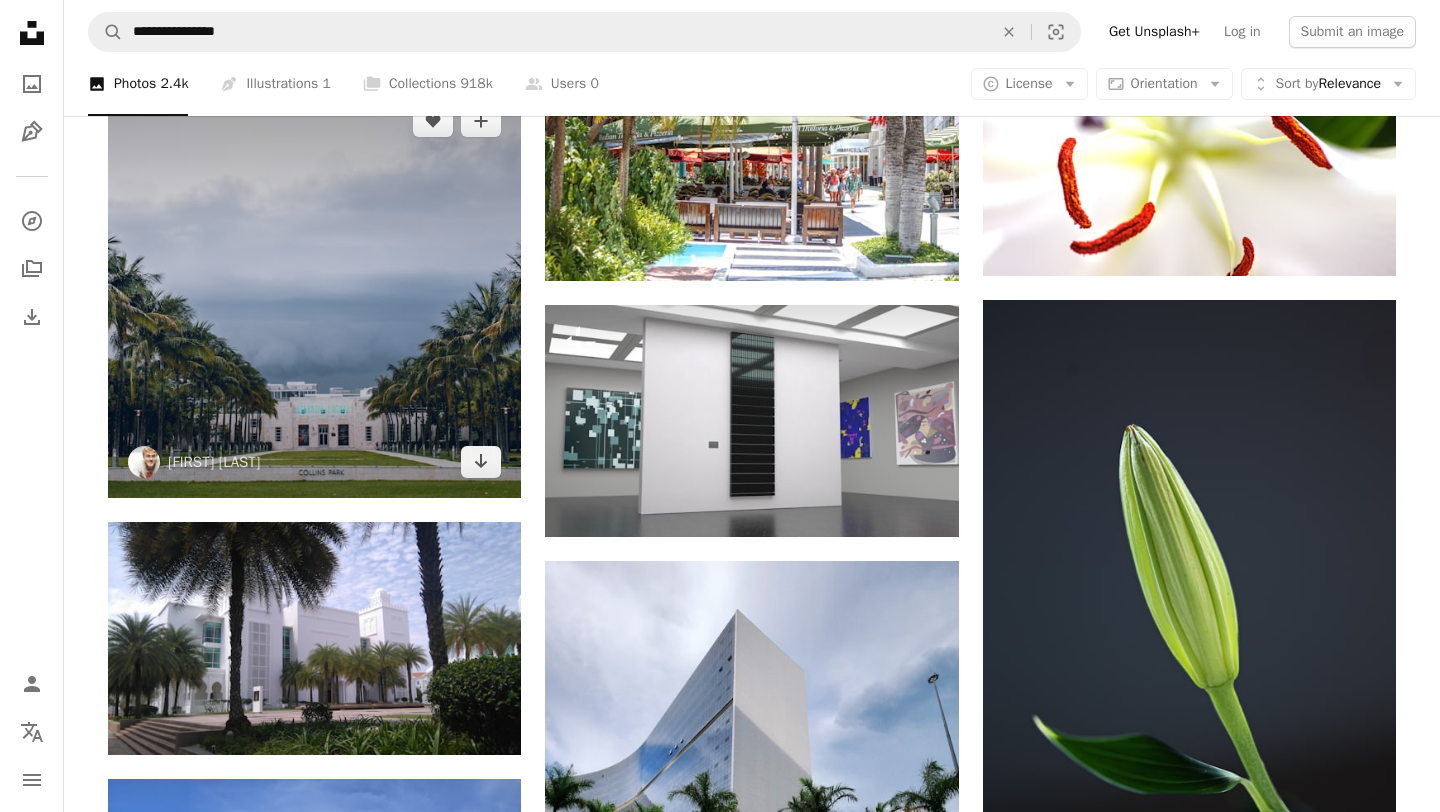 click at bounding box center [314, 291] 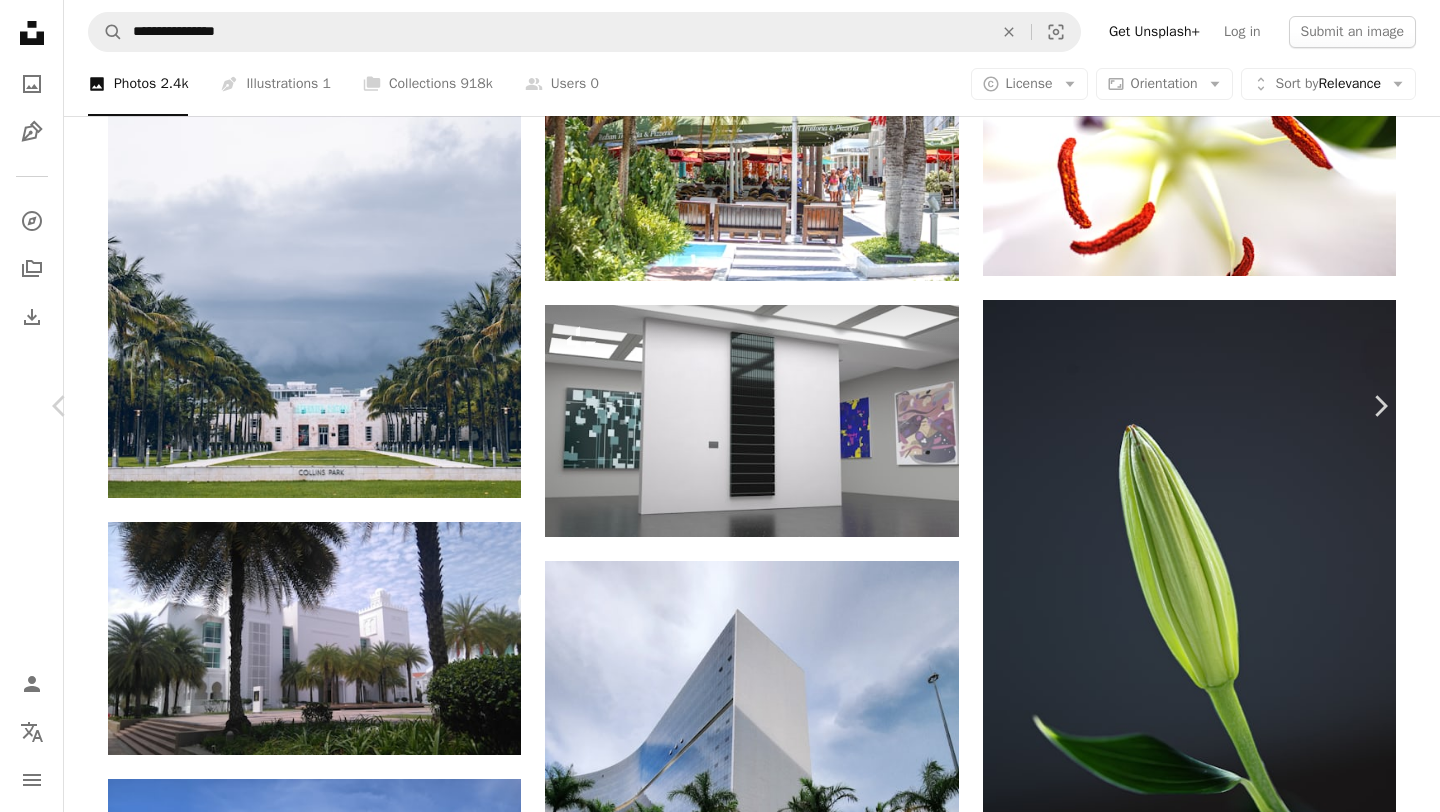 scroll, scrollTop: 208, scrollLeft: 0, axis: vertical 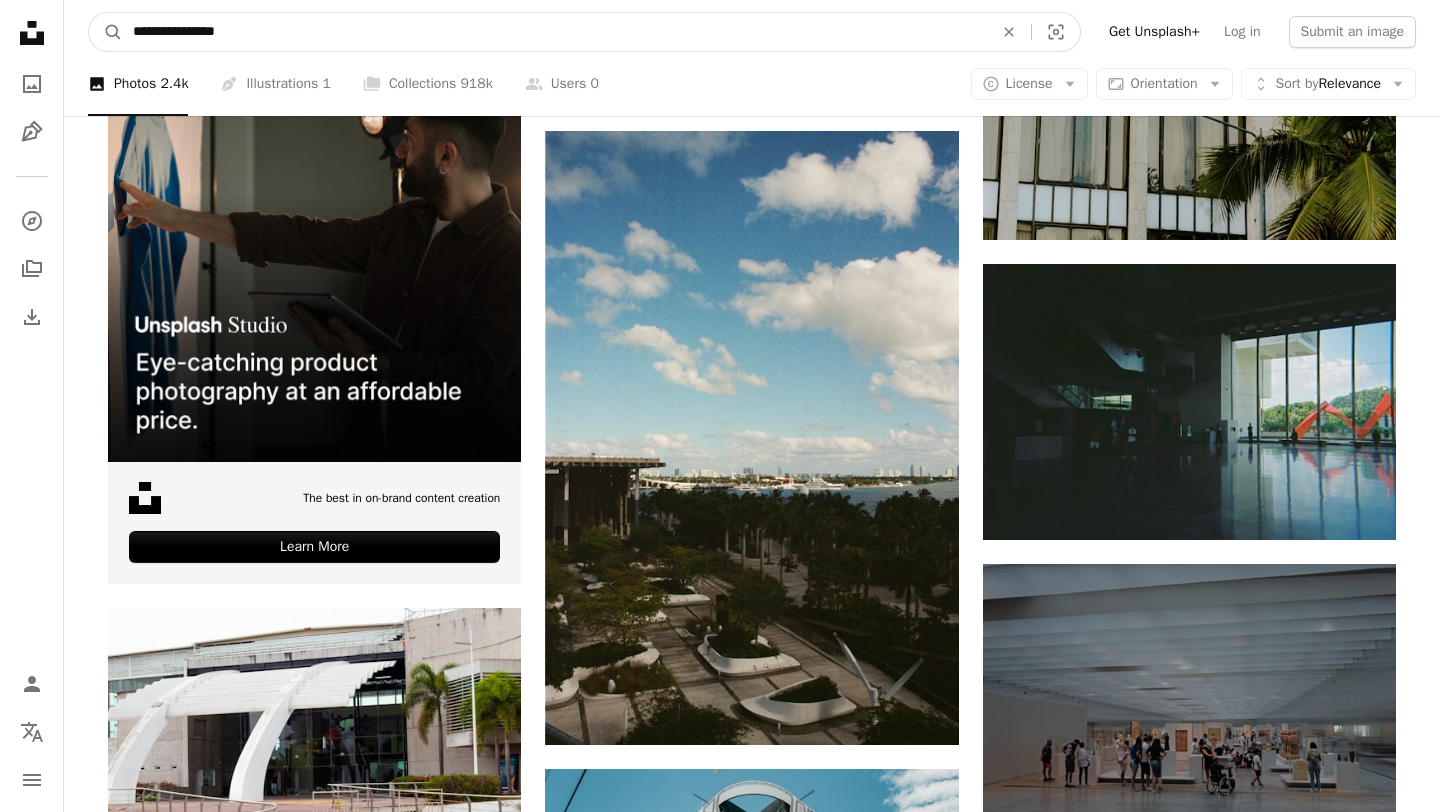 click on "**********" at bounding box center [555, 32] 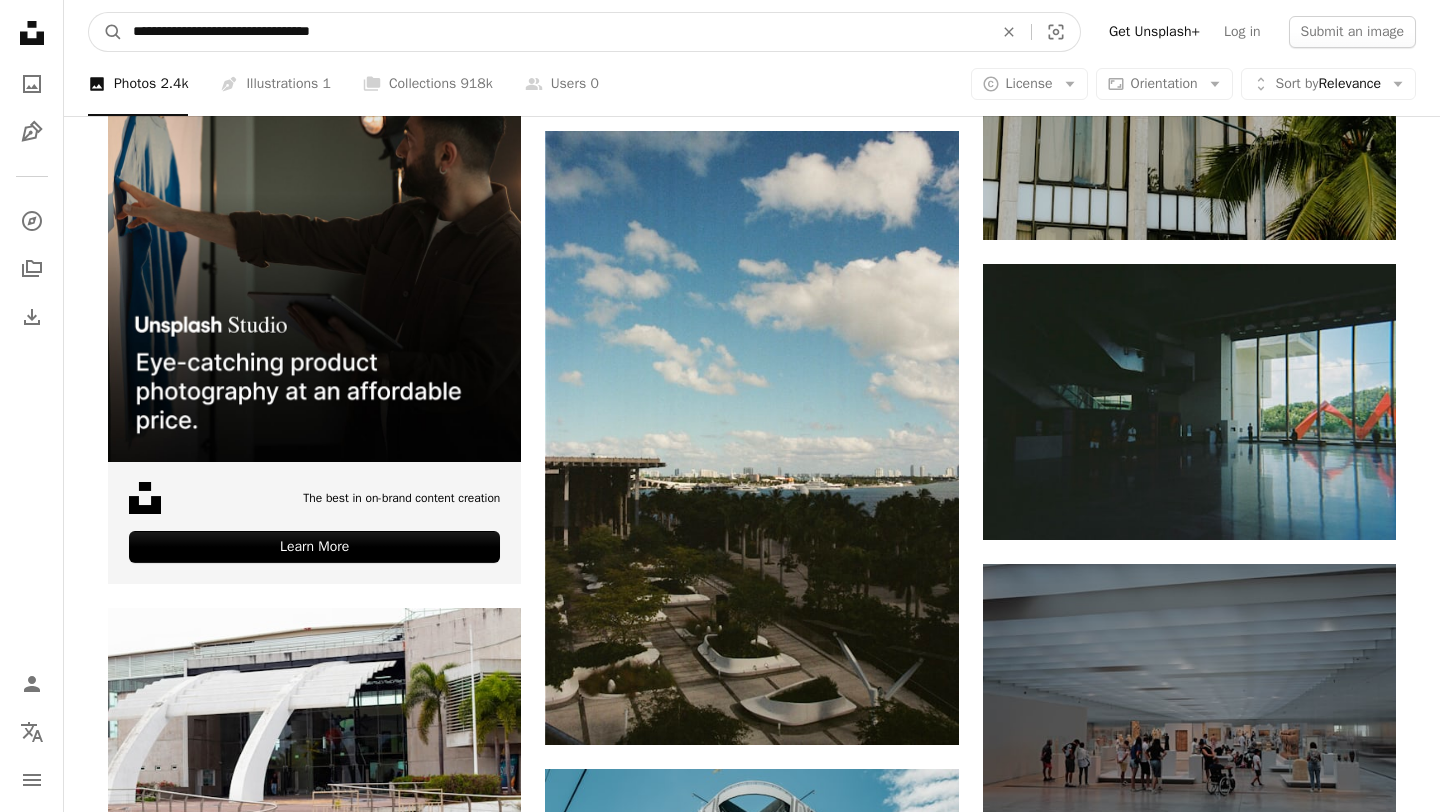 type on "**********" 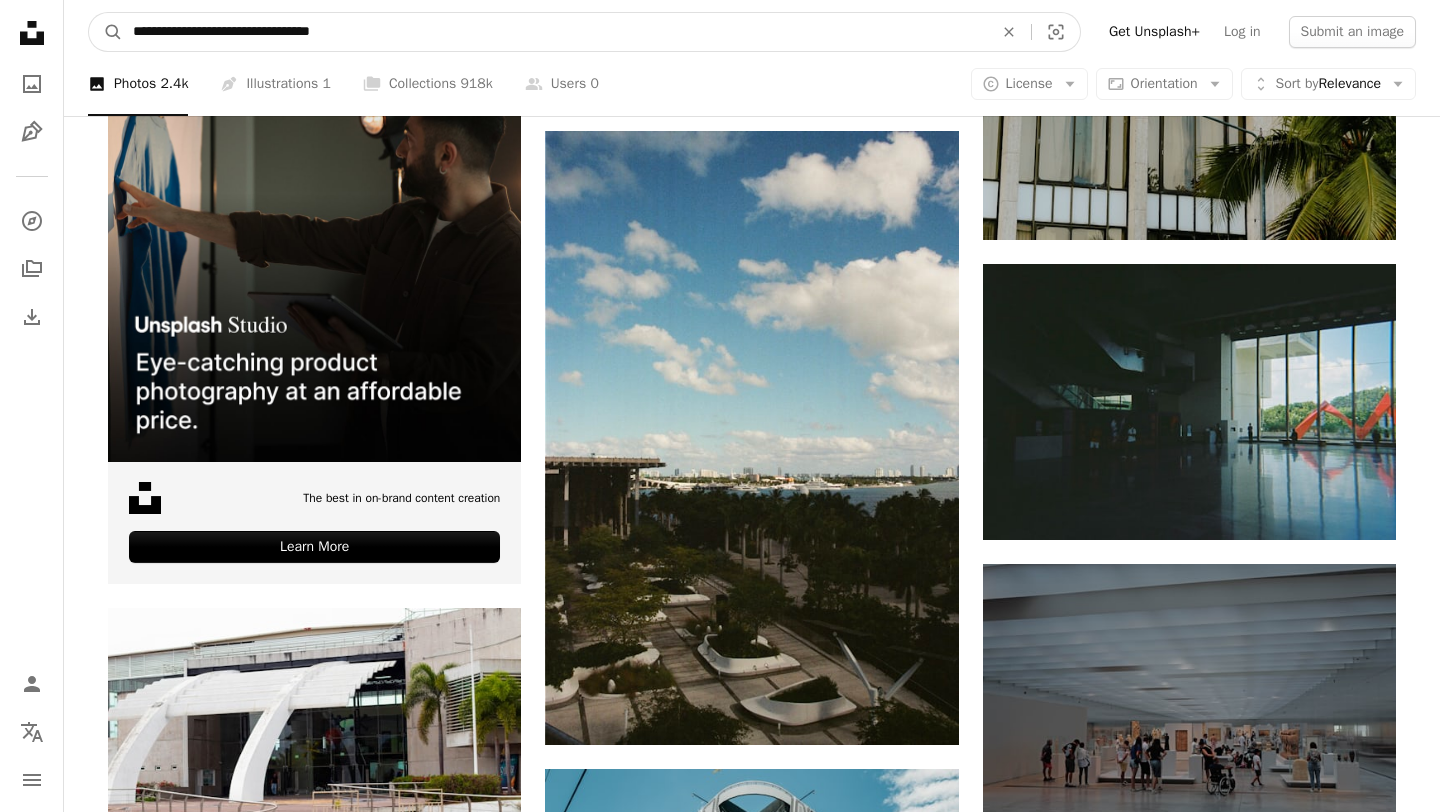 click on "A magnifying glass" at bounding box center (106, 32) 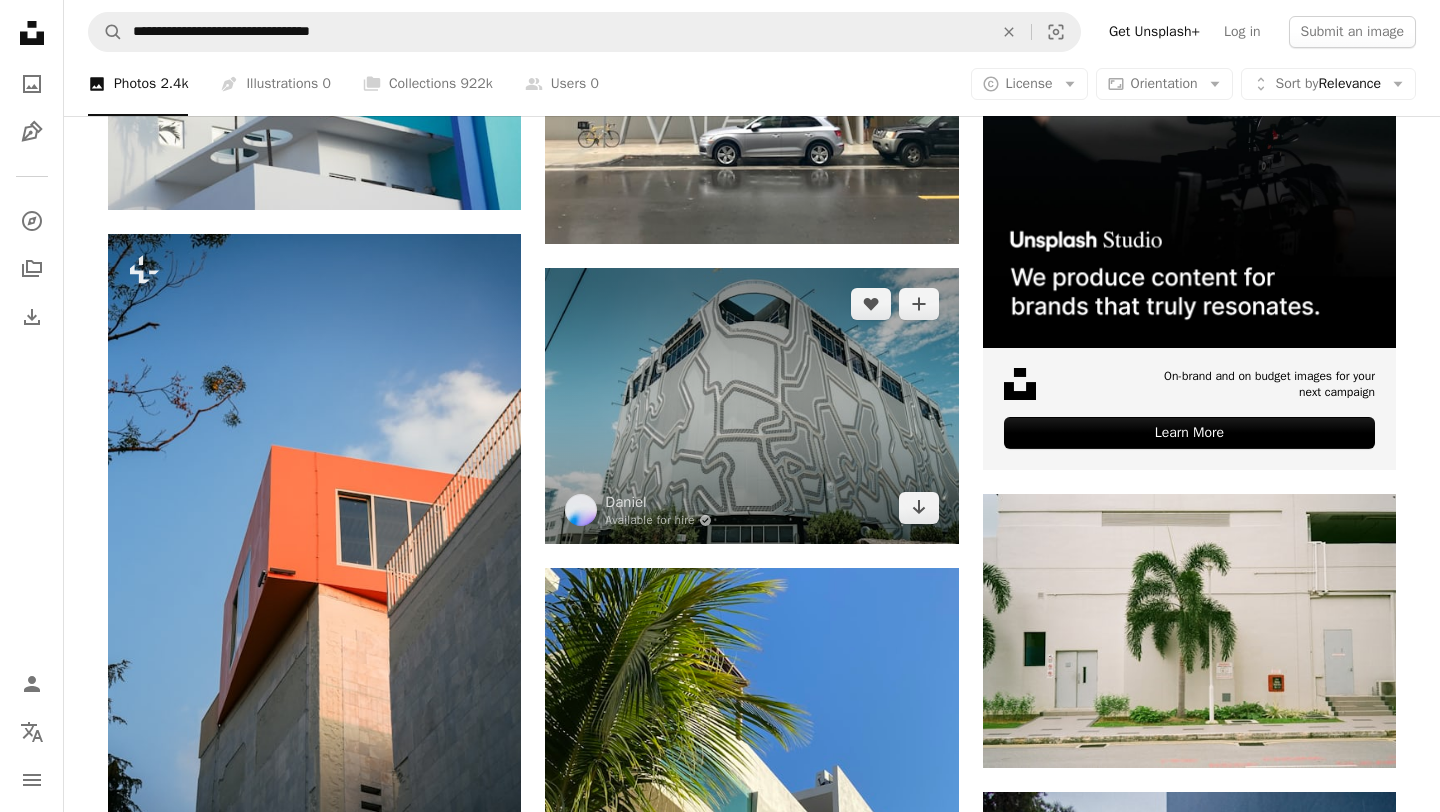 scroll, scrollTop: 566, scrollLeft: 0, axis: vertical 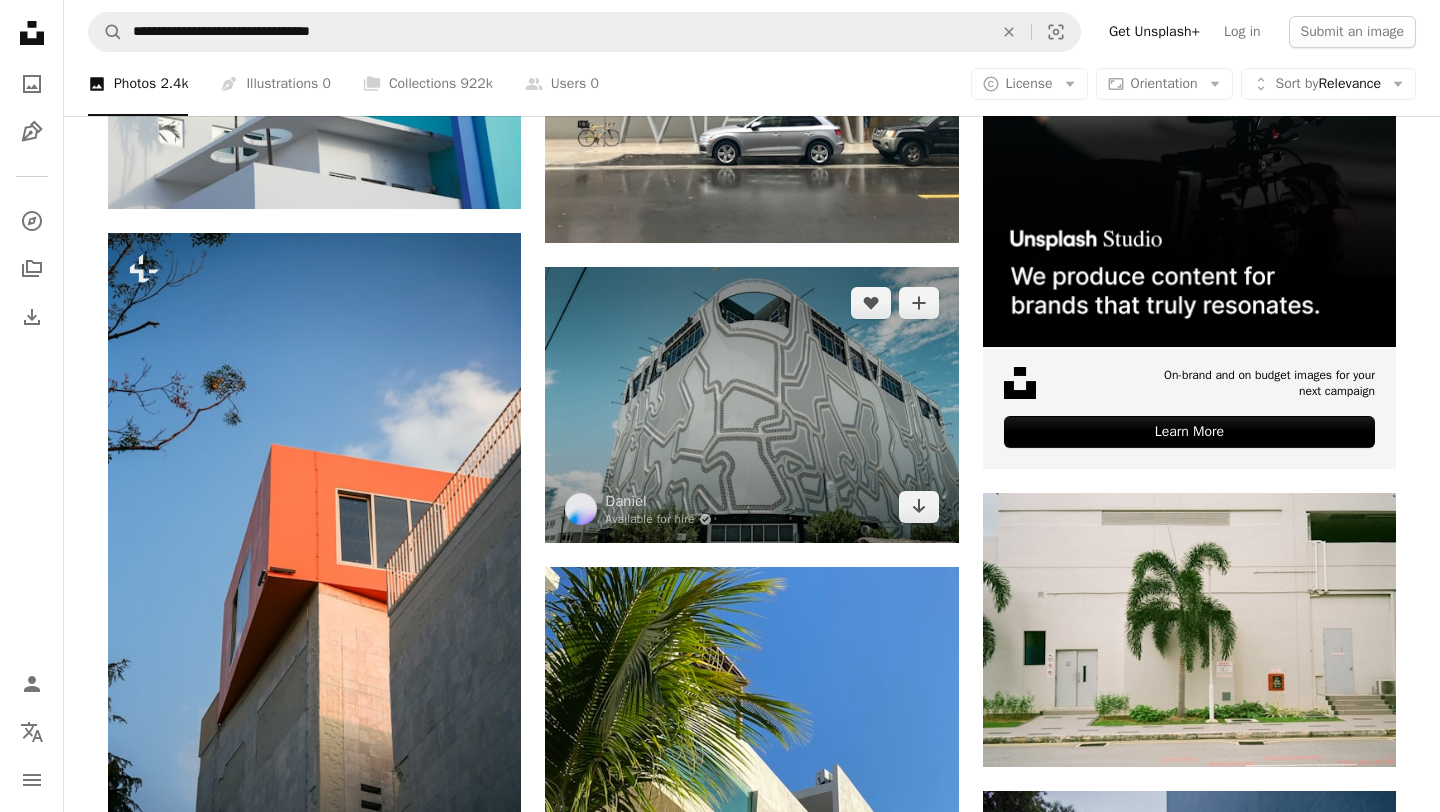 click at bounding box center (751, 405) 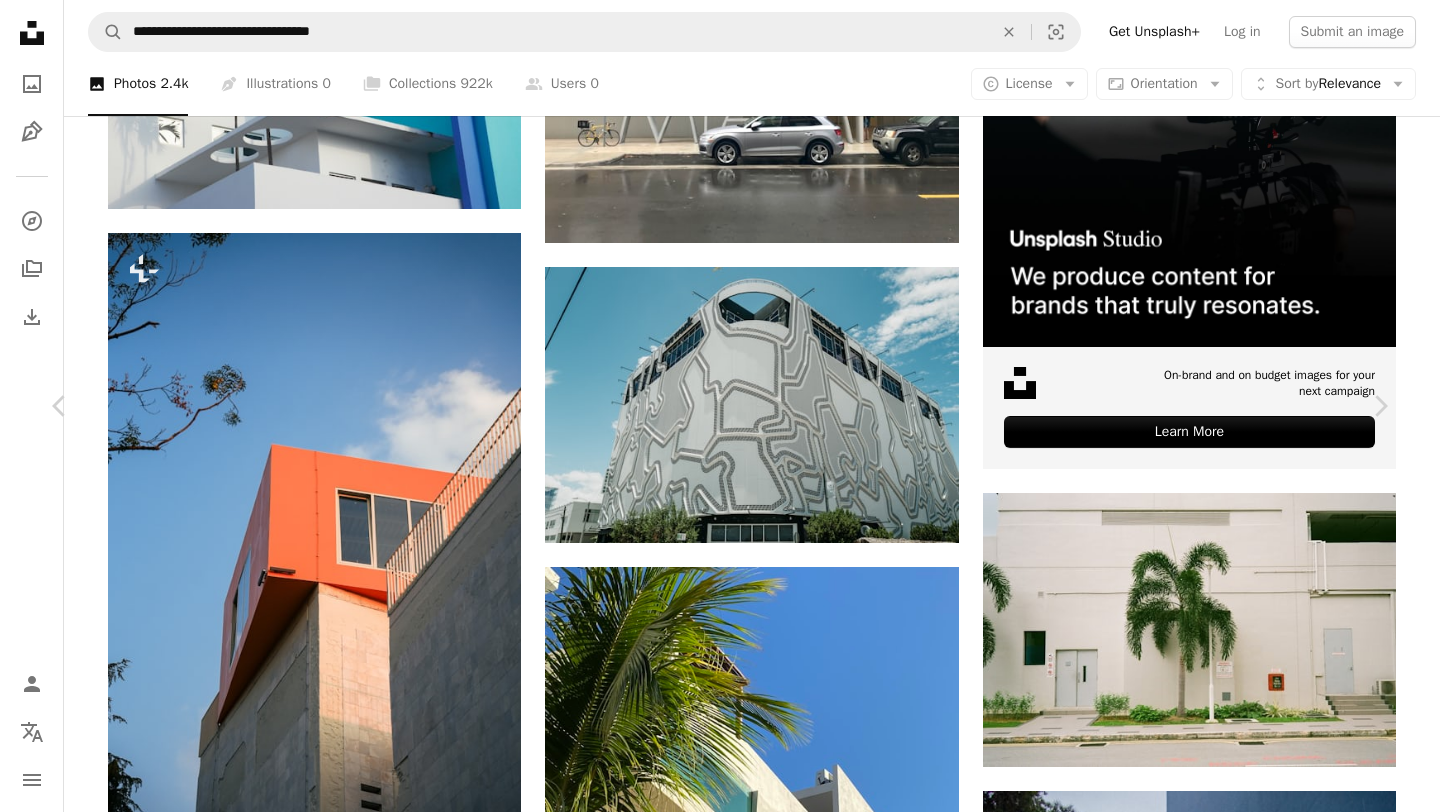 scroll, scrollTop: 0, scrollLeft: 0, axis: both 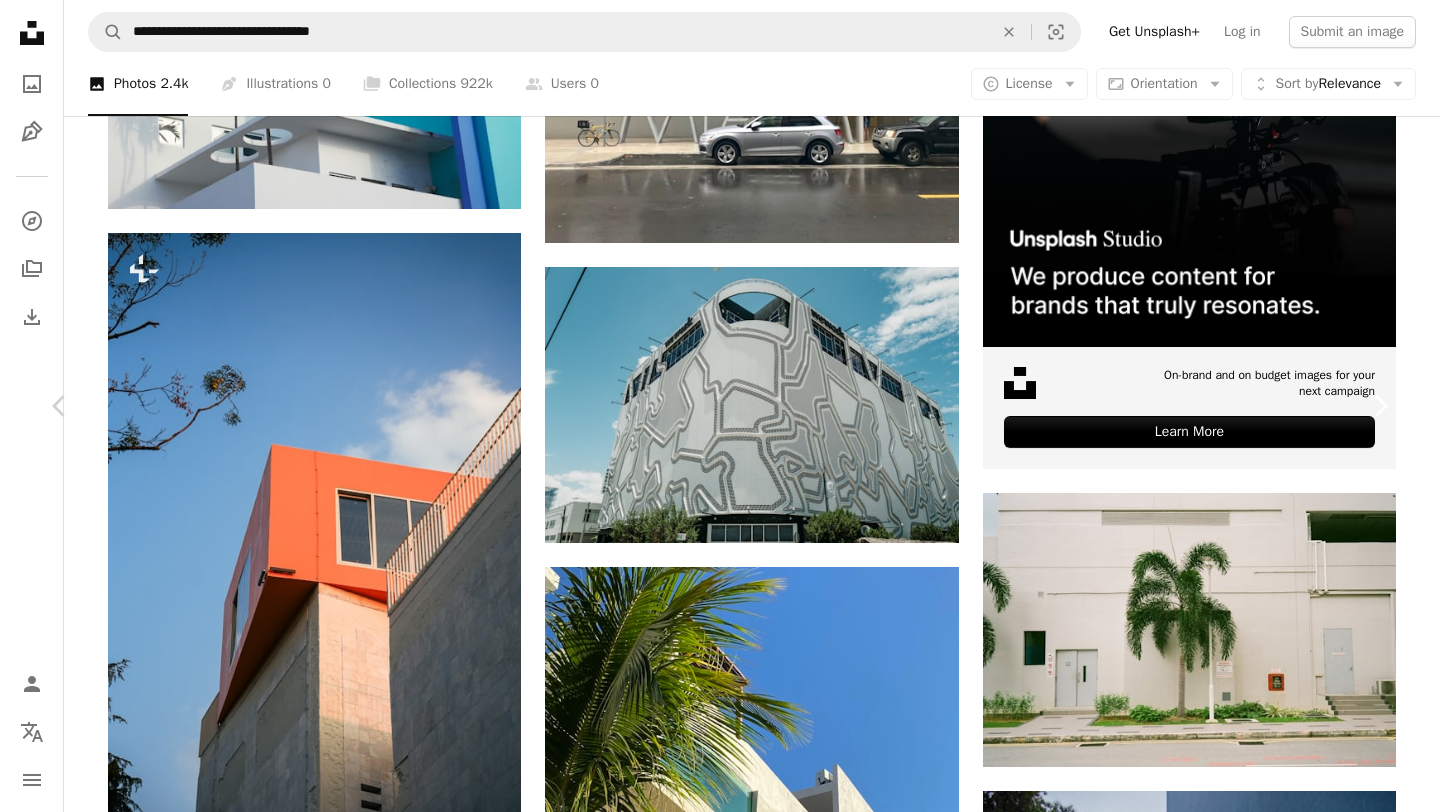click on "Chevron right" at bounding box center (1380, 406) 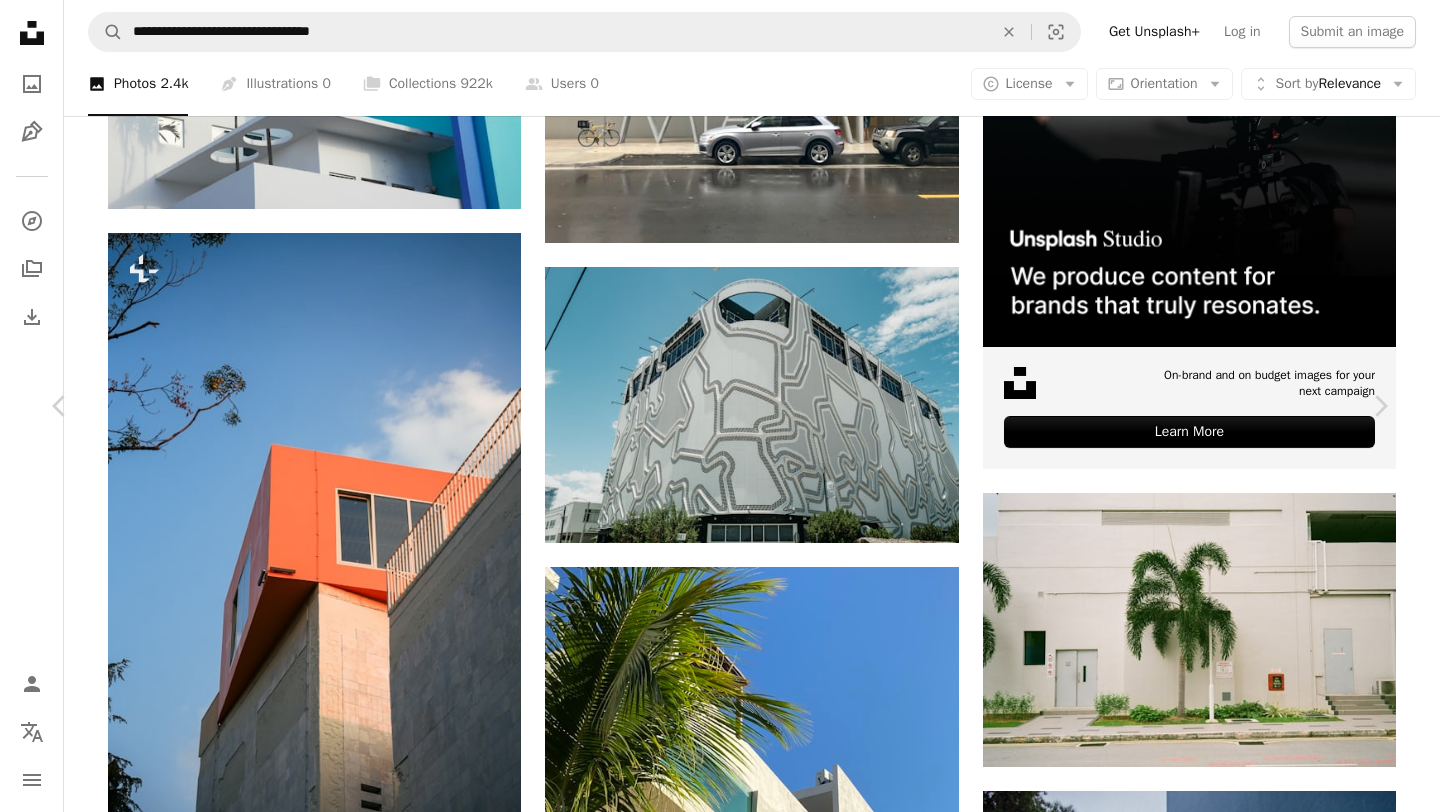 click on "An X shape Chevron left Chevron right [FIRST] [LAST] Available for hire A checkmark inside of a circle A heart A plus sign Download free Chevron down Zoom in Views 14,897 Downloads 147 A forward-right arrow Share Info icon Info More Actions A map marker [LOCATION], [LOCATION], [LOCATION] Calendar outlined Published on  [MONTH] [DAY], [YEAR] Camera [BRAND], [MODEL] Safety Free to use under the  Unsplash License building architecture summer plant light window home decor [LOCATION] [LOCATION] [LOCATION] [LOCATION] [LOCATION] [LOCATION] [LOCATION] [LOCATION] Free pictures Browse premium related images on iStock  |  Save 20% with code UNSPLASH20 View more on iStock  ↗ Related images A heart A plus sign [FIRST] [LAST] Arrow pointing down A heart A plus sign [FIRST] [LAST] Arrow pointing down Plus sign for Unsplash+ A heart A plus sign [FIRST] [LAST] For  Unsplash+ A lock Download A heart A plus sign [FIRST] [LAST] Arrow pointing down A heart A plus sign [FIRST] [LAST] Arrow pointing down A heart A plus sign [FIRST] [LAST] Available for hire" at bounding box center [720, 4520] 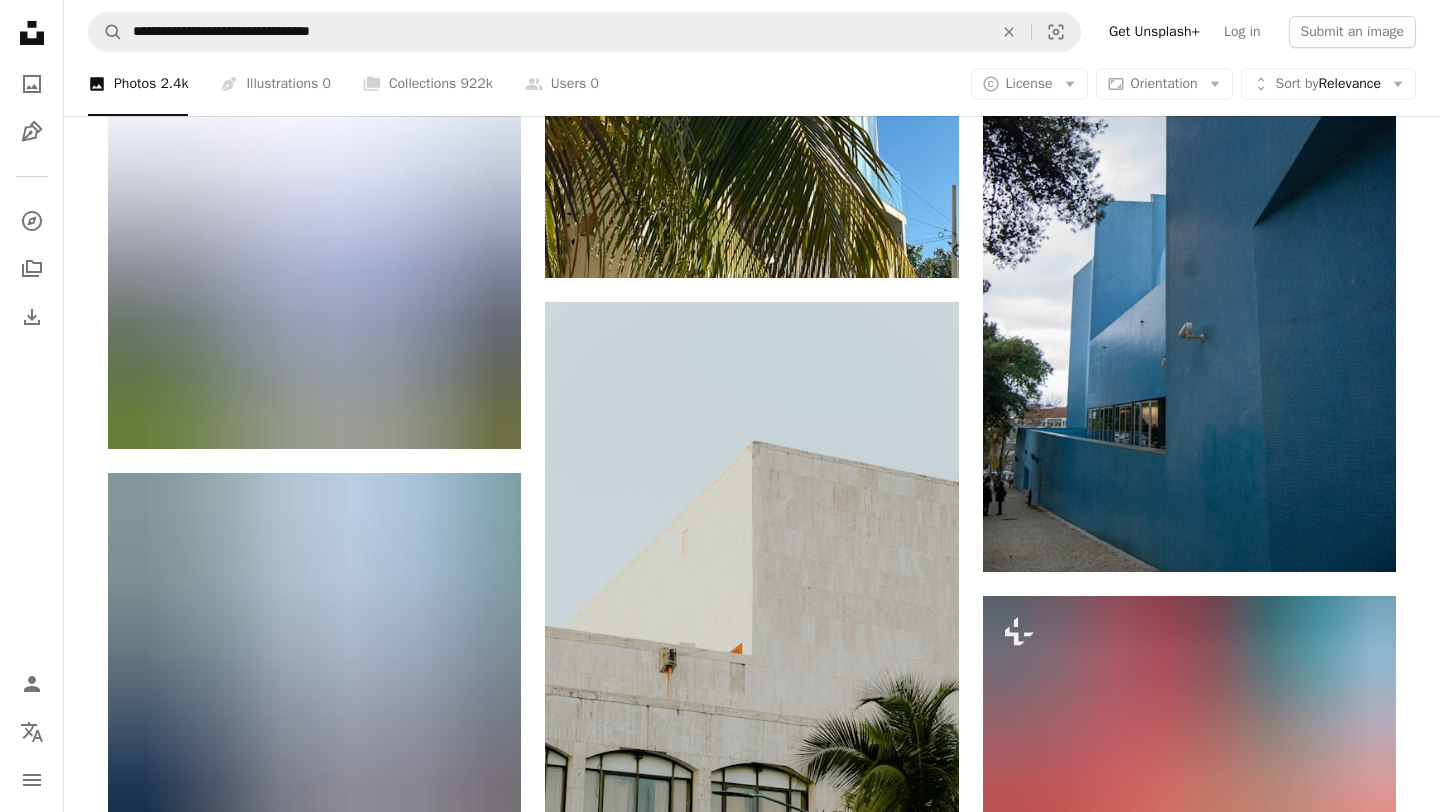 scroll, scrollTop: 1789, scrollLeft: 0, axis: vertical 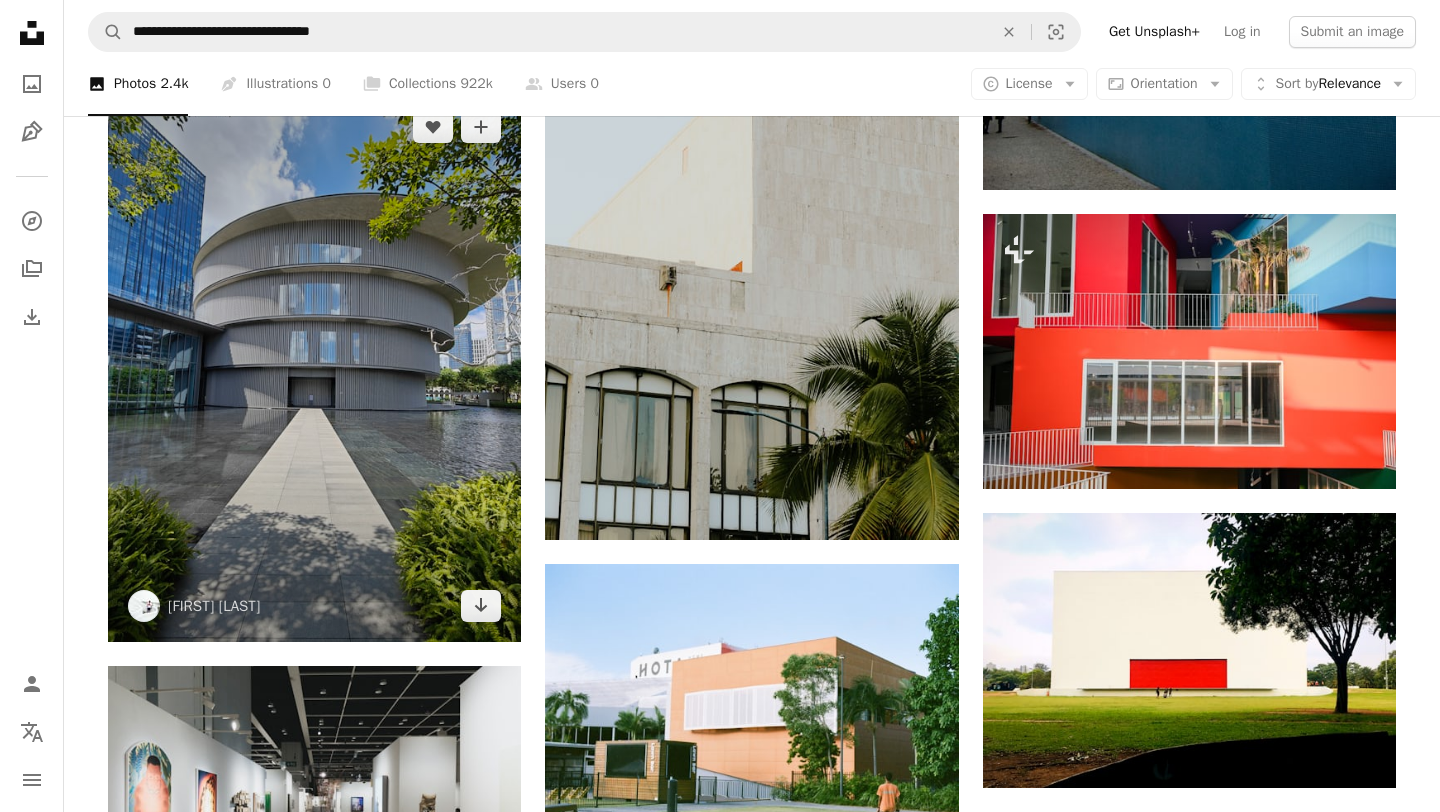 click at bounding box center (314, 366) 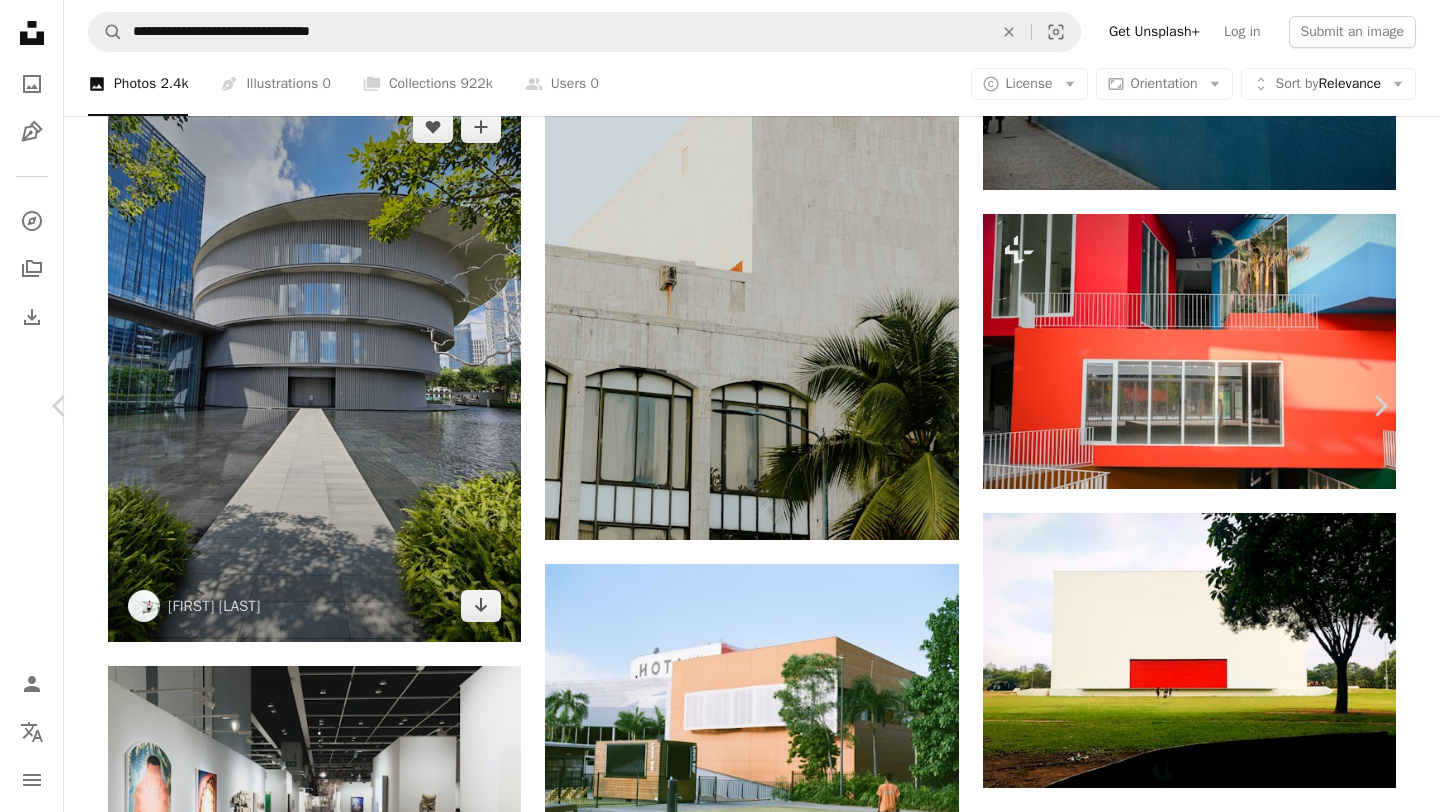 scroll, scrollTop: 180, scrollLeft: 0, axis: vertical 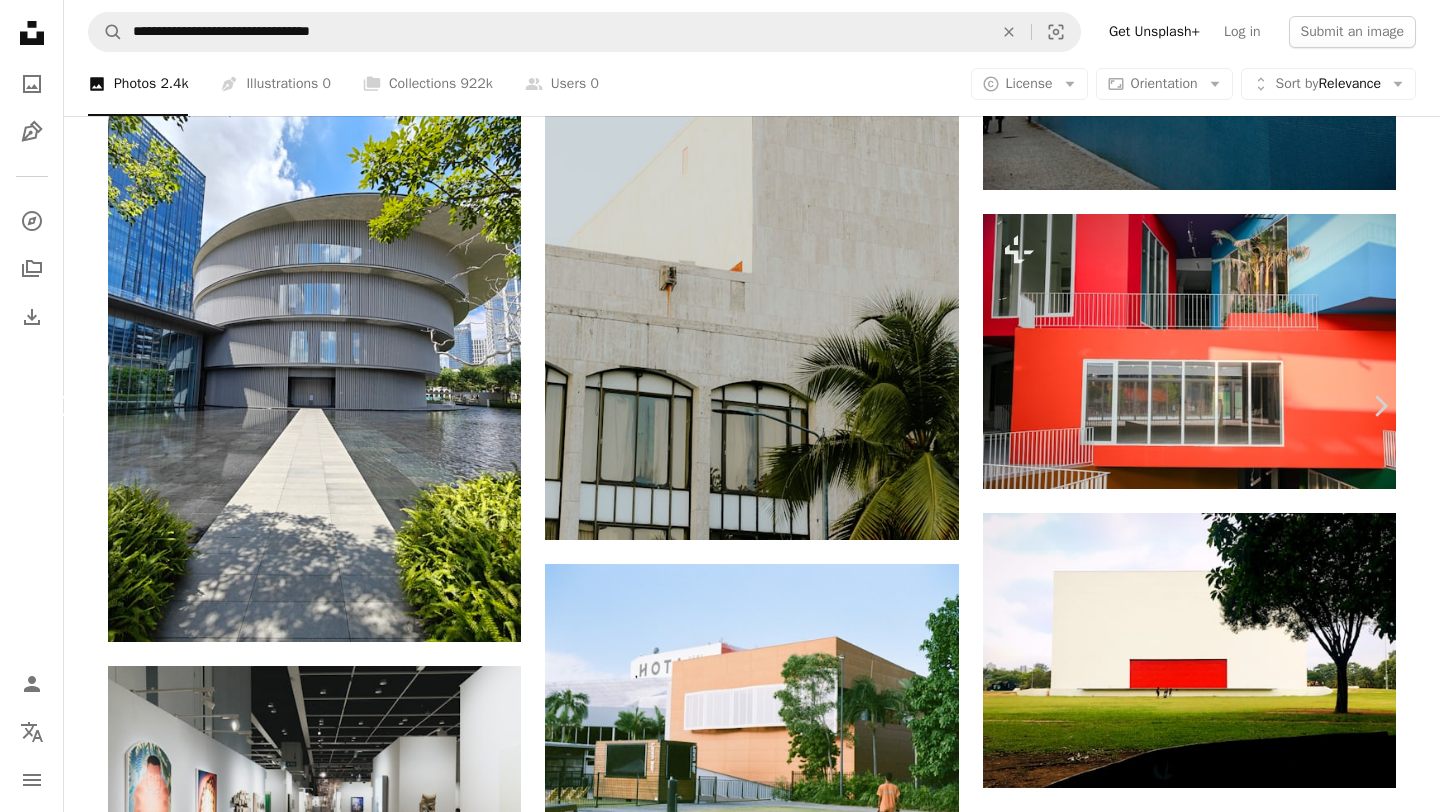 click on "Chevron left" at bounding box center (60, 406) 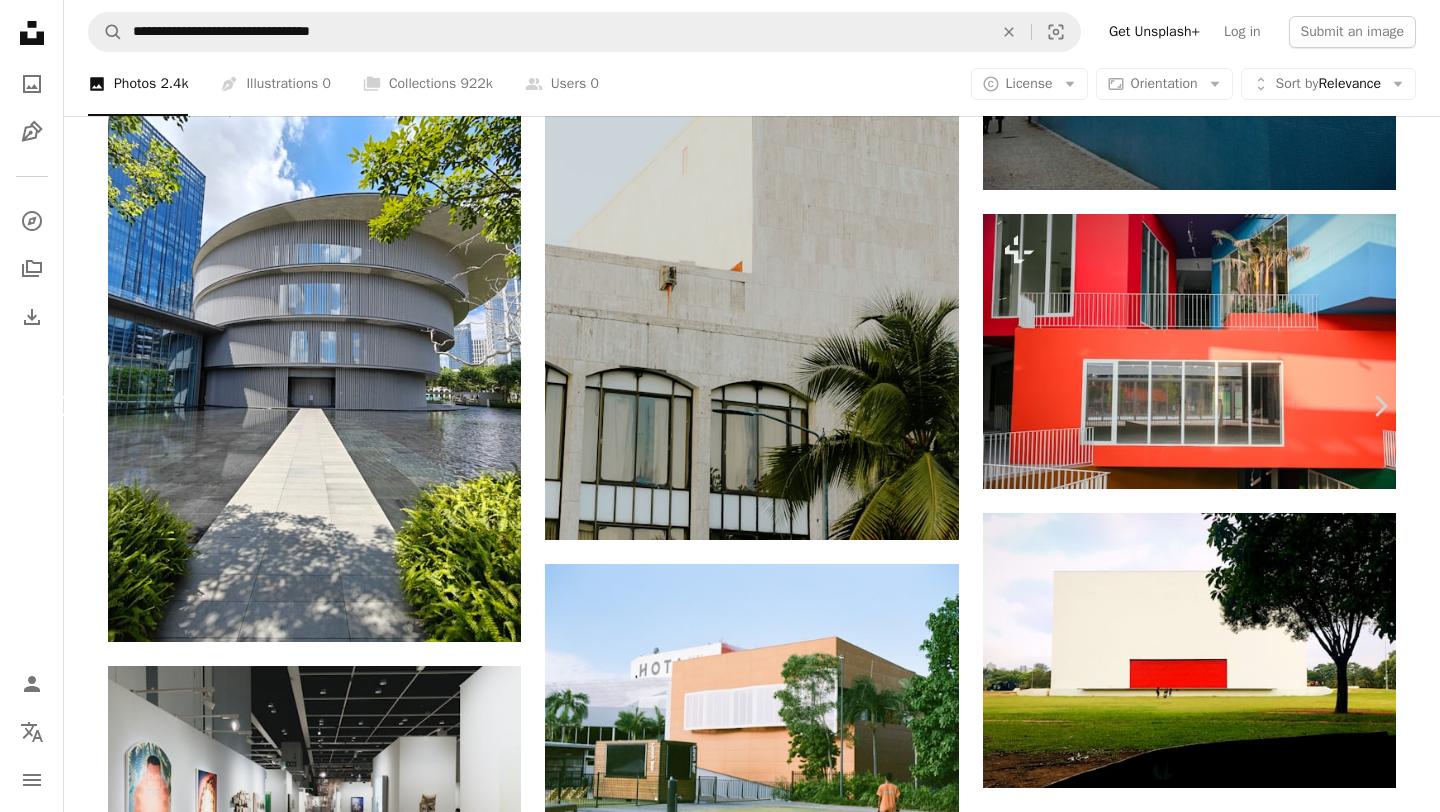scroll, scrollTop: 0, scrollLeft: 0, axis: both 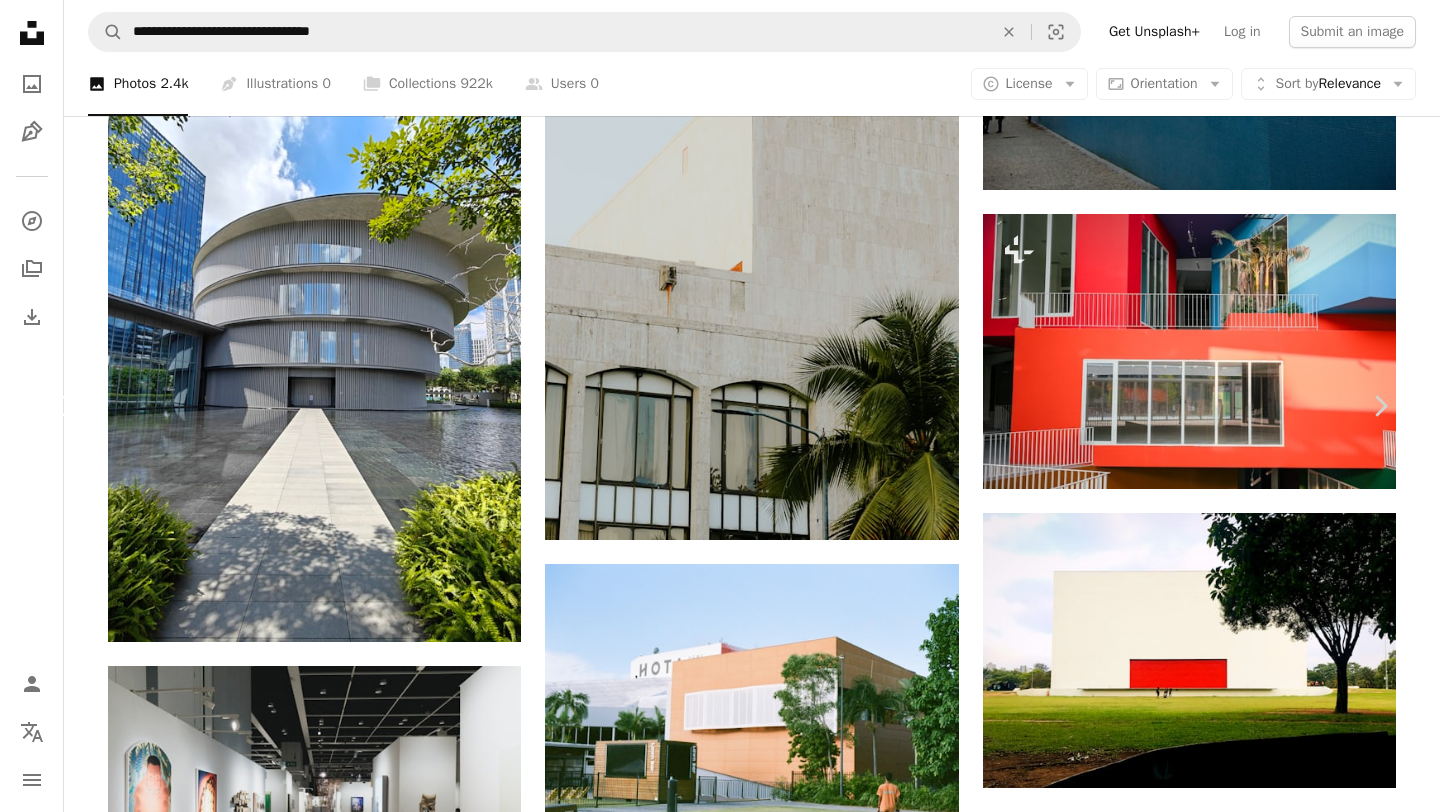 click on "Chevron left" at bounding box center [60, 406] 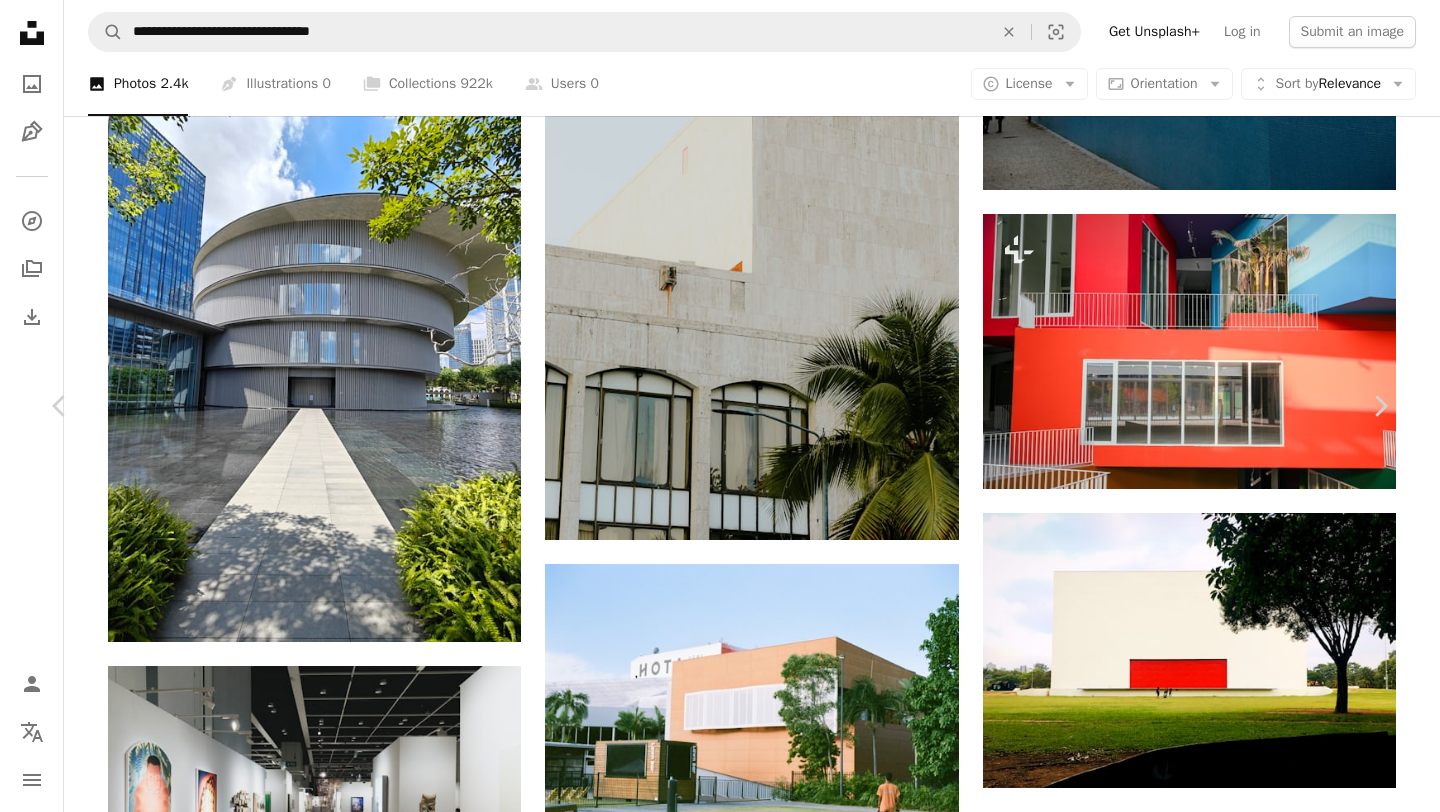 click on "An X shape" at bounding box center (20, 20) 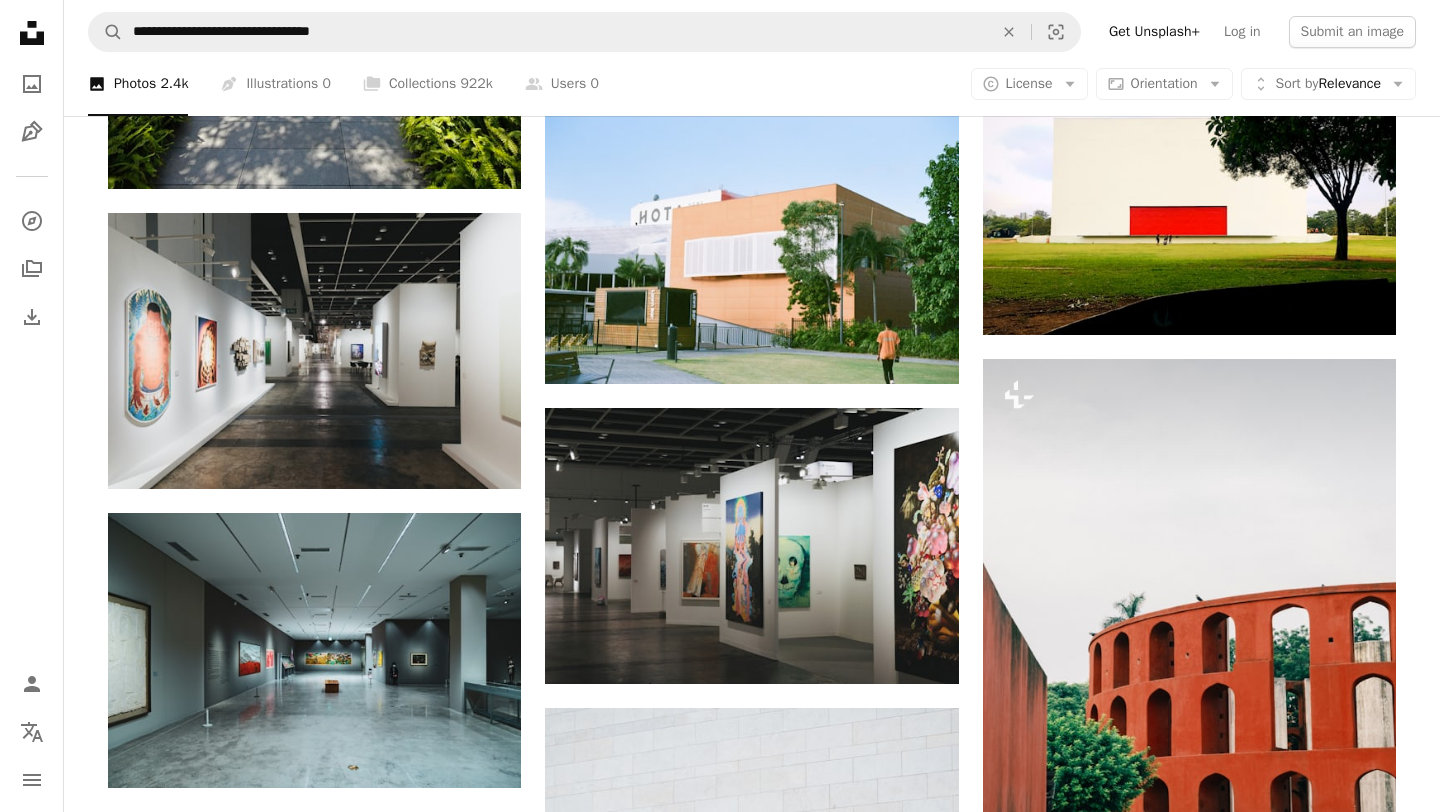 scroll, scrollTop: 2243, scrollLeft: 0, axis: vertical 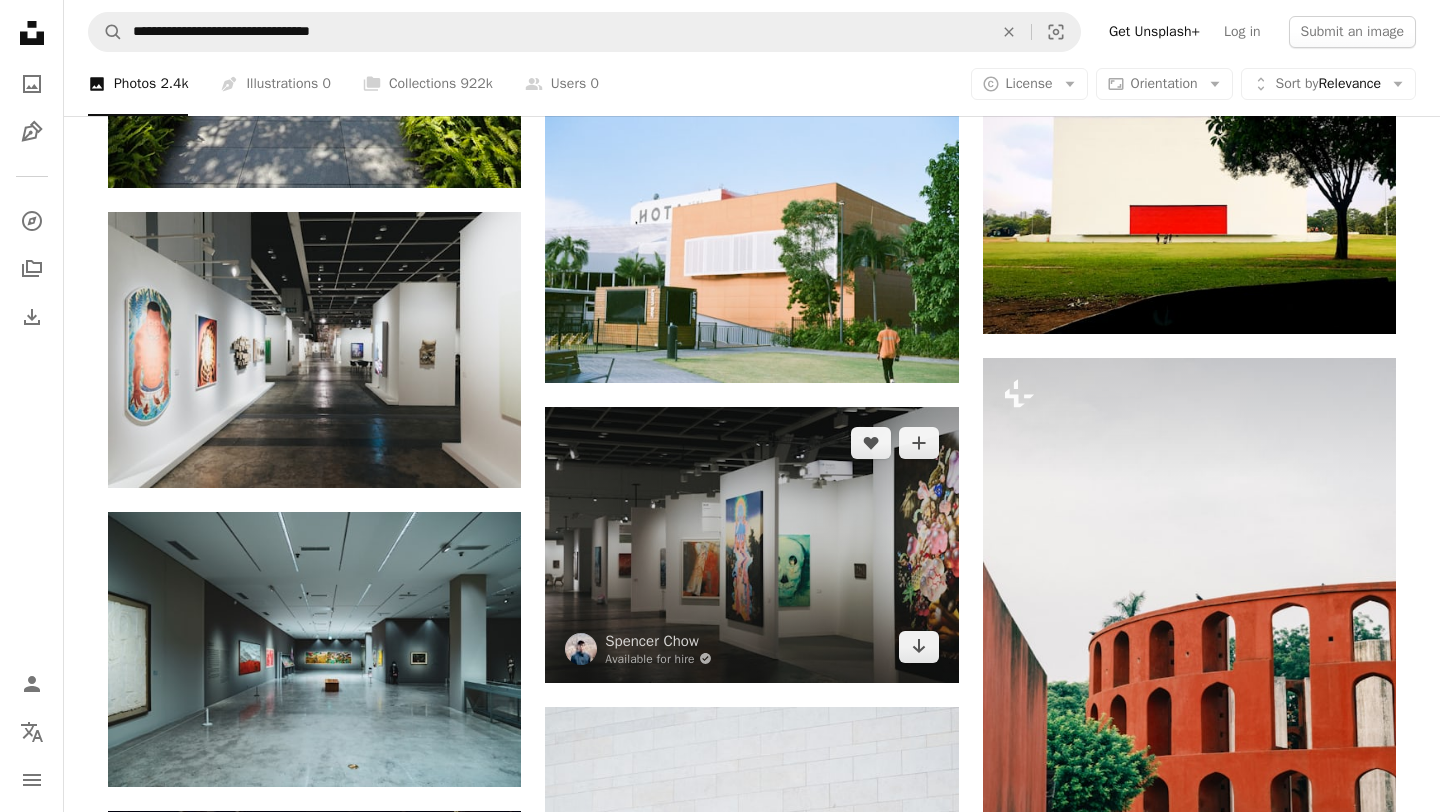 click at bounding box center [751, 544] 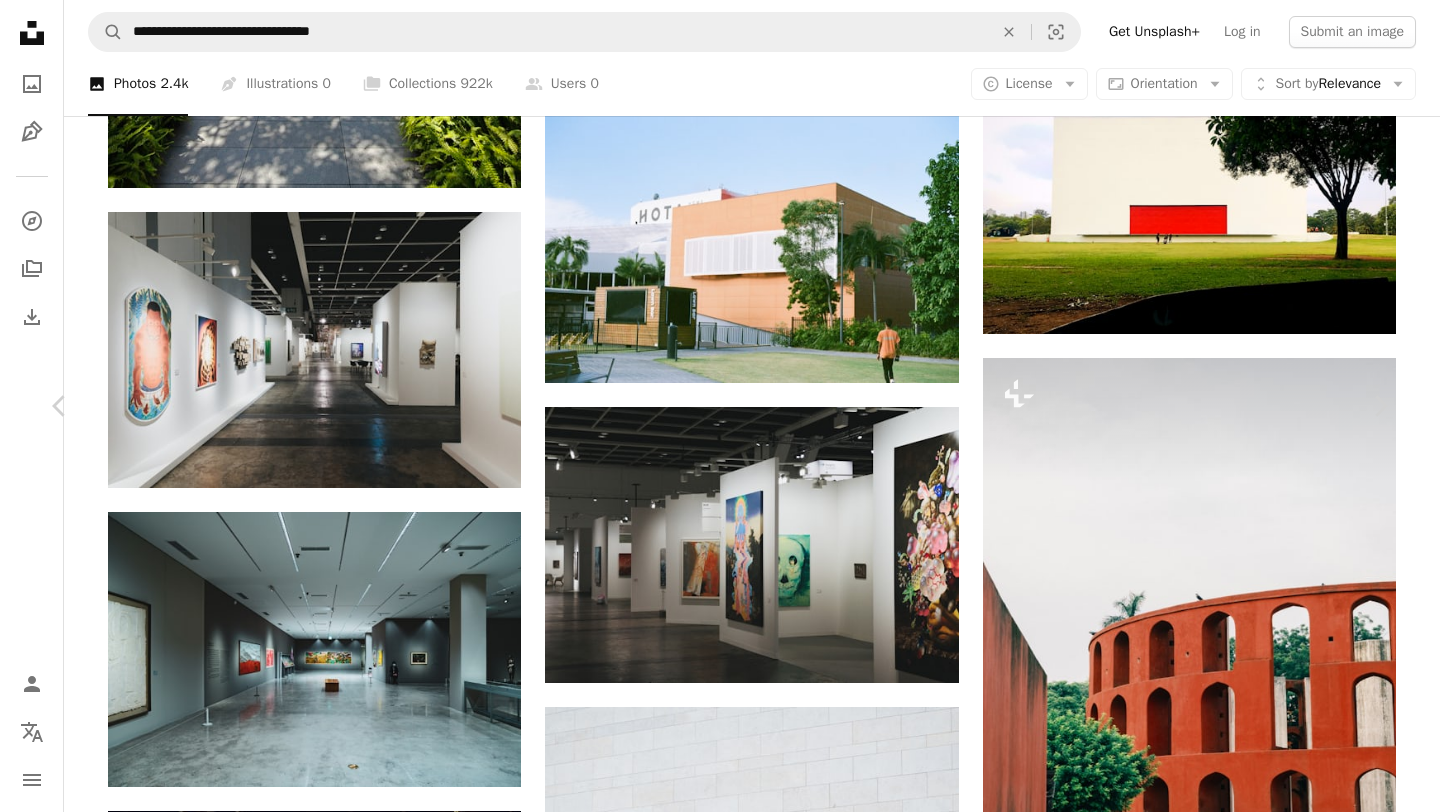 scroll, scrollTop: 157, scrollLeft: 0, axis: vertical 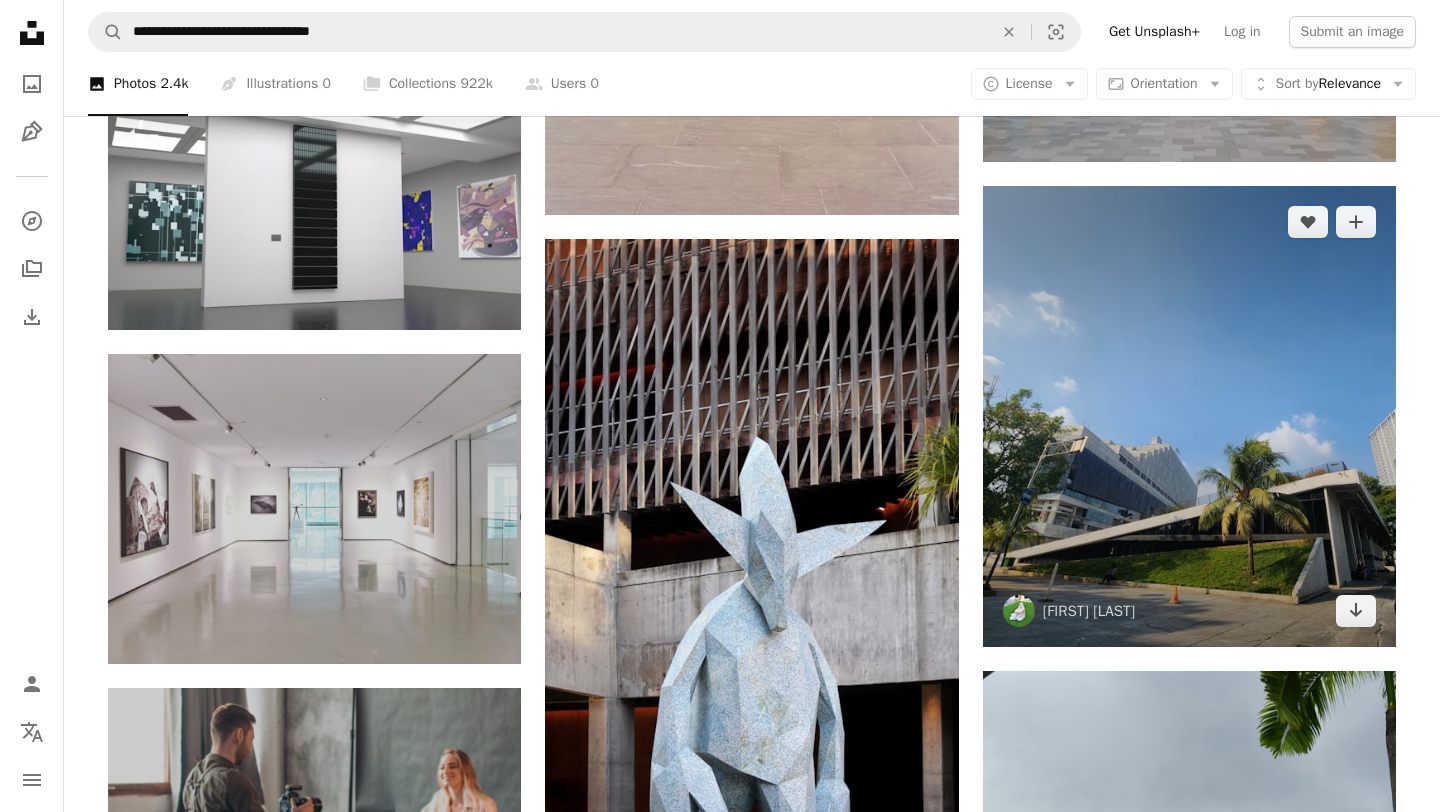 click at bounding box center (1189, 416) 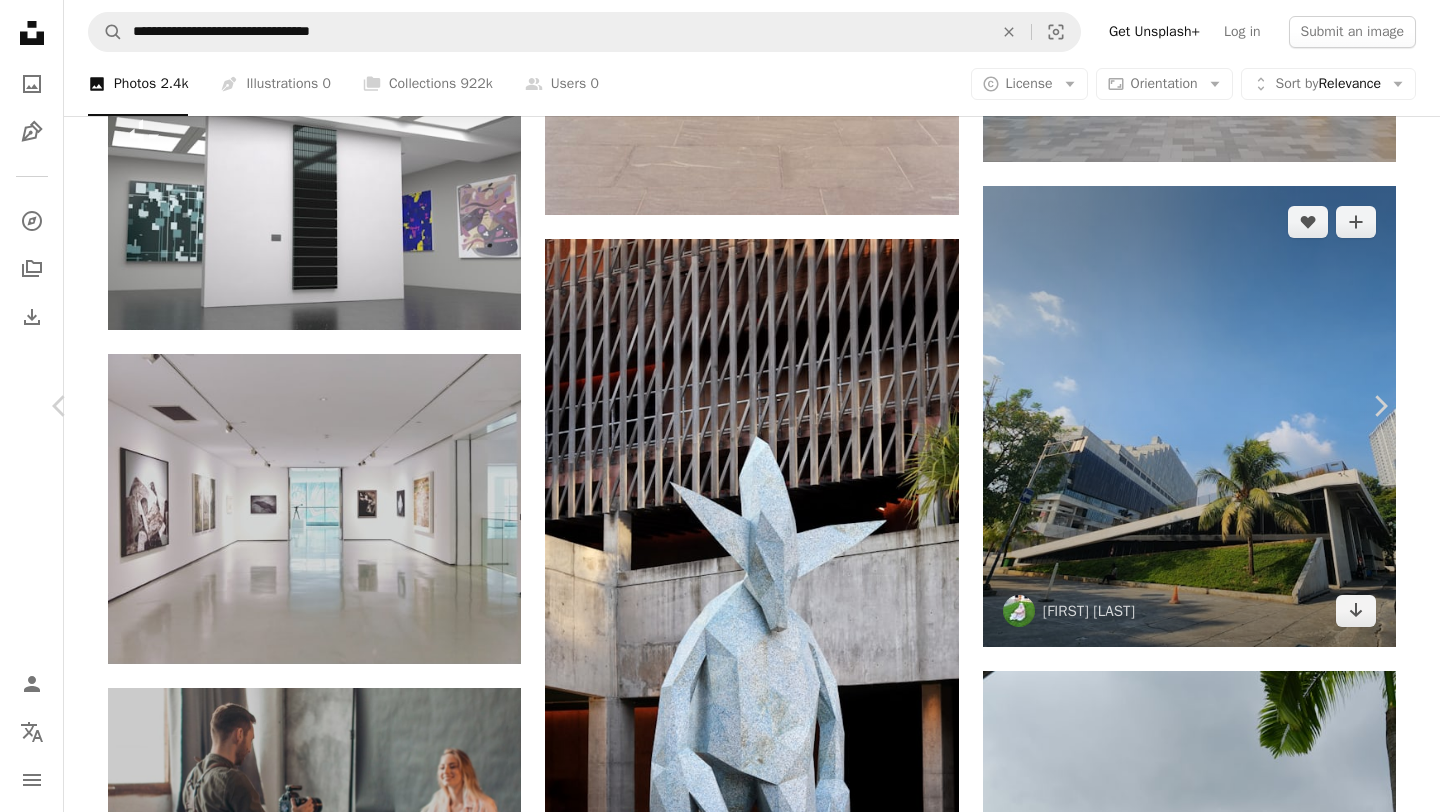 scroll, scrollTop: 237, scrollLeft: 0, axis: vertical 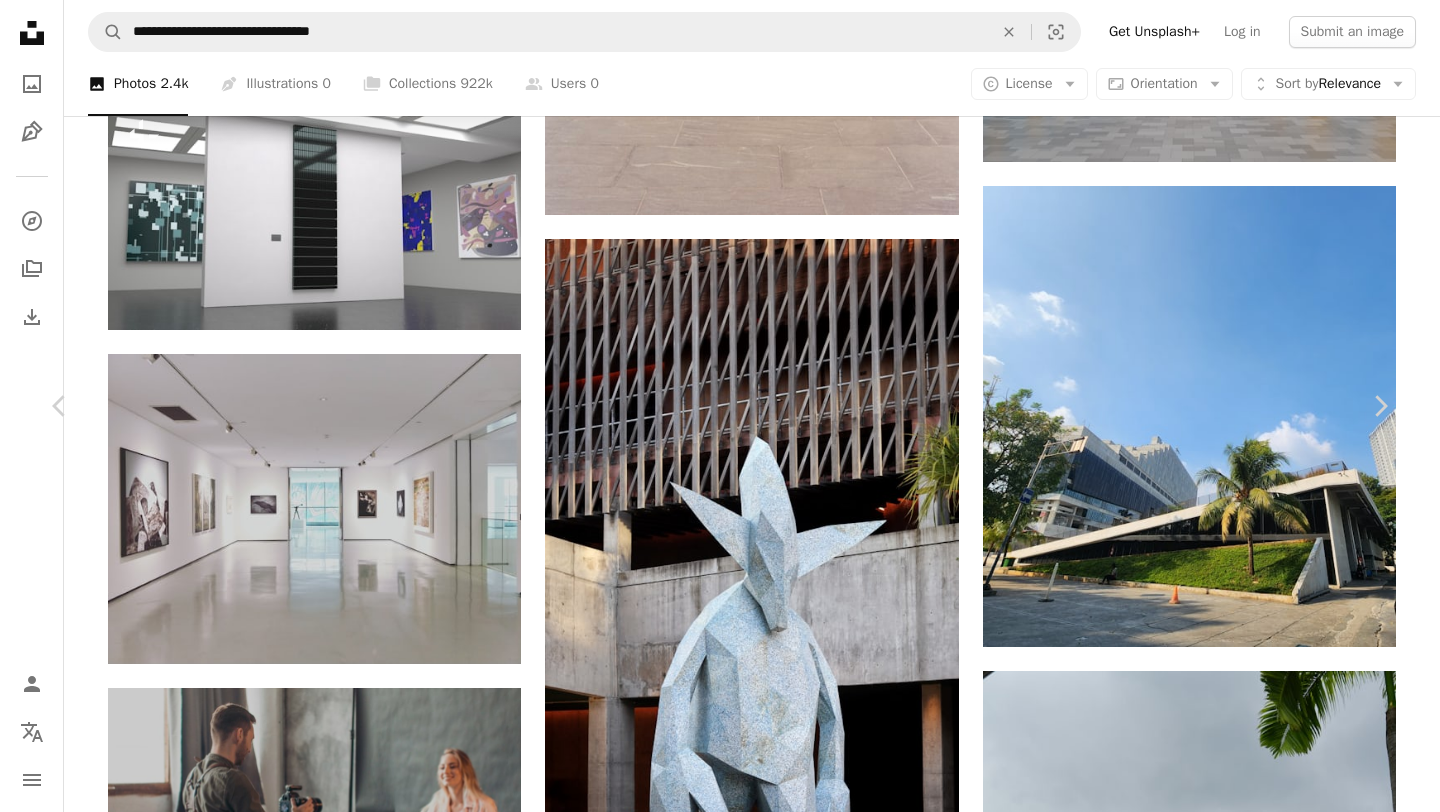 click on "An X shape" at bounding box center (20, 20) 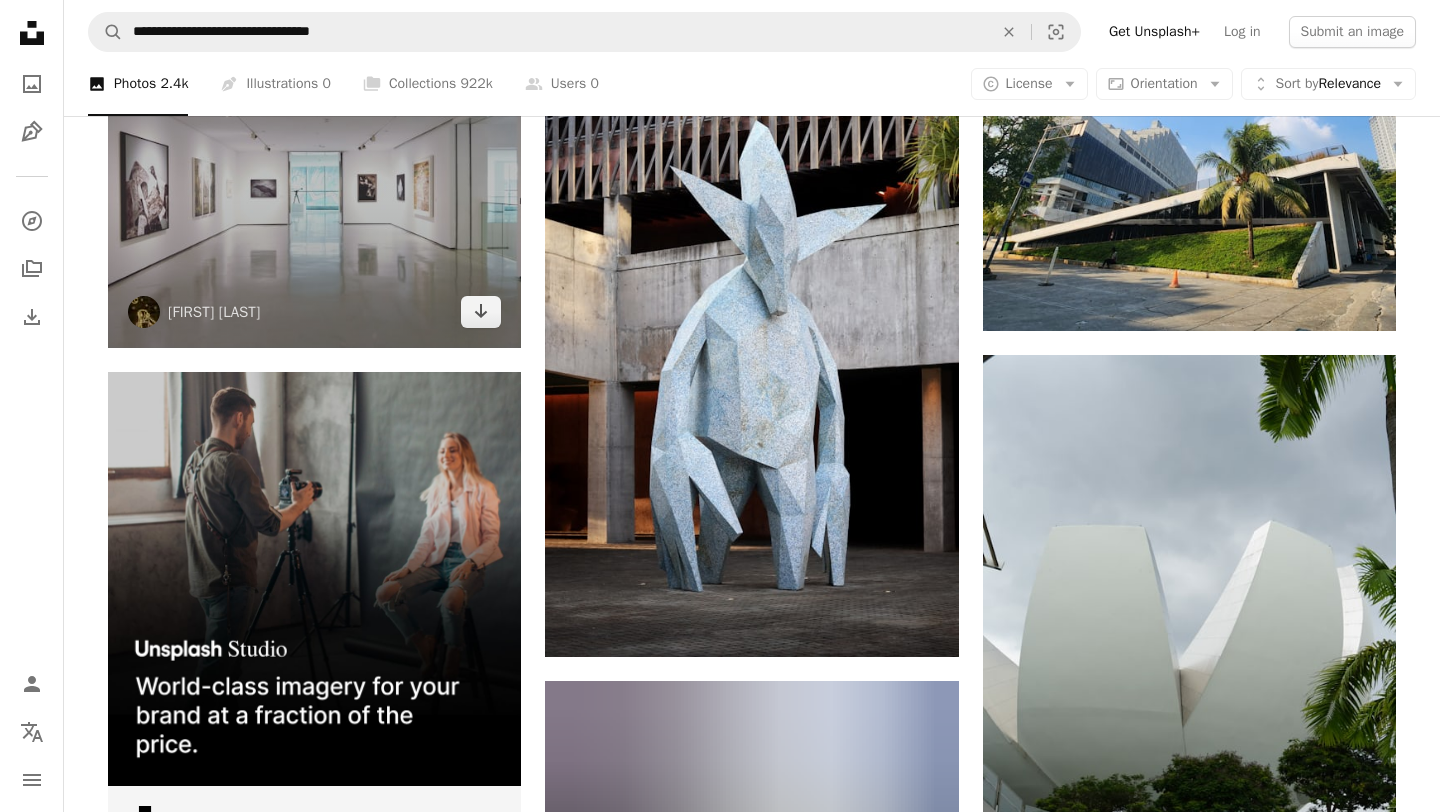 scroll, scrollTop: 4601, scrollLeft: 0, axis: vertical 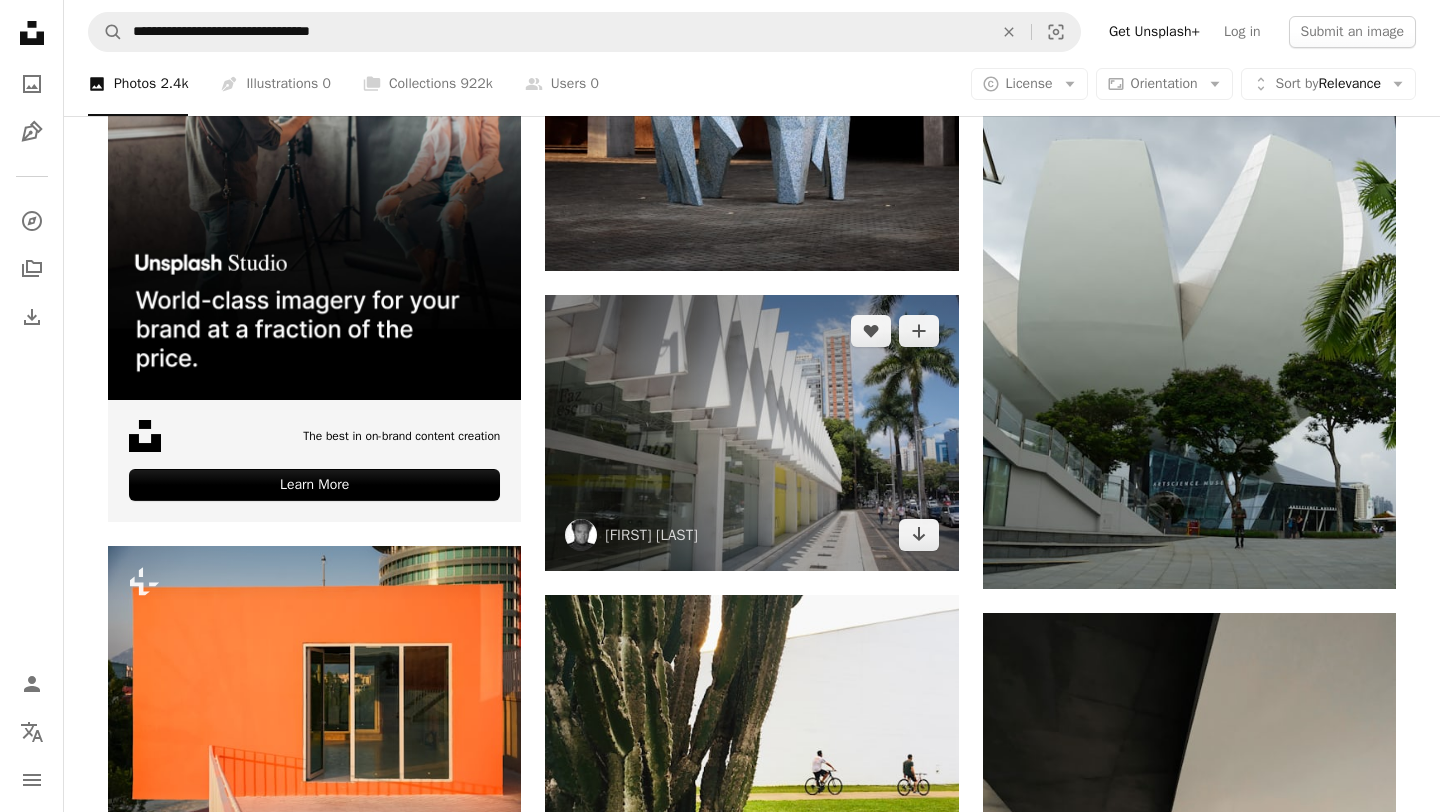 click at bounding box center [751, 432] 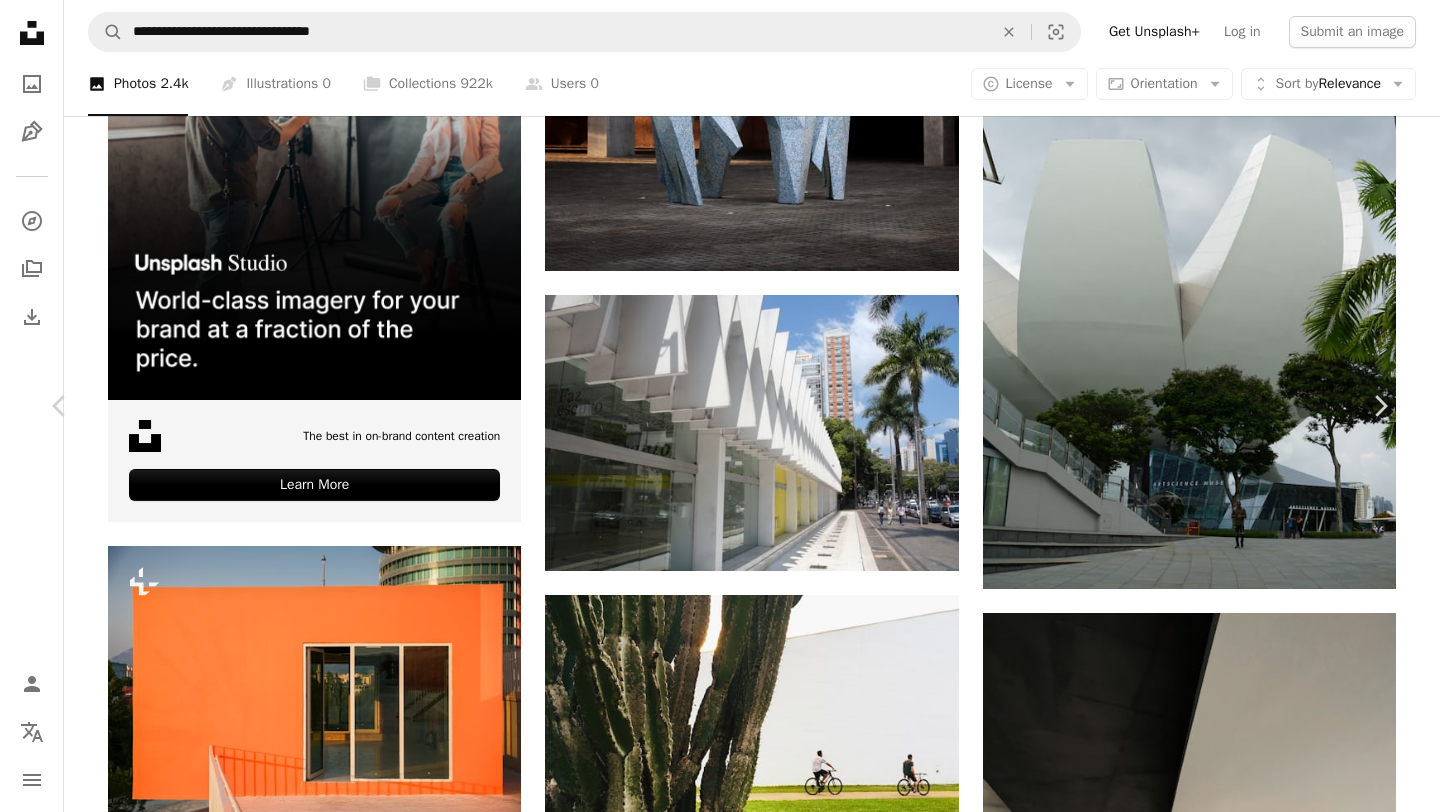 scroll, scrollTop: 204, scrollLeft: 0, axis: vertical 